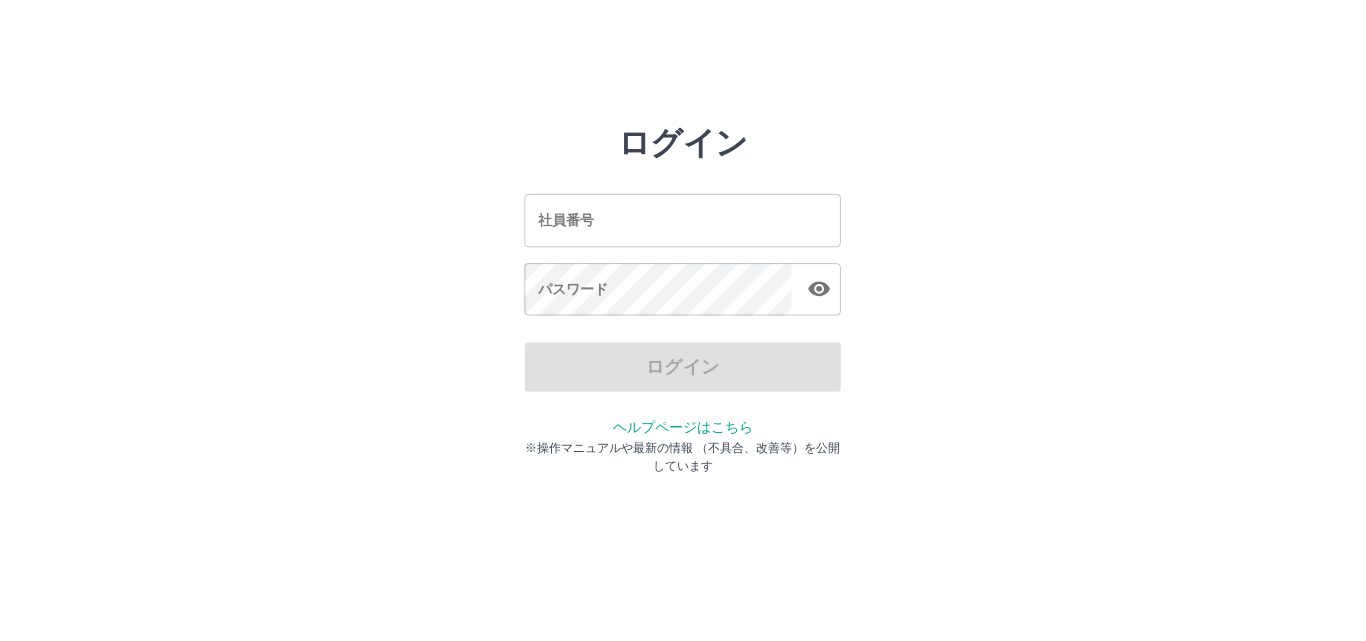 scroll, scrollTop: 0, scrollLeft: 0, axis: both 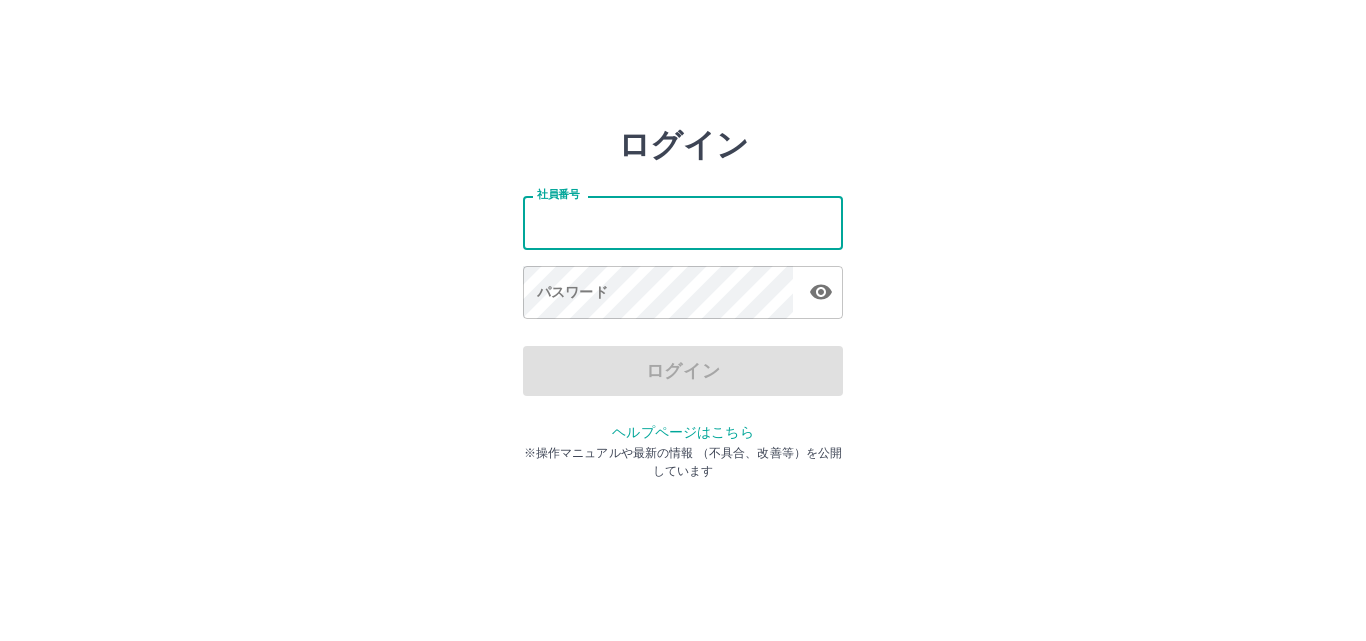 click on "社員番号" at bounding box center (683, 222) 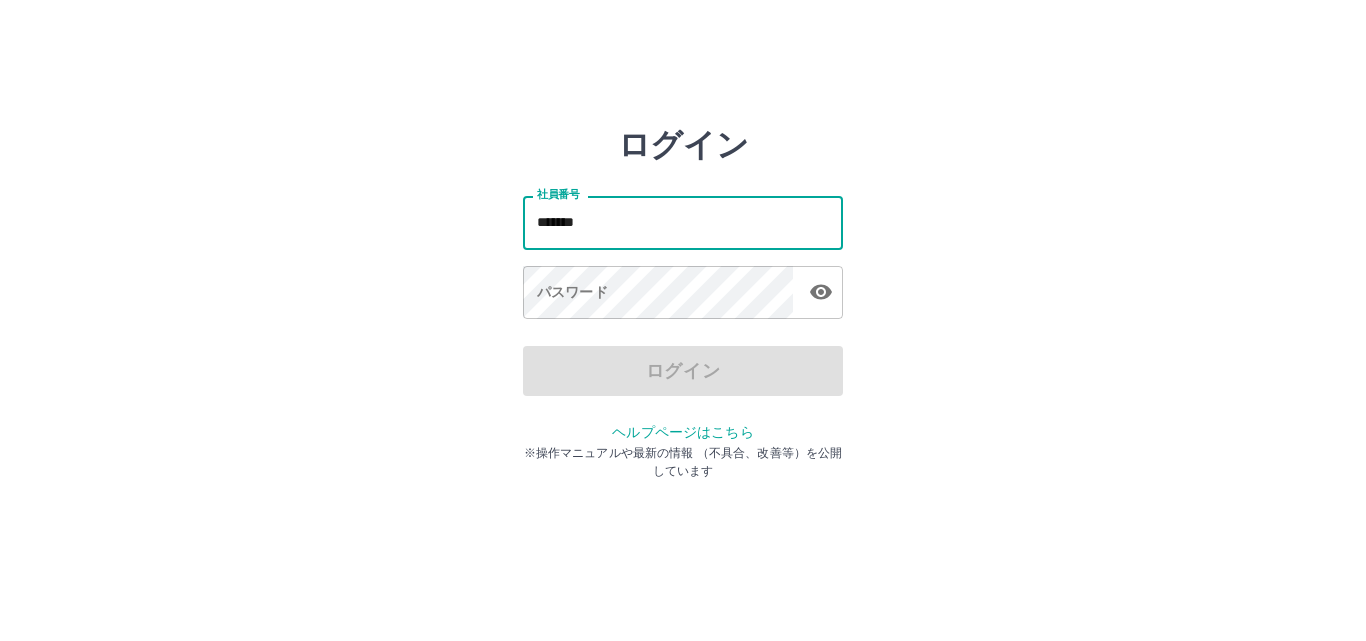 type on "*******" 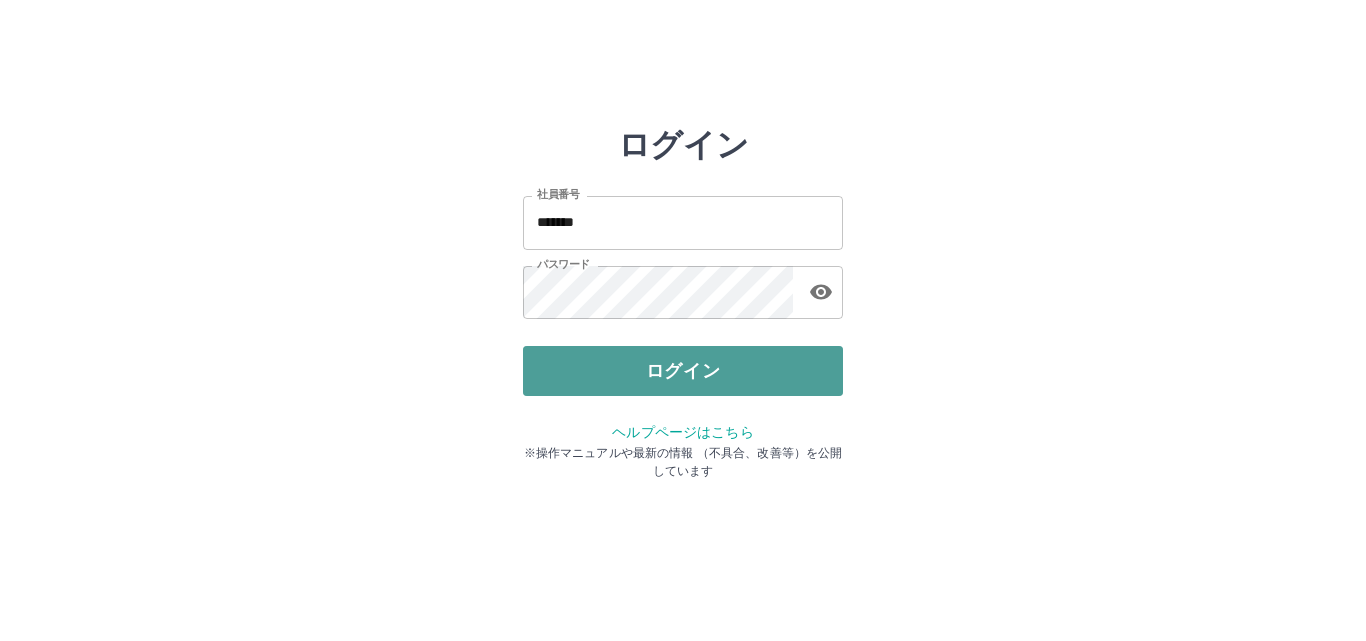 click on "ログイン" at bounding box center (683, 371) 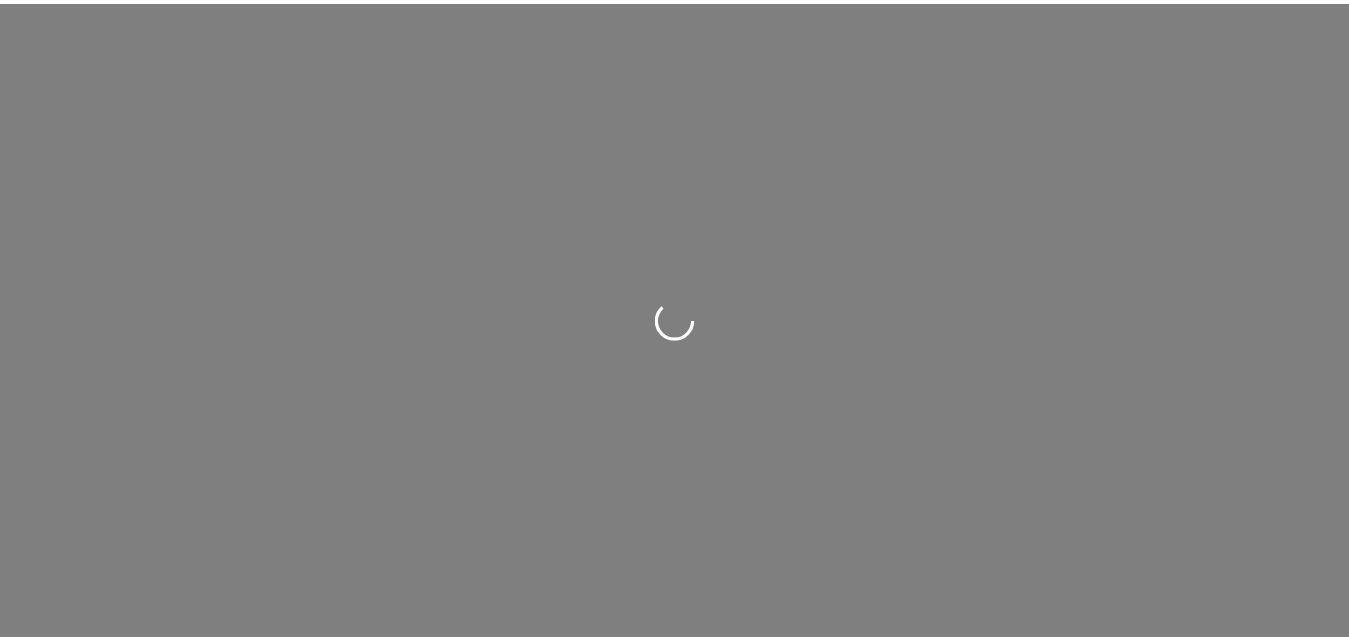 scroll, scrollTop: 0, scrollLeft: 0, axis: both 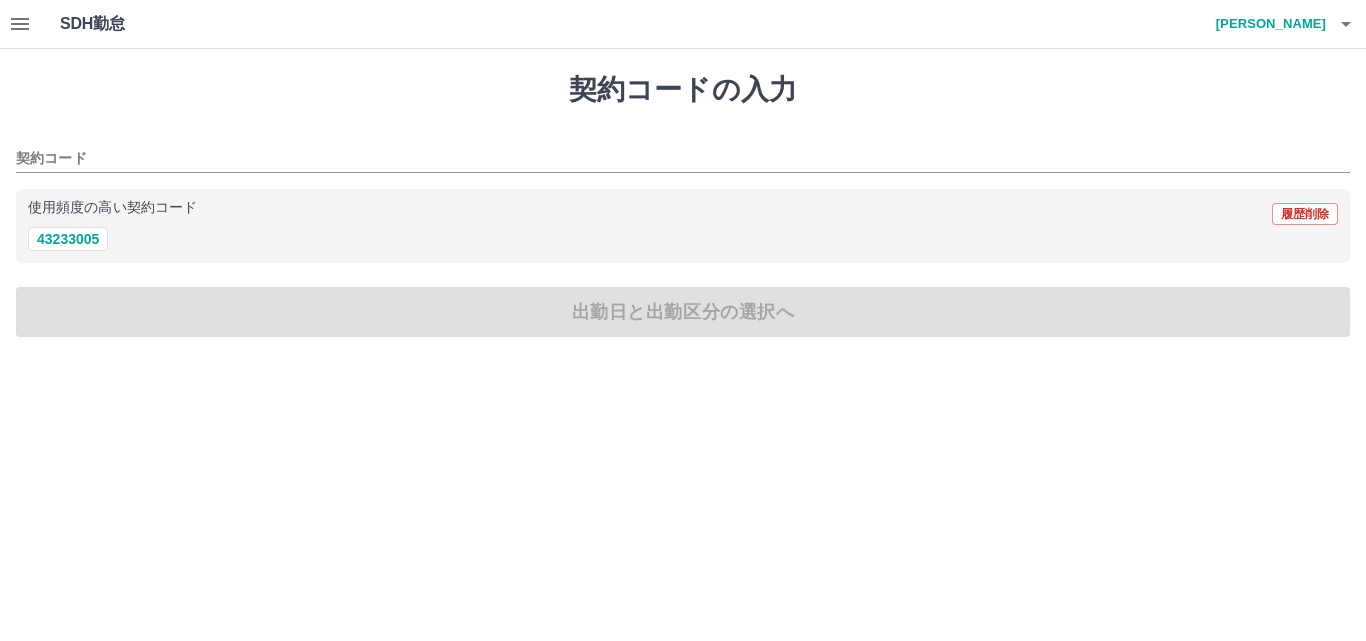 click on "43233005" at bounding box center (683, 239) 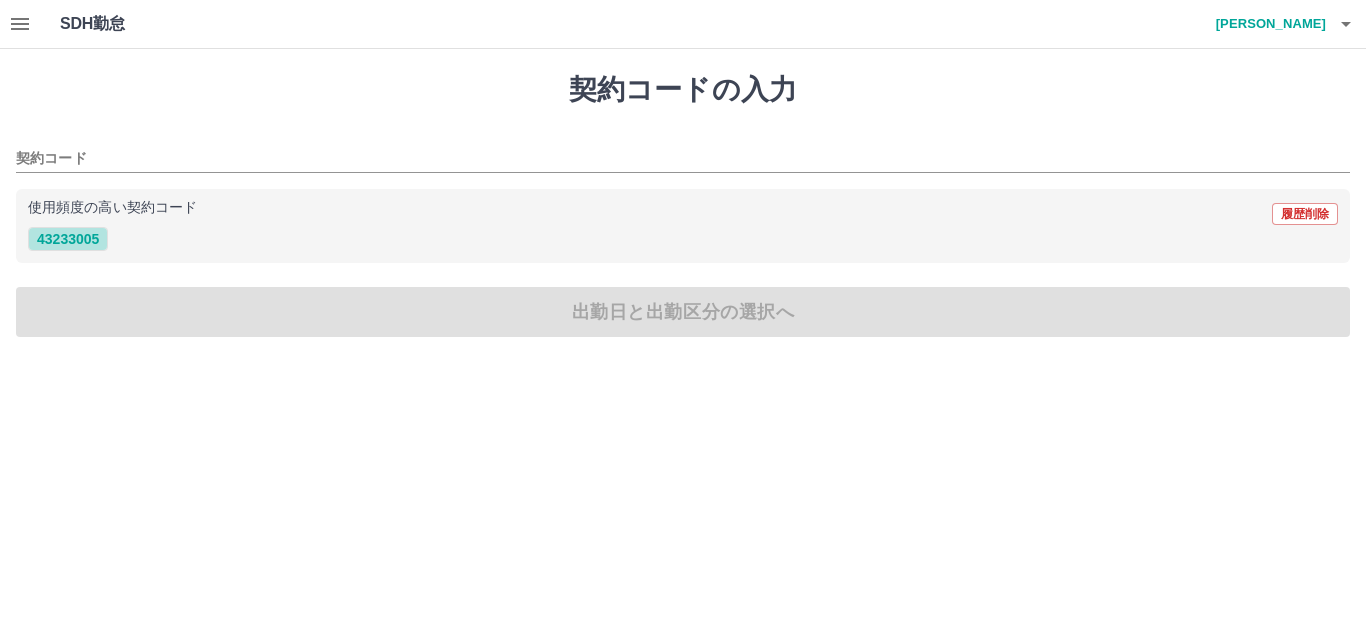 drag, startPoint x: 92, startPoint y: 243, endPoint x: 92, endPoint y: 260, distance: 17 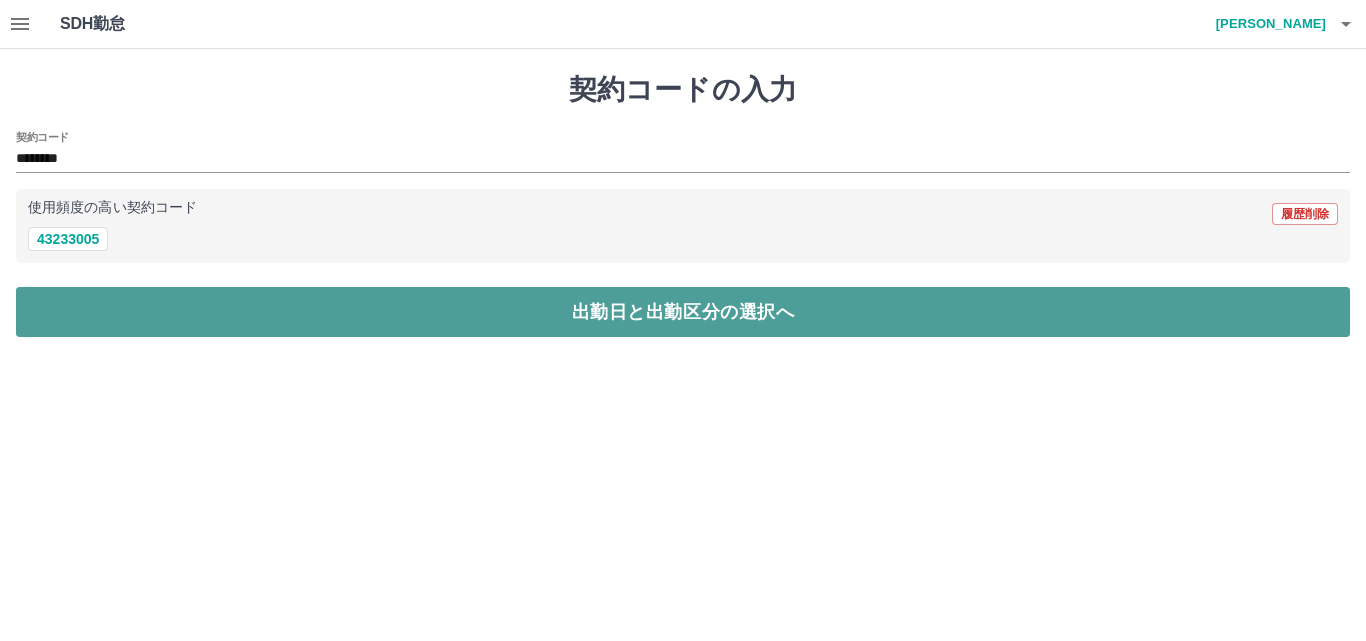 click on "出勤日と出勤区分の選択へ" at bounding box center [683, 312] 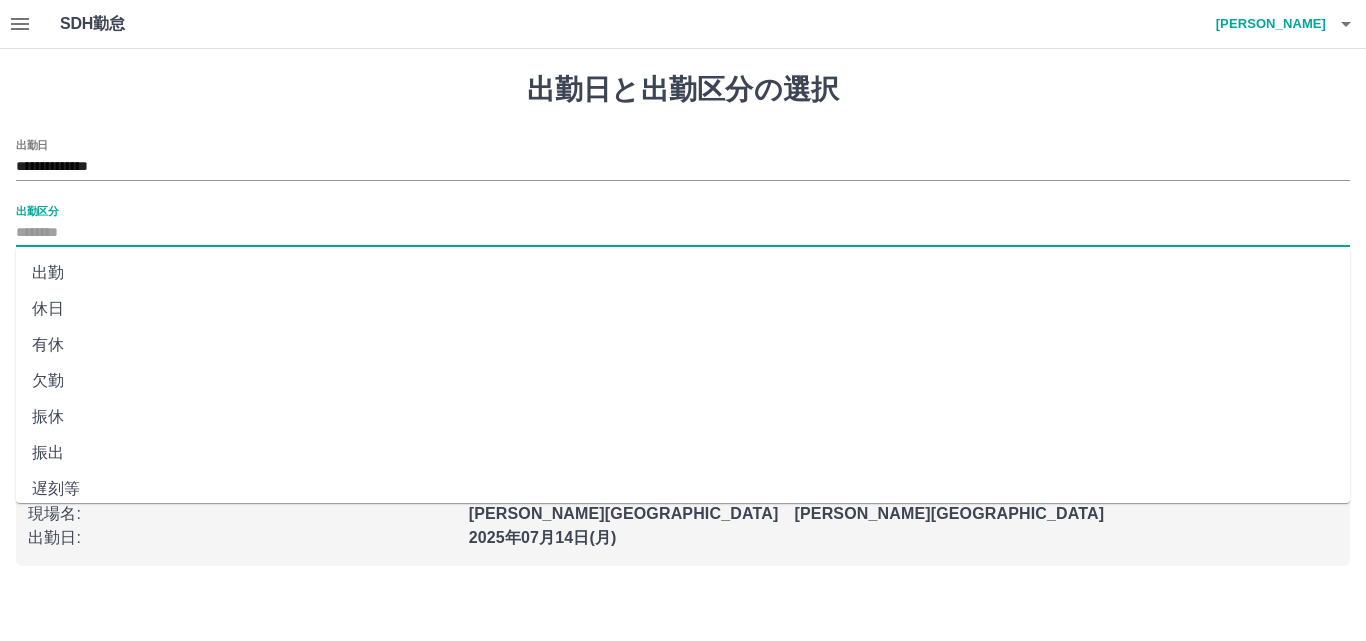 click on "出勤区分" at bounding box center (683, 233) 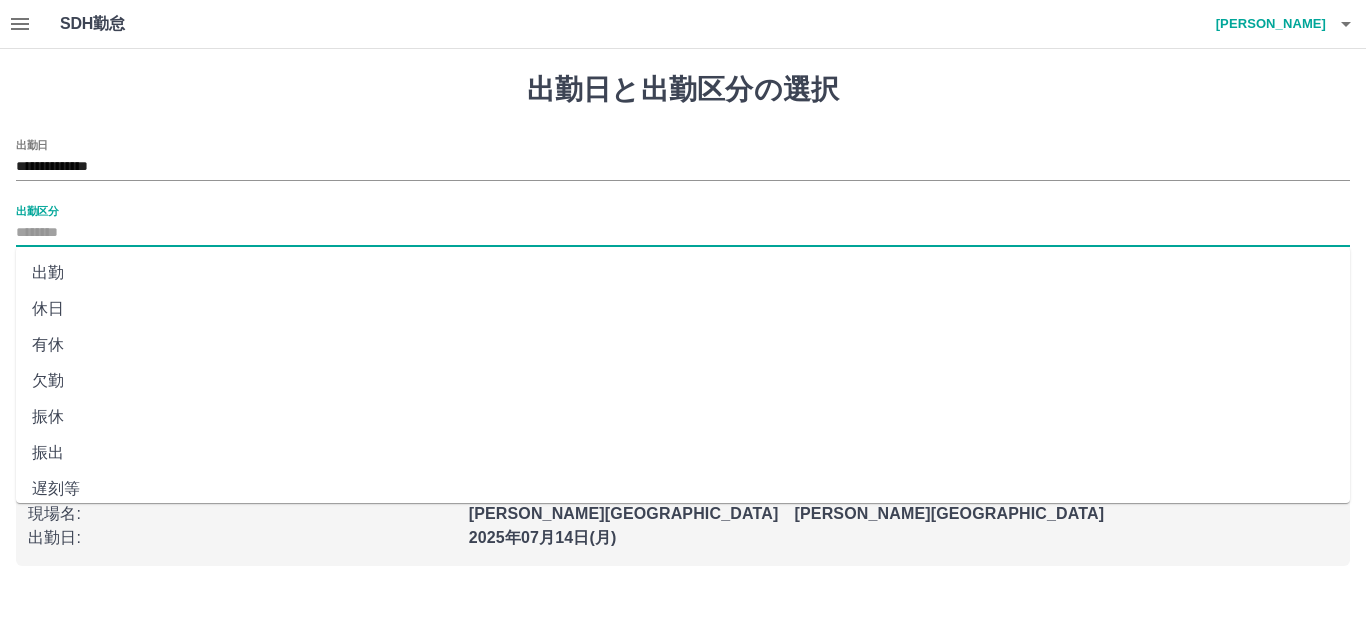 click on "出勤" at bounding box center [683, 273] 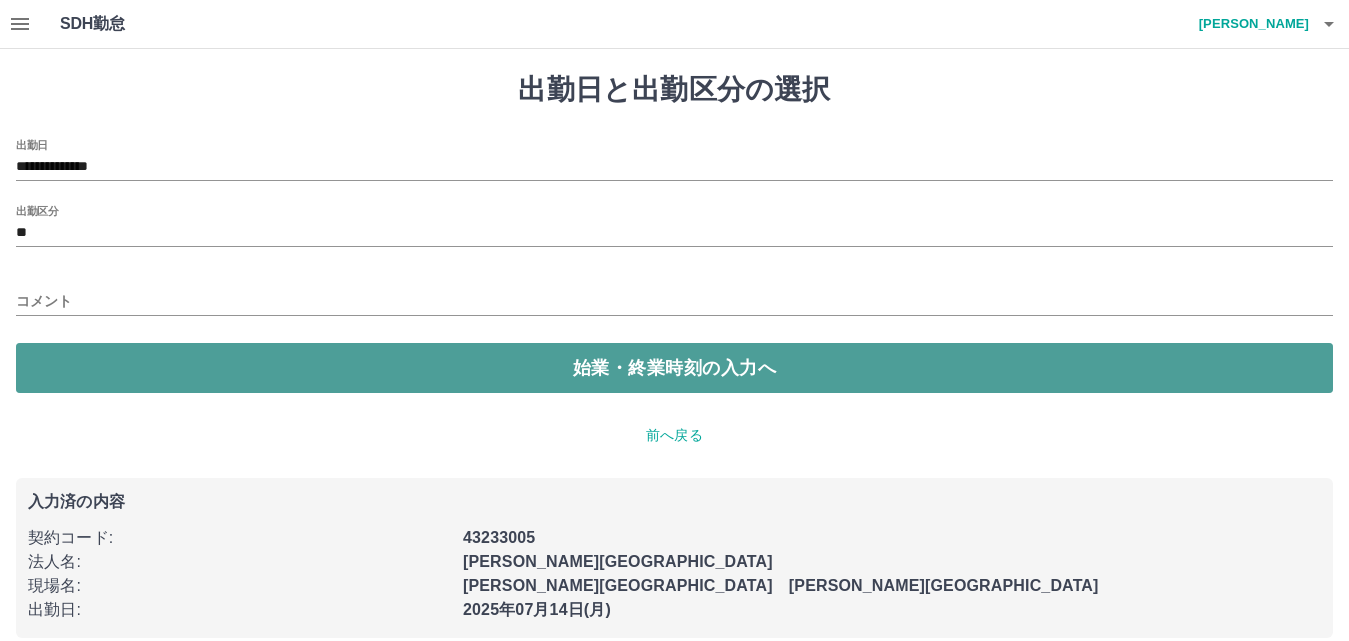 click on "始業・終業時刻の入力へ" at bounding box center [674, 368] 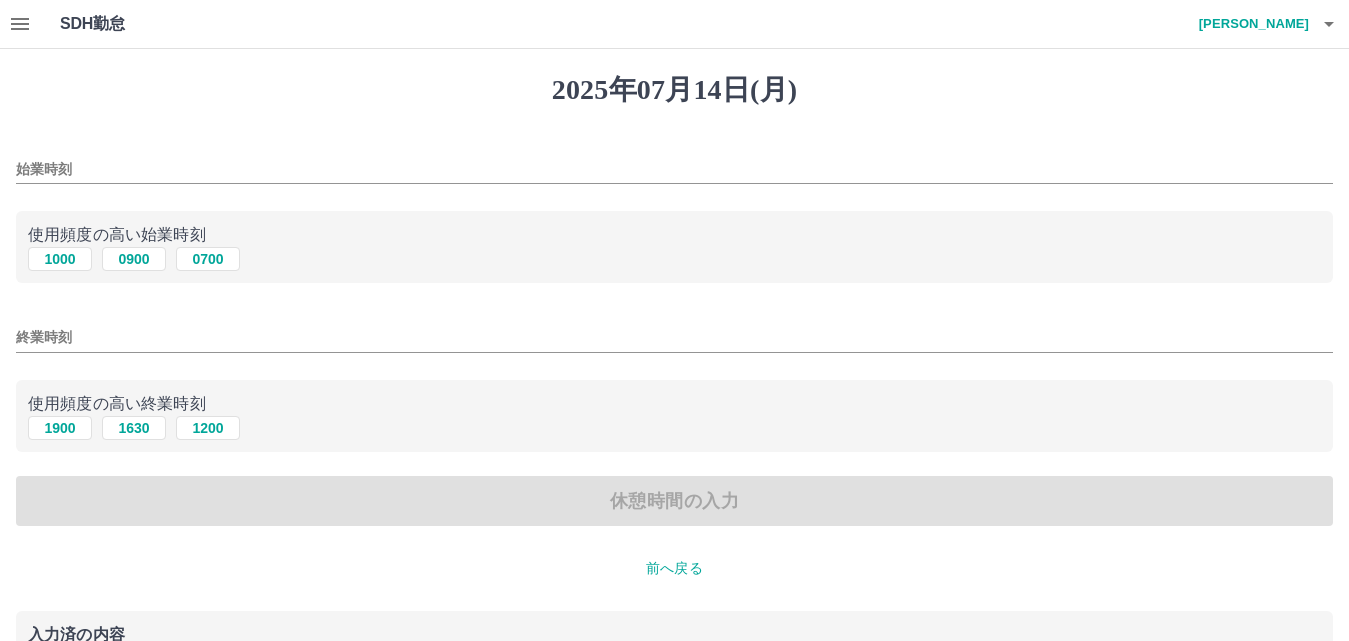 click on "始業時刻" at bounding box center (674, 163) 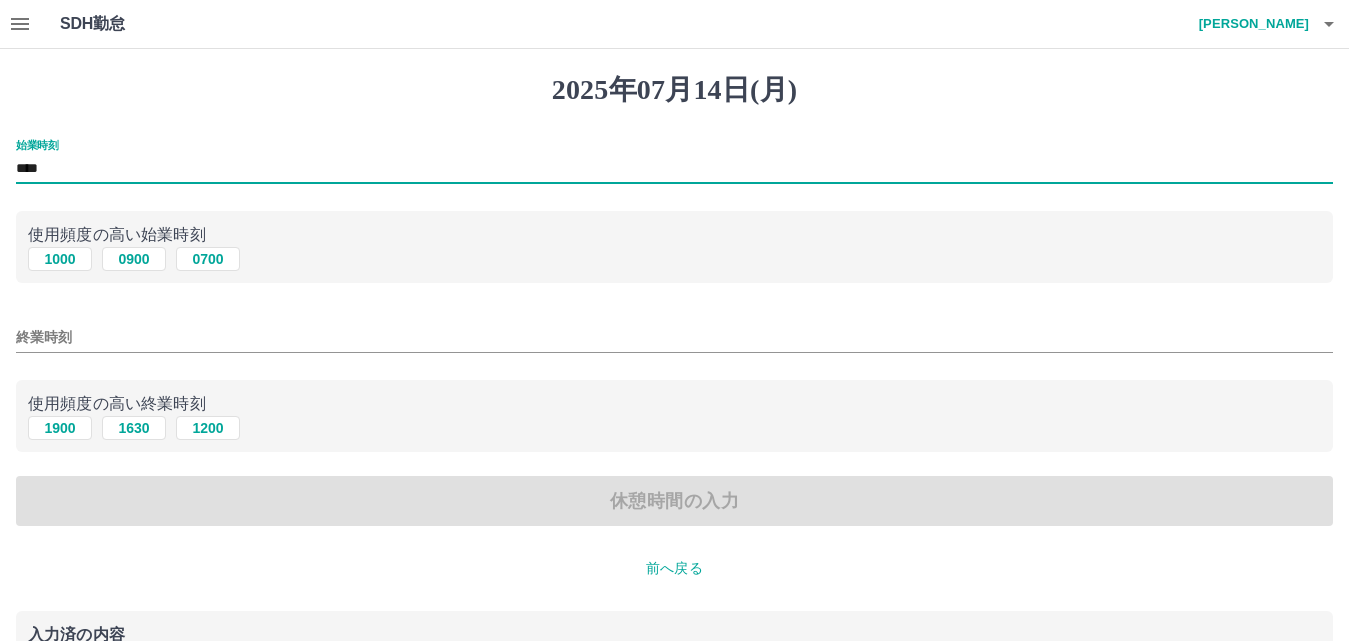 type on "****" 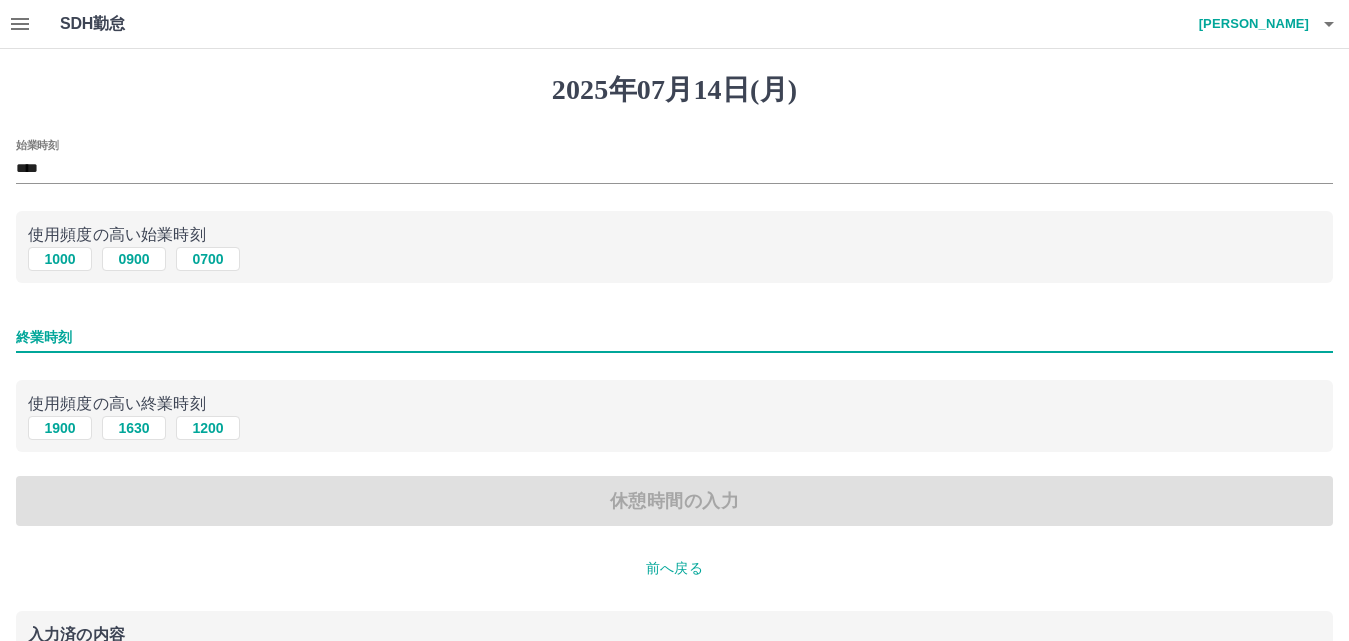 click on "終業時刻" at bounding box center (674, 337) 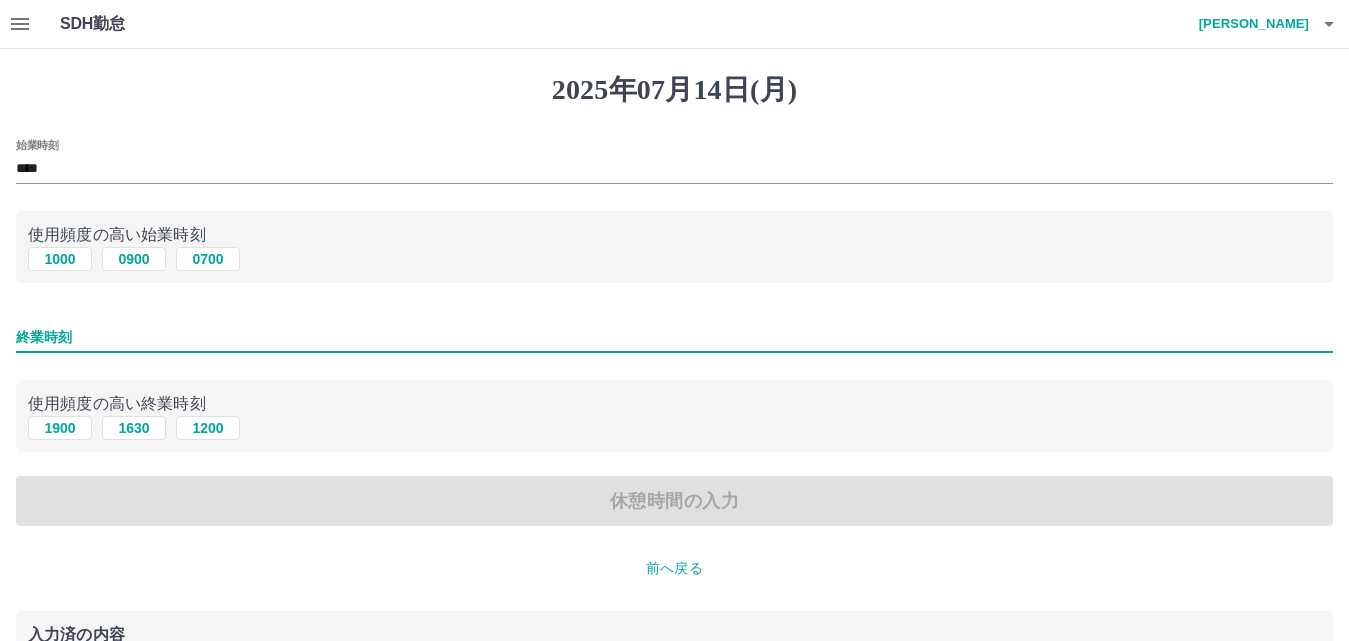 type on "****" 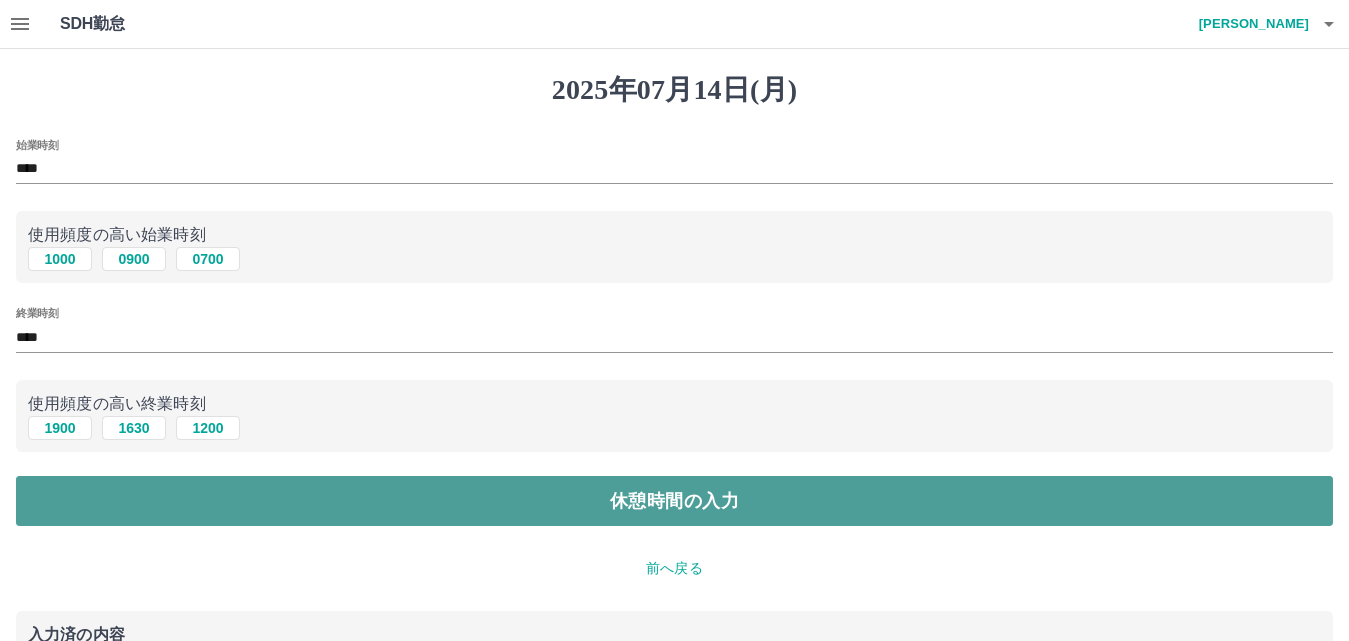 click on "休憩時間の入力" at bounding box center (674, 501) 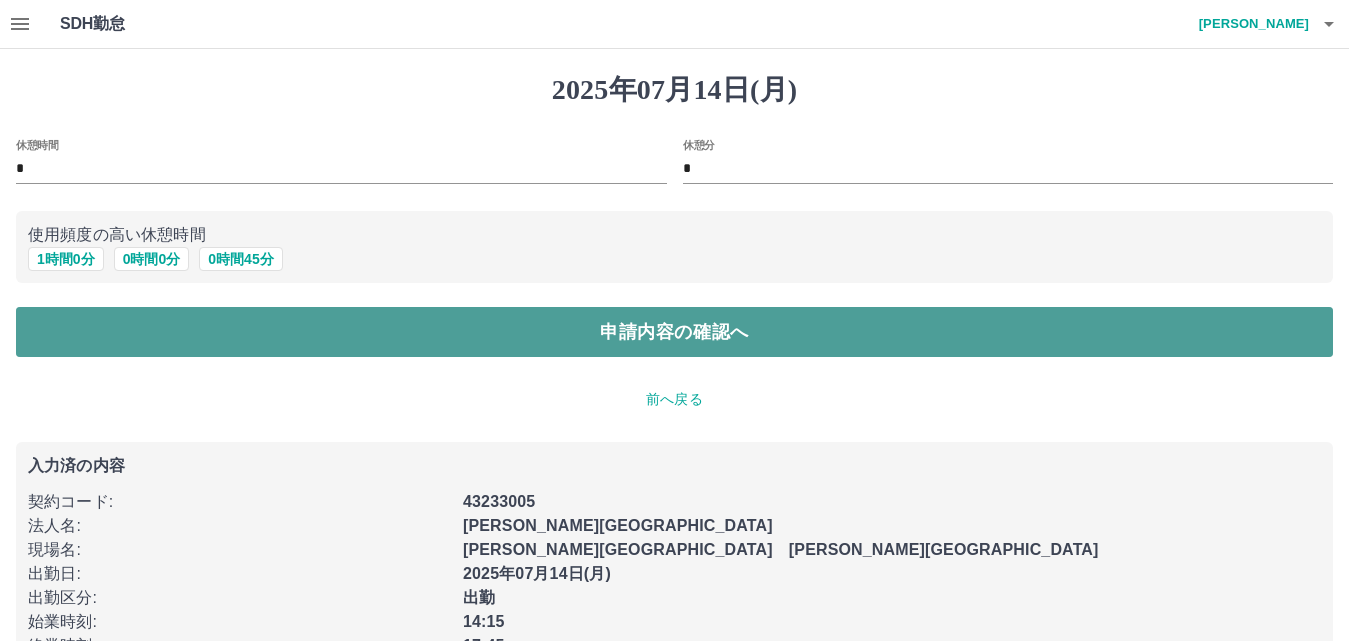 click on "申請内容の確認へ" at bounding box center [674, 332] 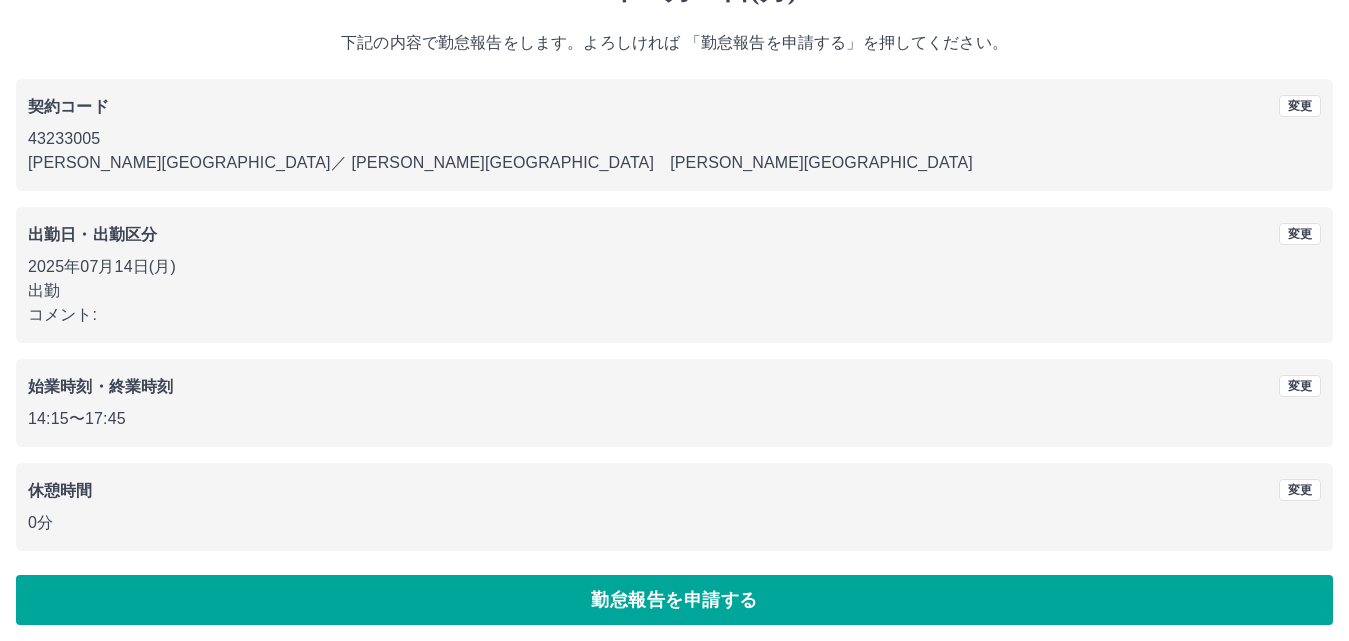 scroll, scrollTop: 108, scrollLeft: 0, axis: vertical 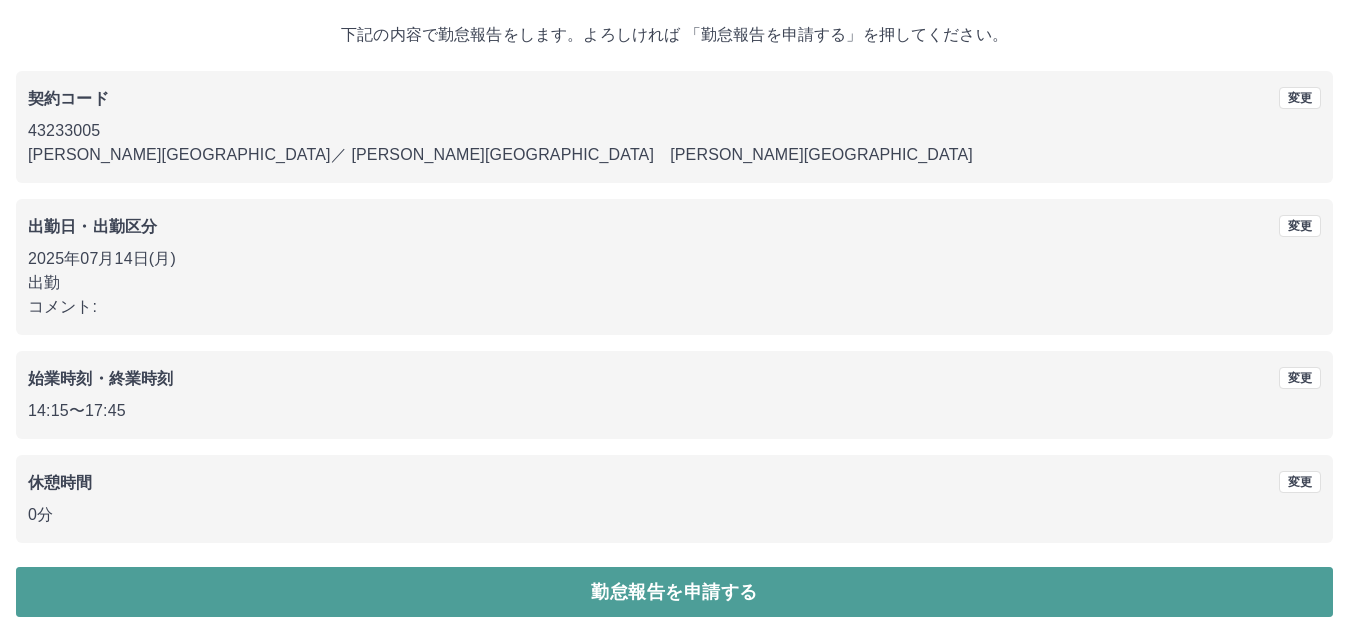 click on "勤怠報告を申請する" at bounding box center [674, 592] 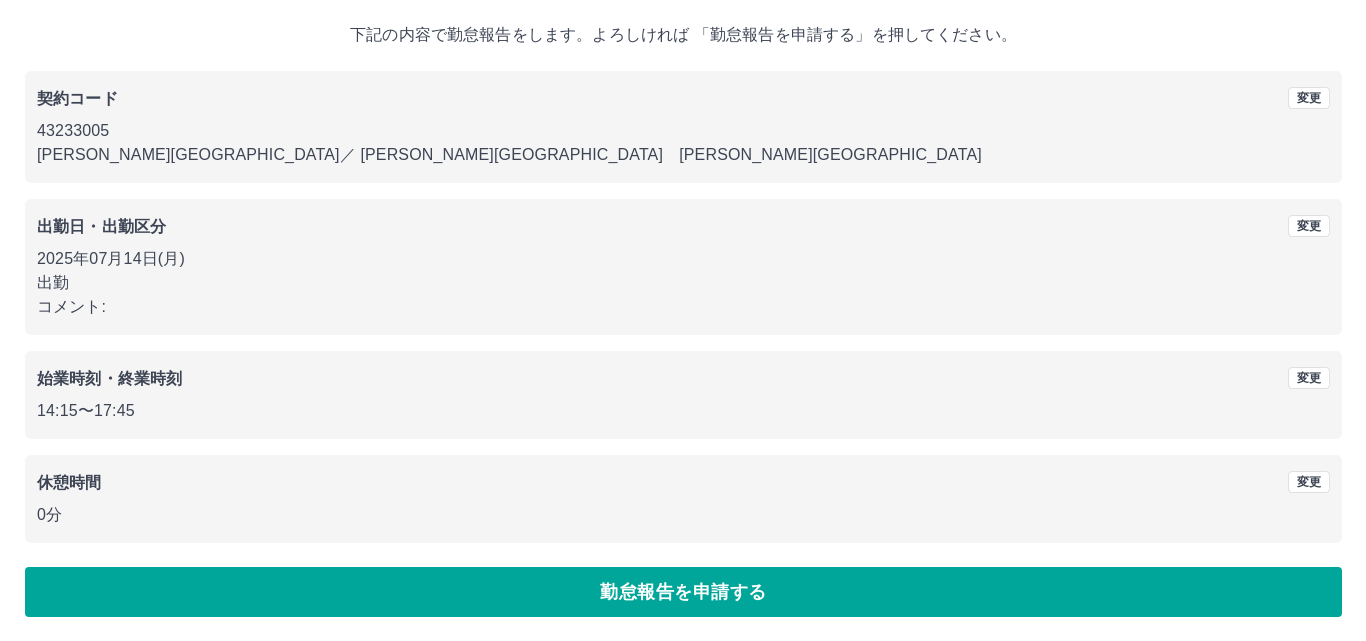 scroll, scrollTop: 0, scrollLeft: 0, axis: both 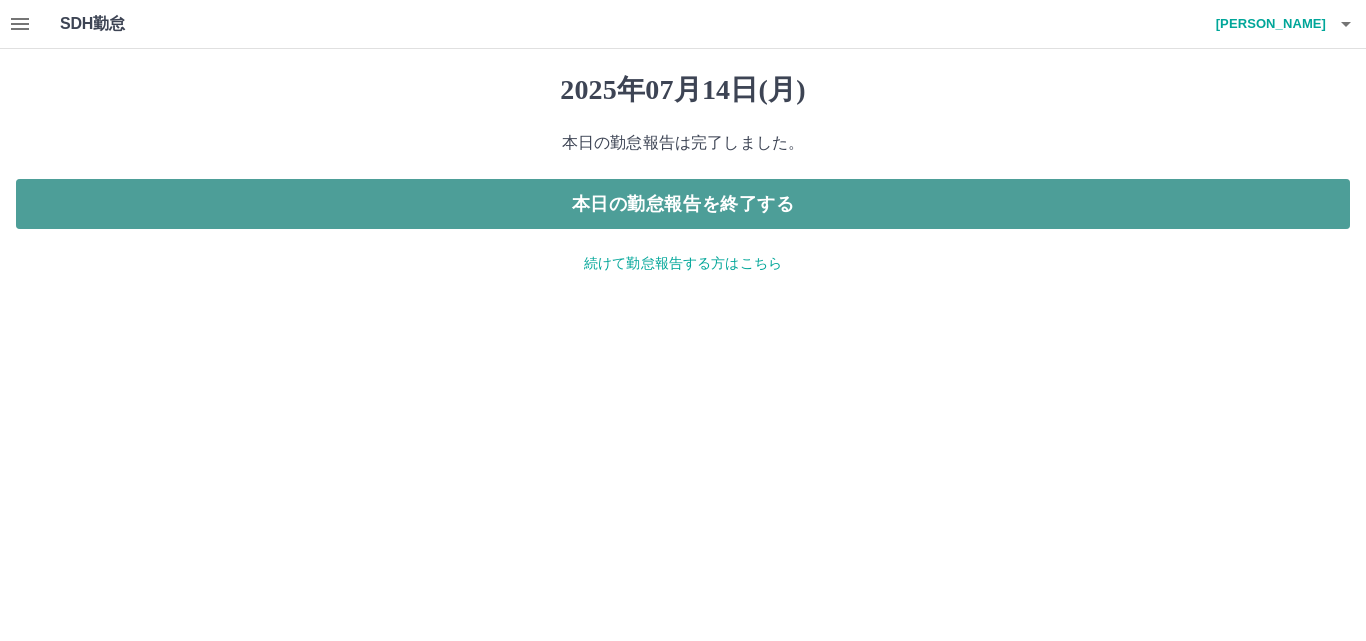click on "本日の勤怠報告を終了する" at bounding box center (683, 204) 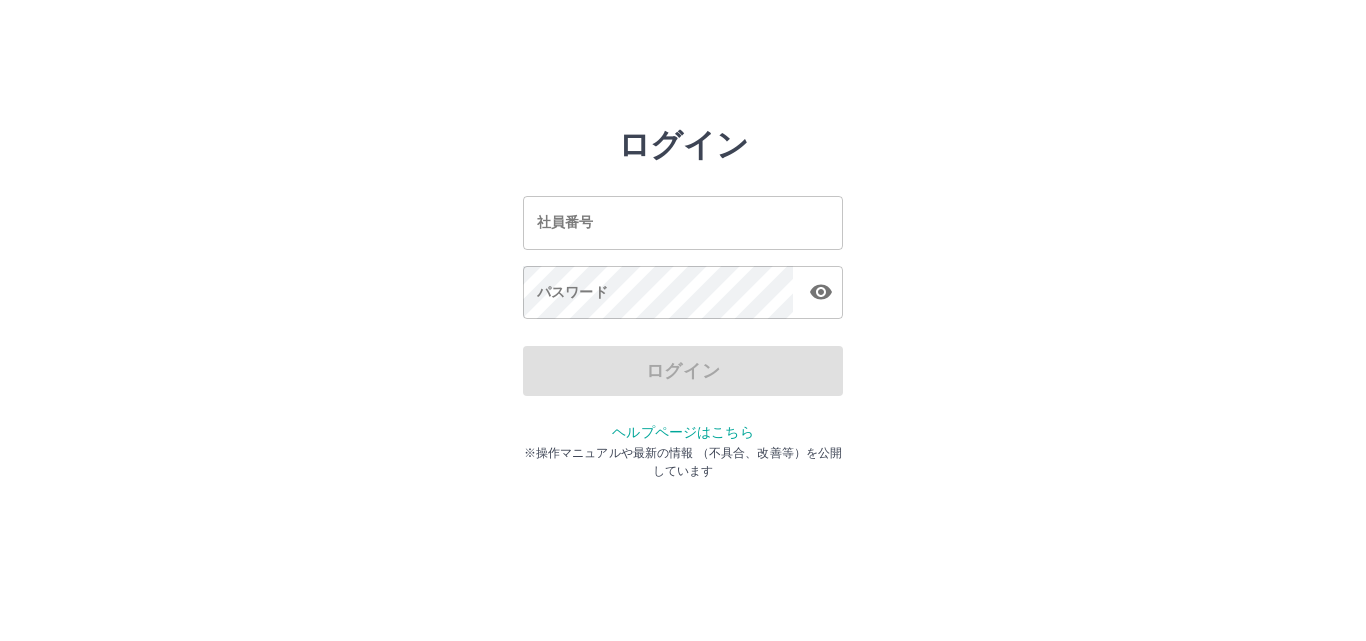 scroll, scrollTop: 0, scrollLeft: 0, axis: both 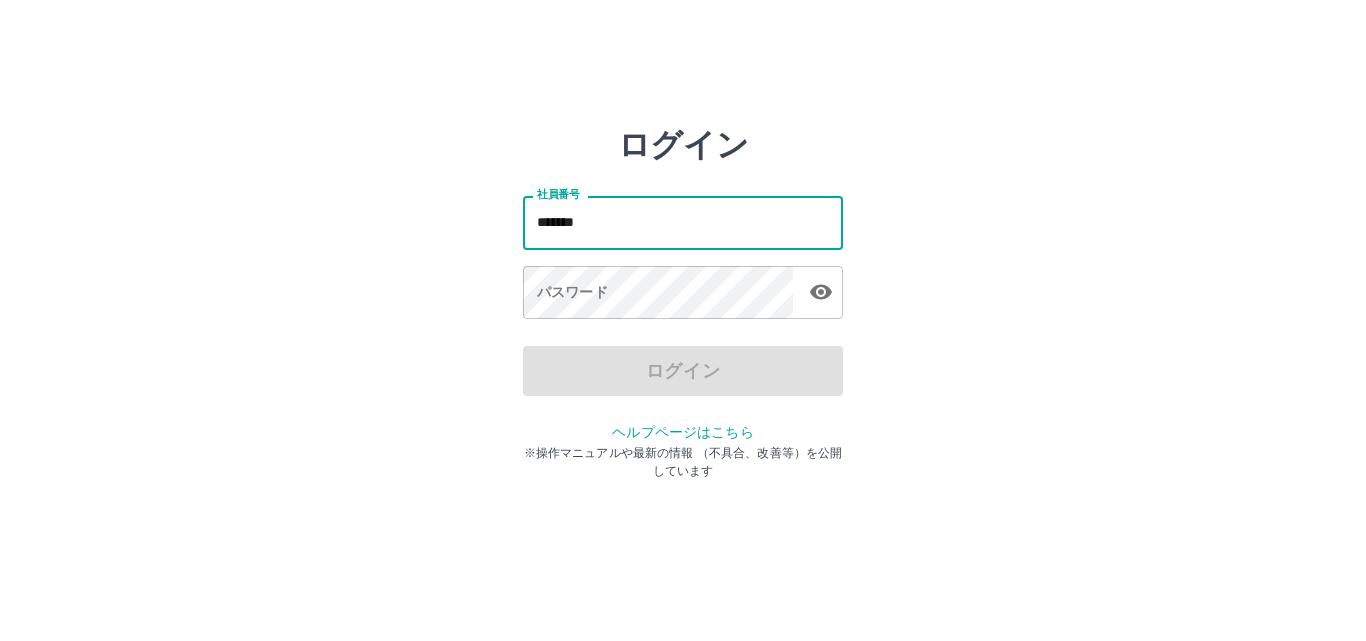type on "*******" 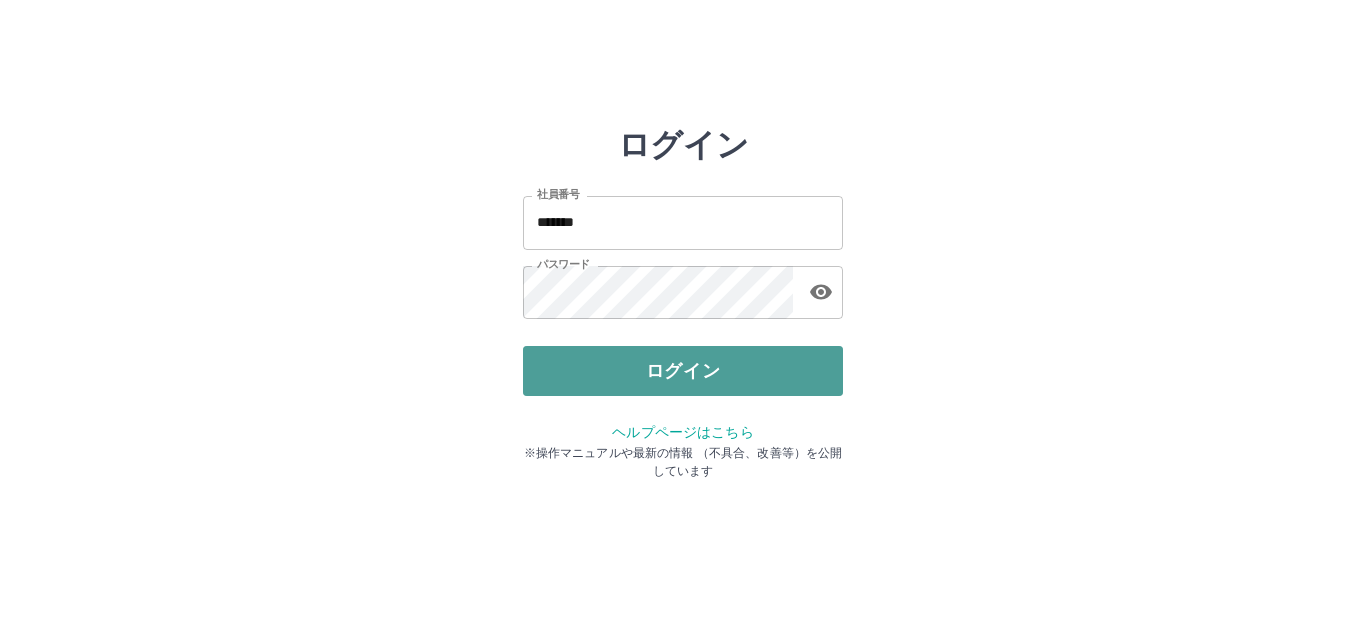 click on "ログイン" at bounding box center (683, 371) 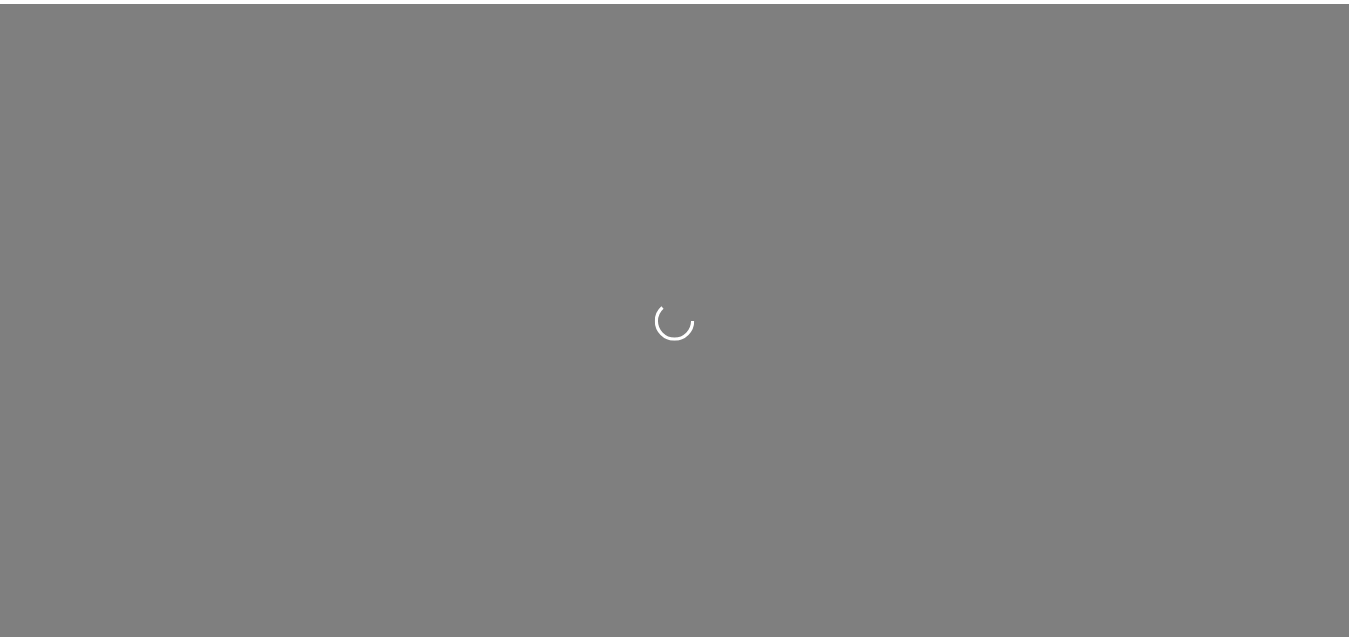 scroll, scrollTop: 0, scrollLeft: 0, axis: both 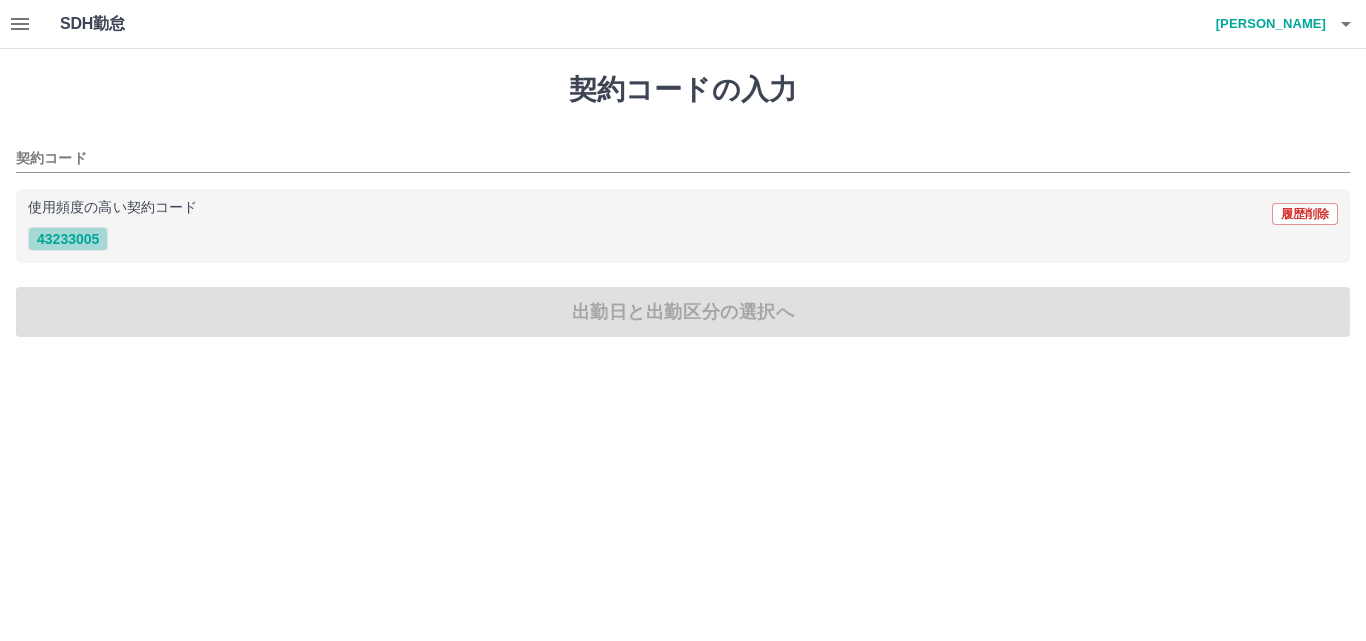 click on "43233005" at bounding box center (68, 239) 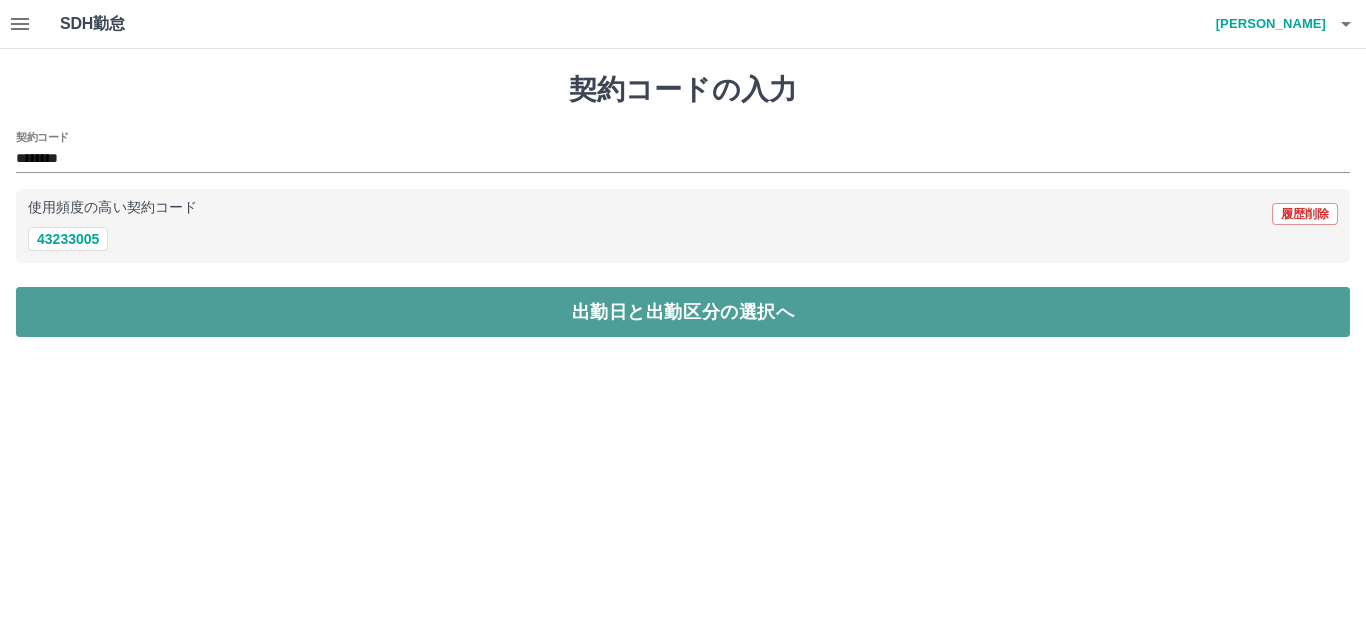 click on "出勤日と出勤区分の選択へ" at bounding box center (683, 312) 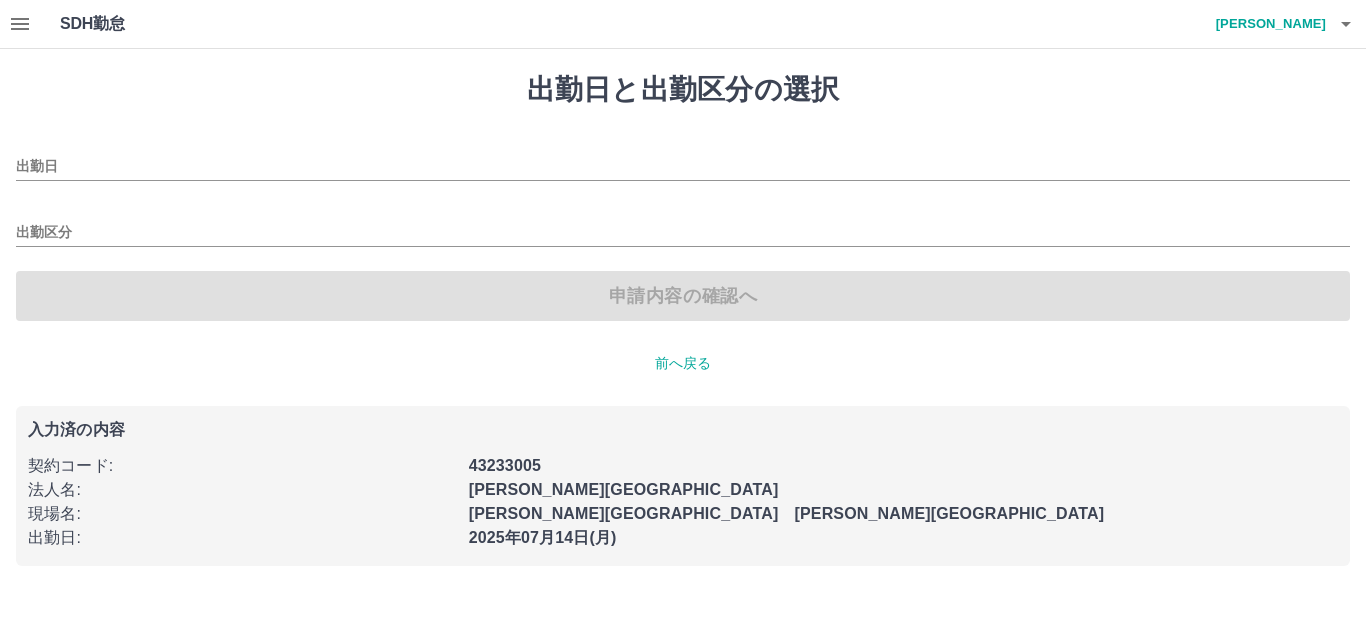 type on "**********" 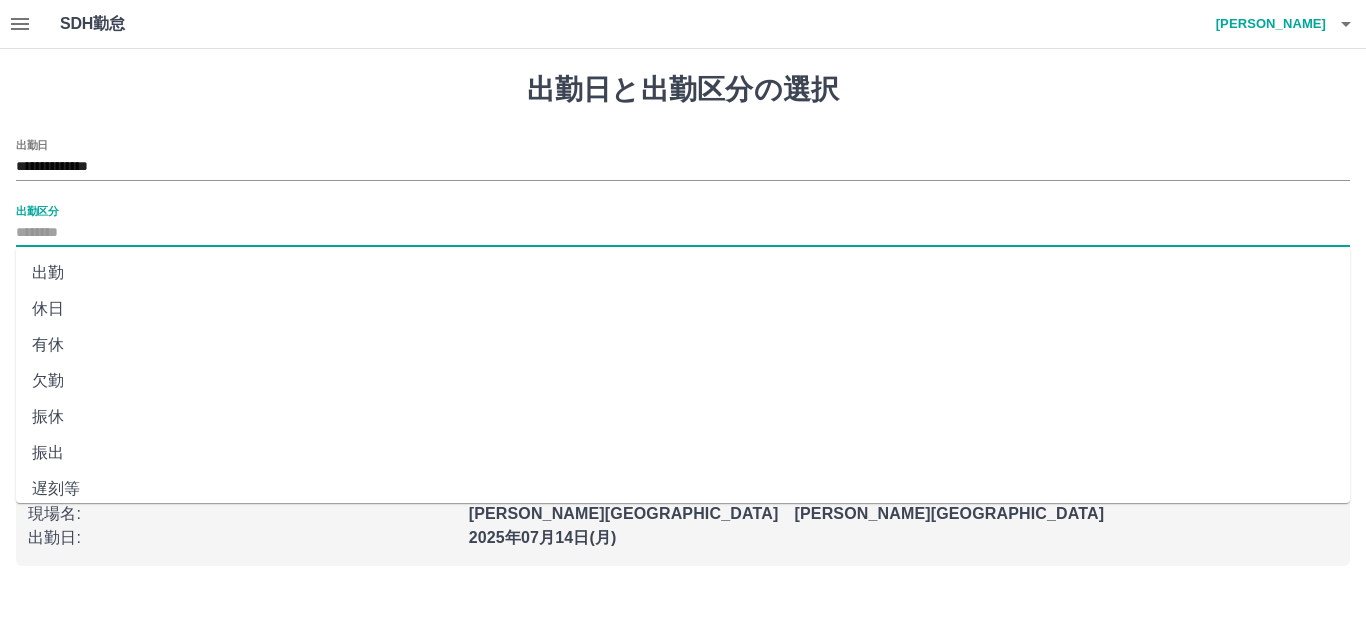 click on "出勤区分" at bounding box center (683, 233) 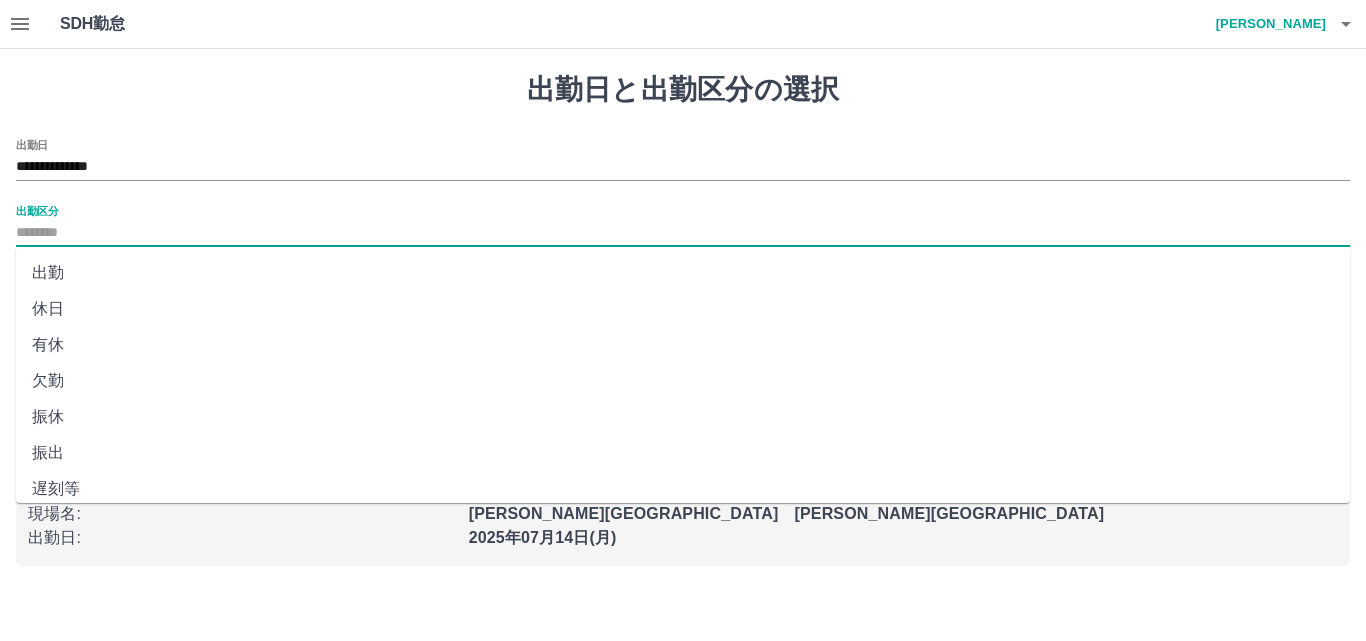 click on "出勤" at bounding box center [683, 273] 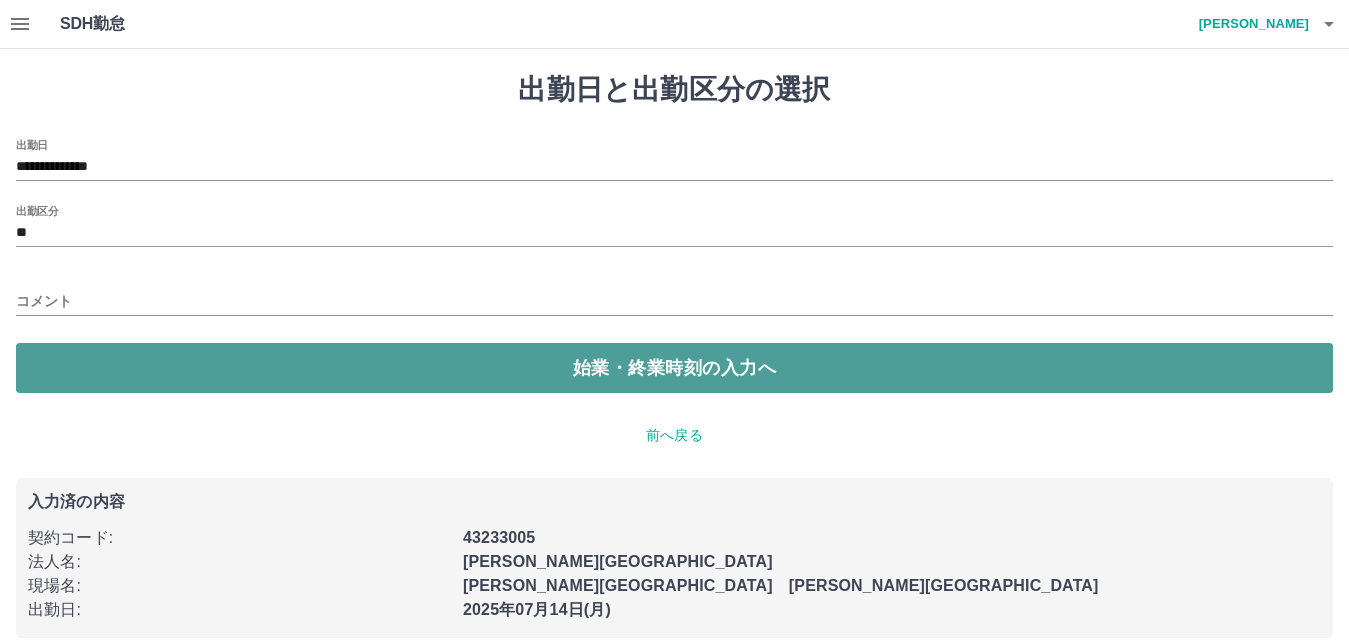 click on "始業・終業時刻の入力へ" at bounding box center (674, 368) 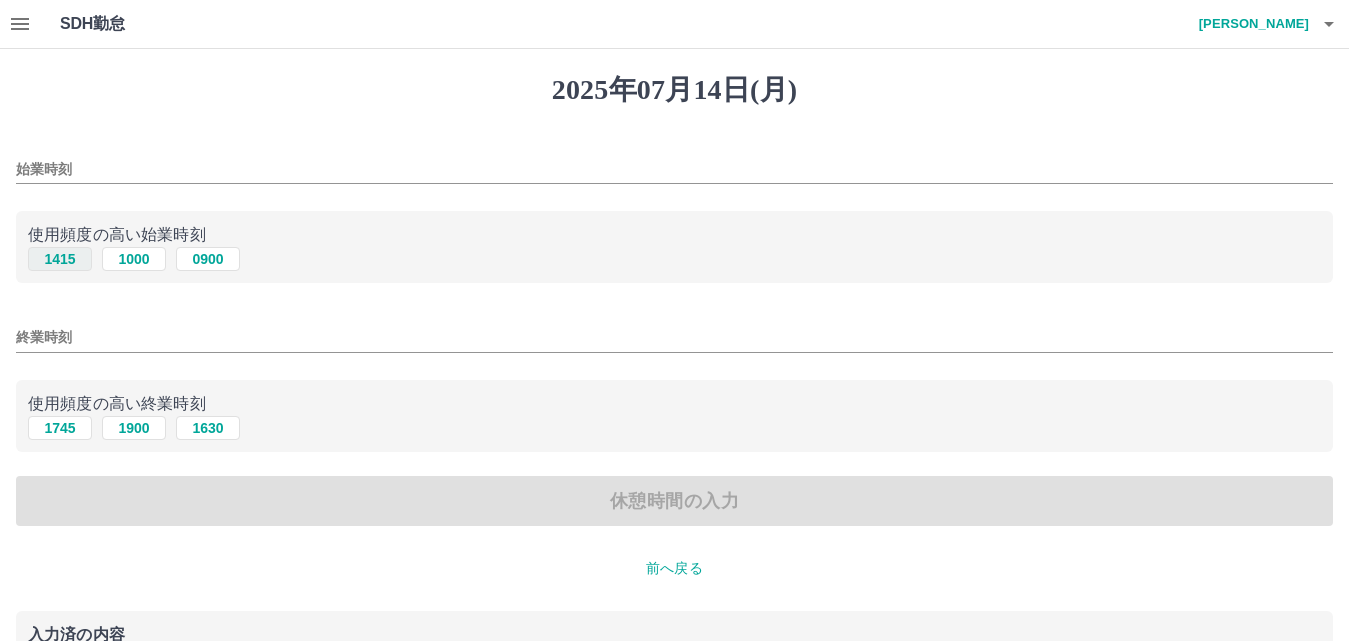 click on "1415" at bounding box center (60, 259) 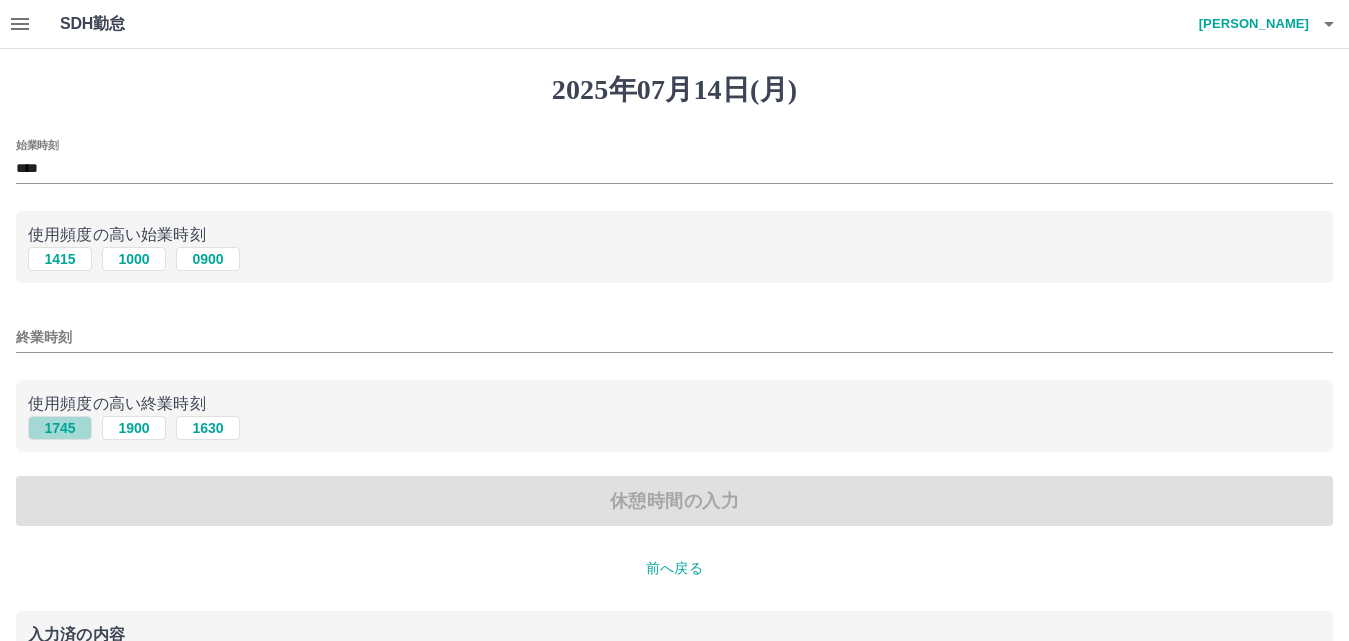 click on "1745" at bounding box center (60, 428) 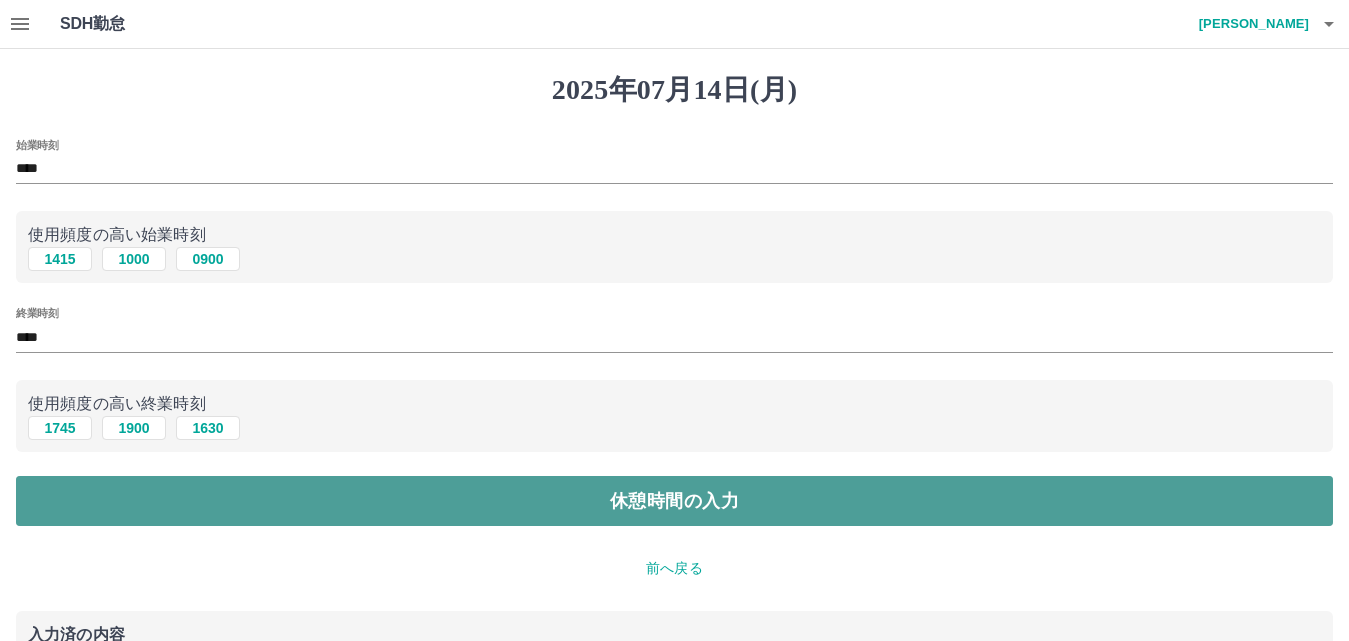 click on "休憩時間の入力" at bounding box center [674, 501] 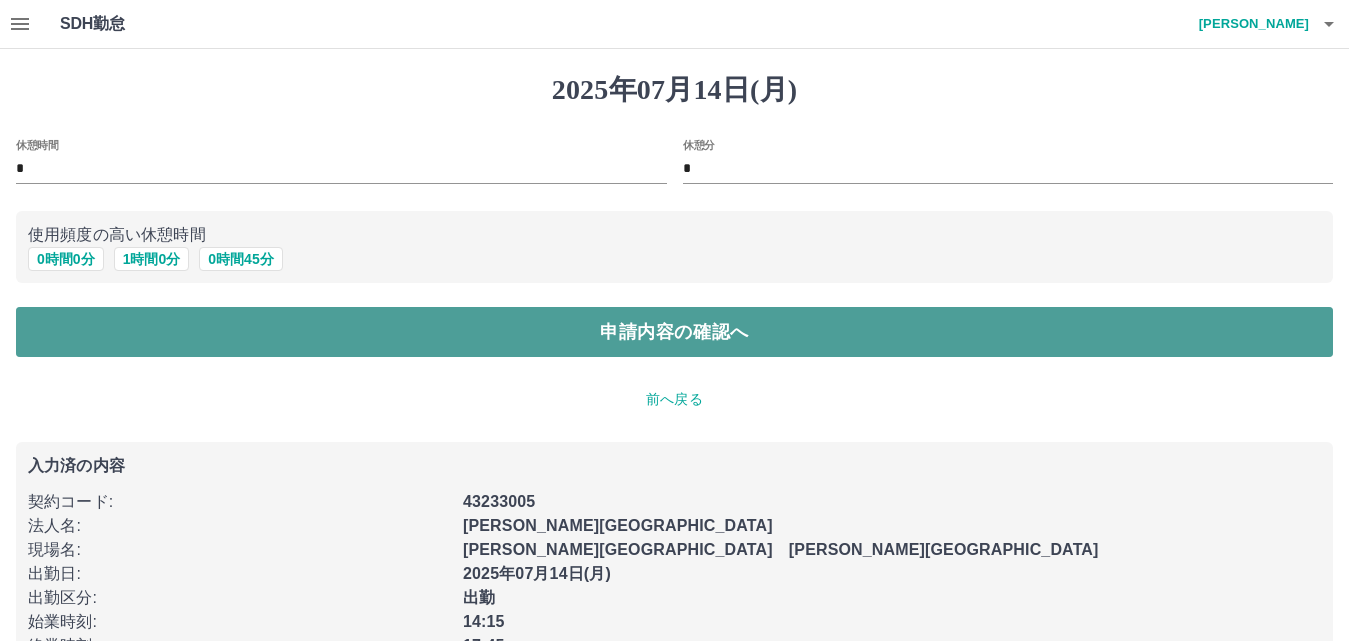 click on "申請内容の確認へ" at bounding box center [674, 332] 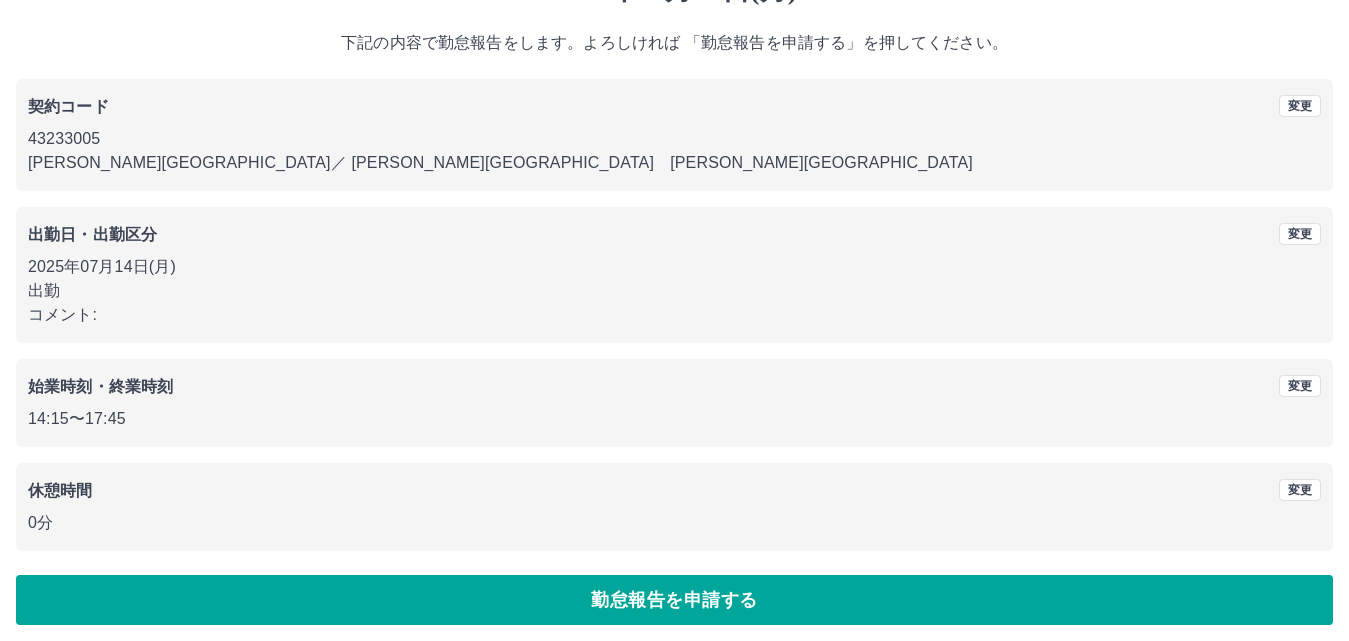scroll, scrollTop: 108, scrollLeft: 0, axis: vertical 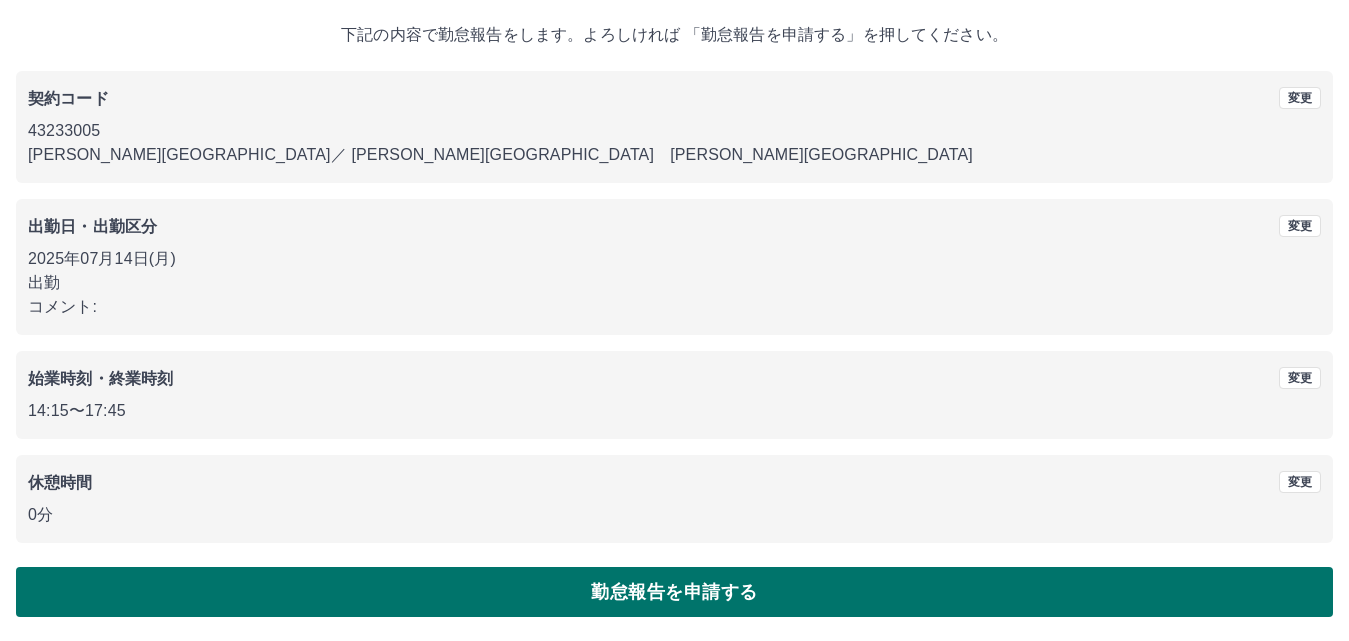 click on "勤怠報告を申請する" at bounding box center [674, 592] 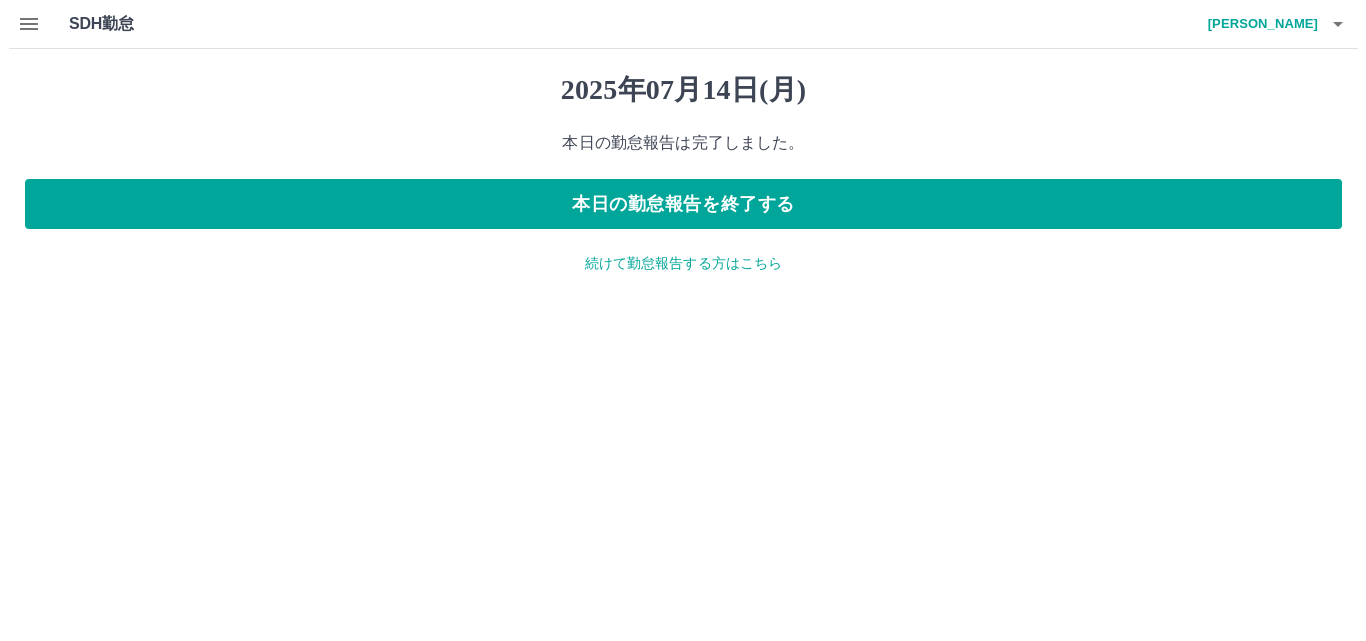 scroll, scrollTop: 0, scrollLeft: 0, axis: both 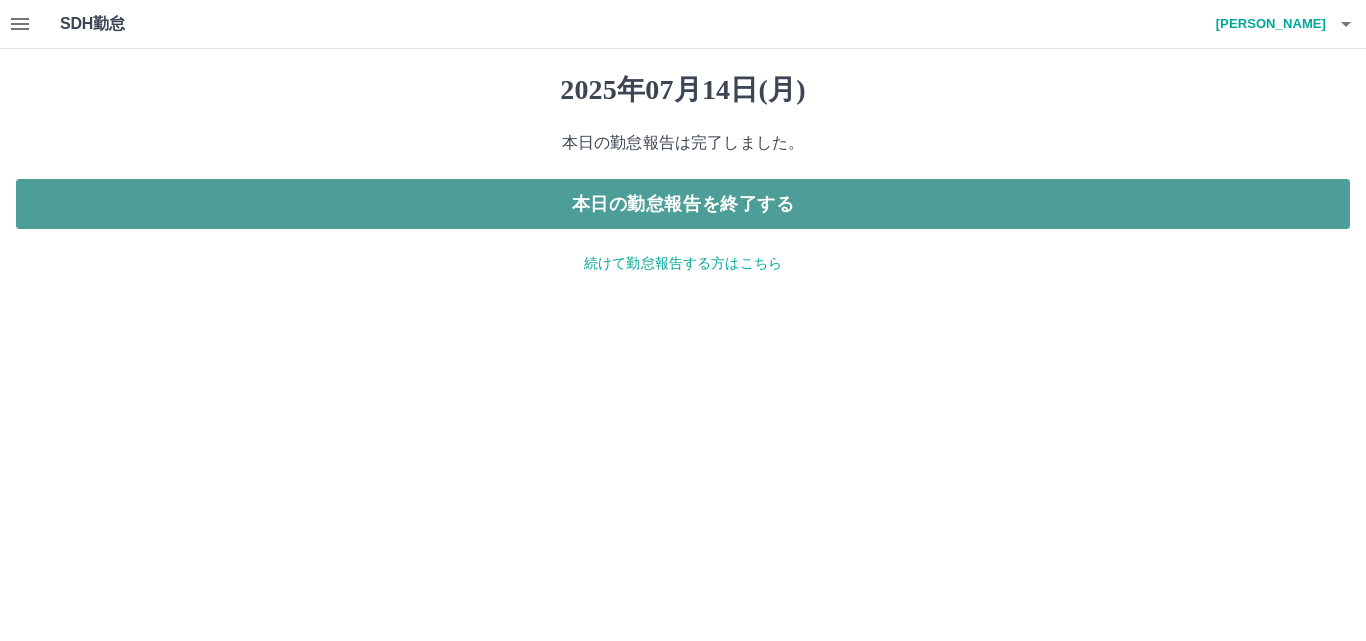 click on "本日の勤怠報告を終了する" at bounding box center [683, 204] 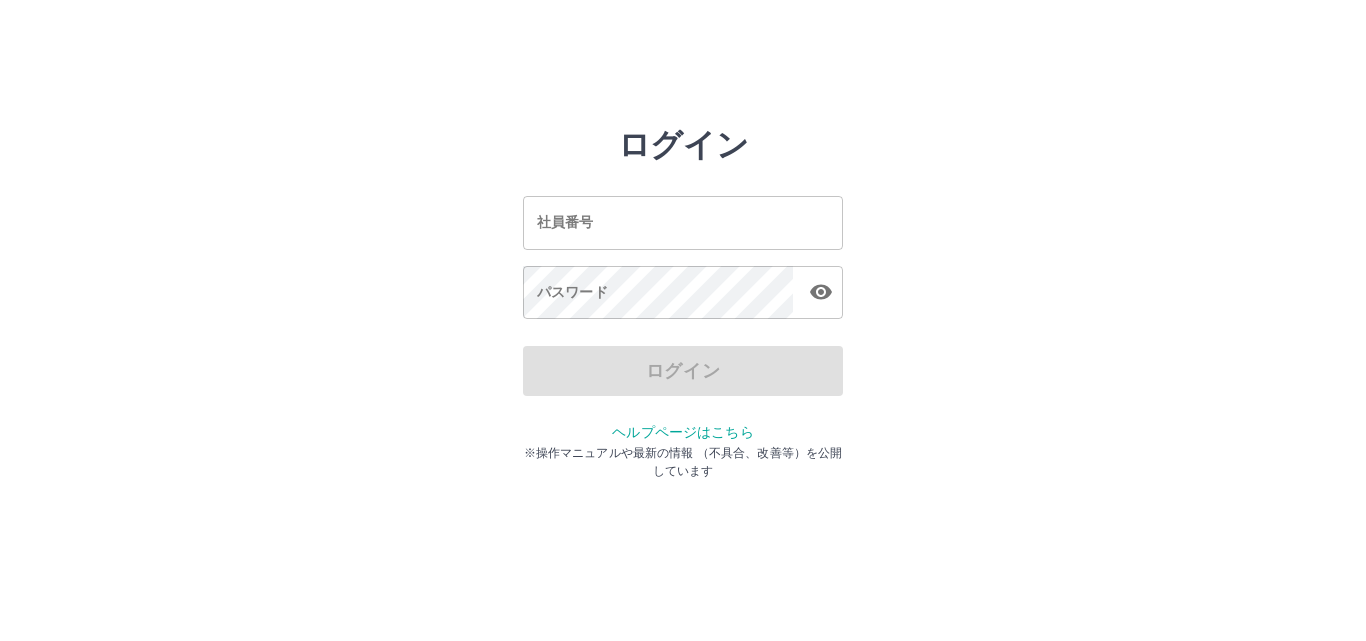 scroll, scrollTop: 0, scrollLeft: 0, axis: both 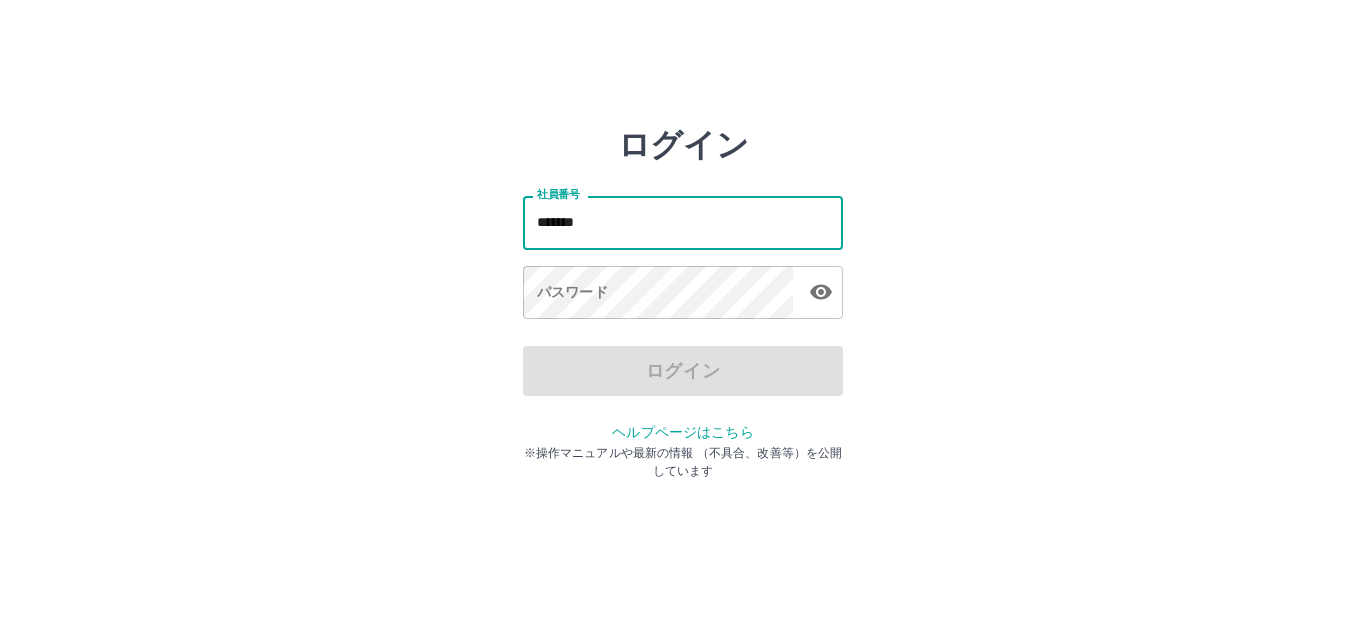 type on "*******" 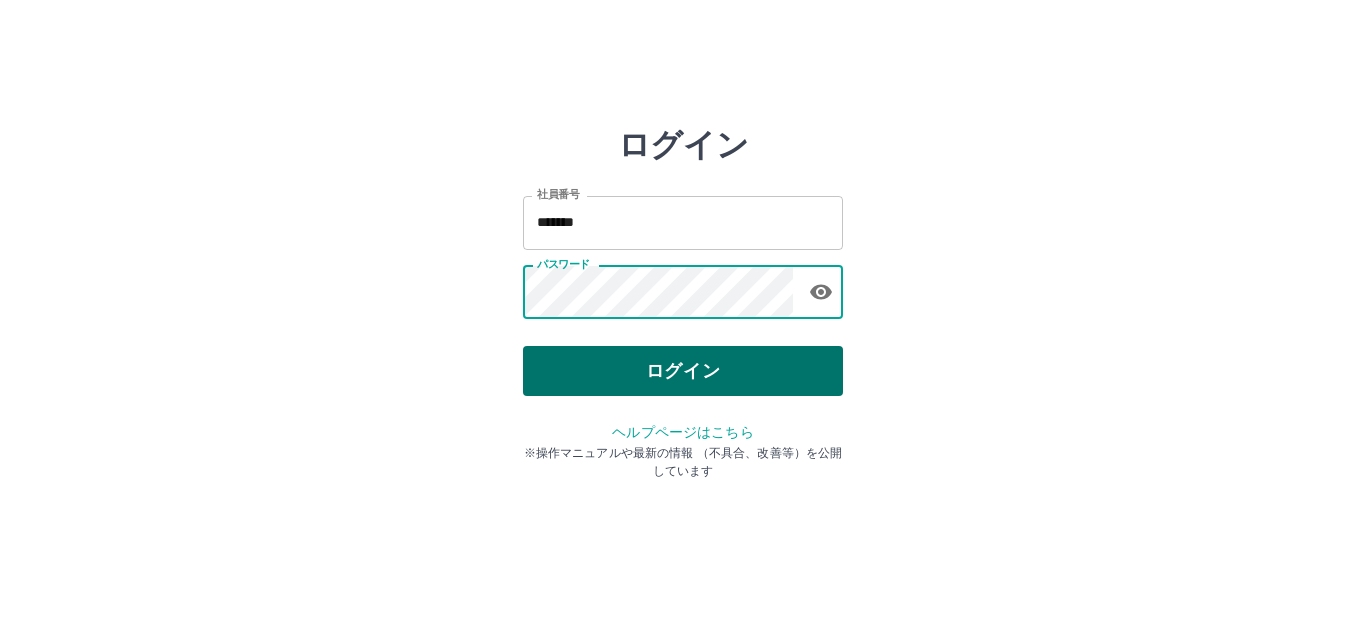 click on "ログイン" at bounding box center (683, 371) 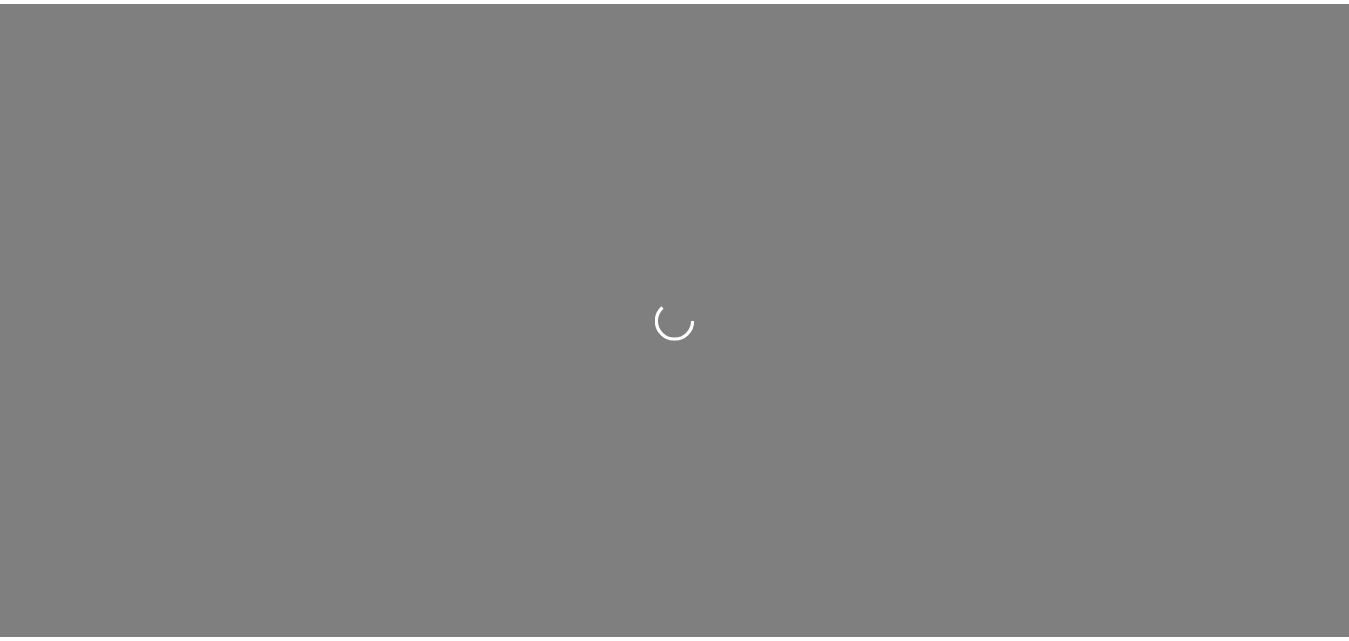 scroll, scrollTop: 0, scrollLeft: 0, axis: both 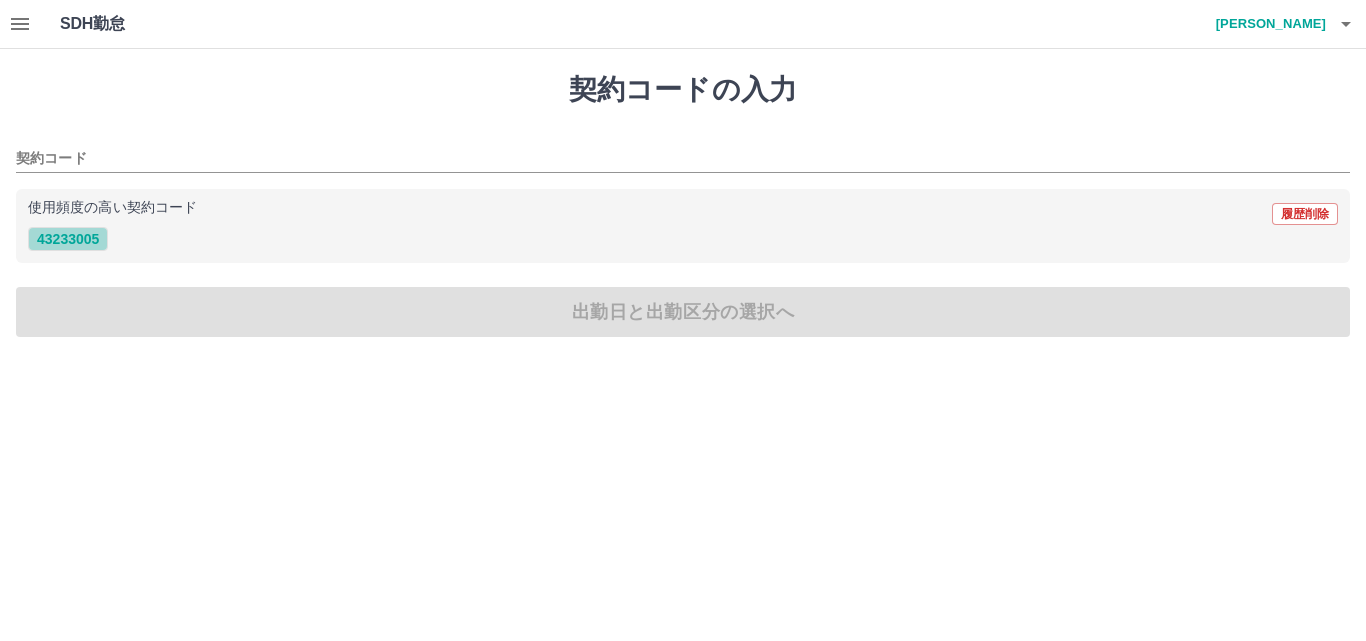 click on "43233005" at bounding box center (68, 239) 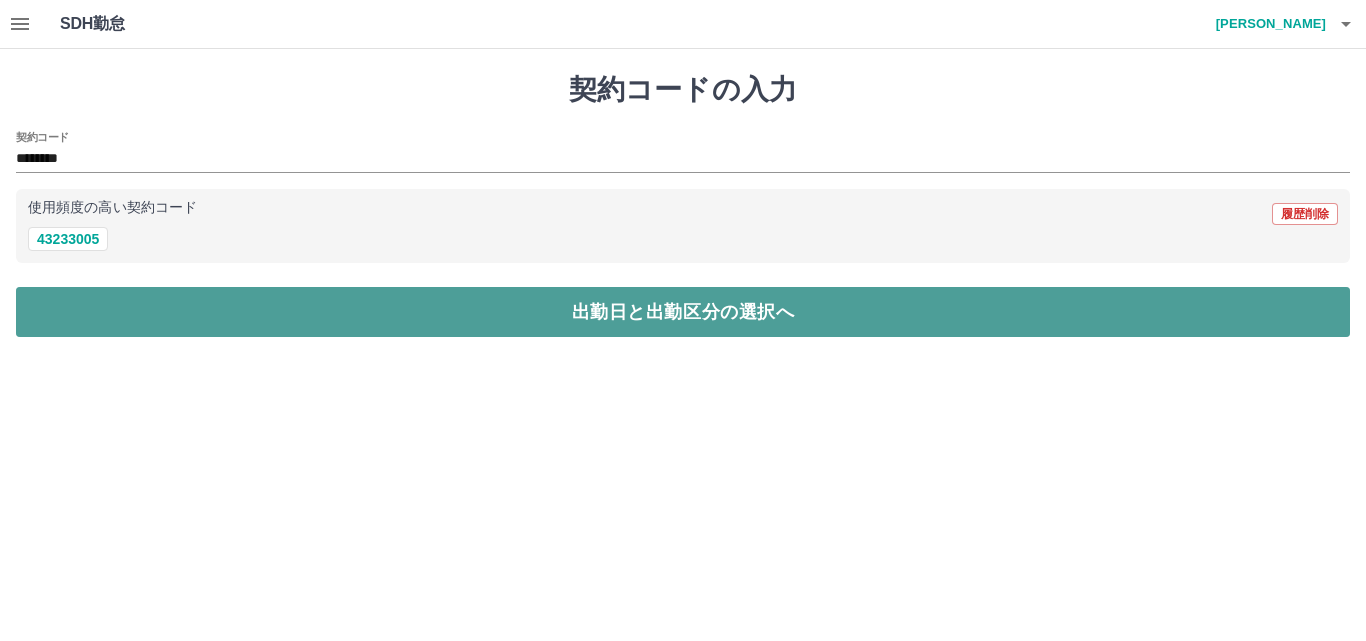 click on "出勤日と出勤区分の選択へ" at bounding box center (683, 312) 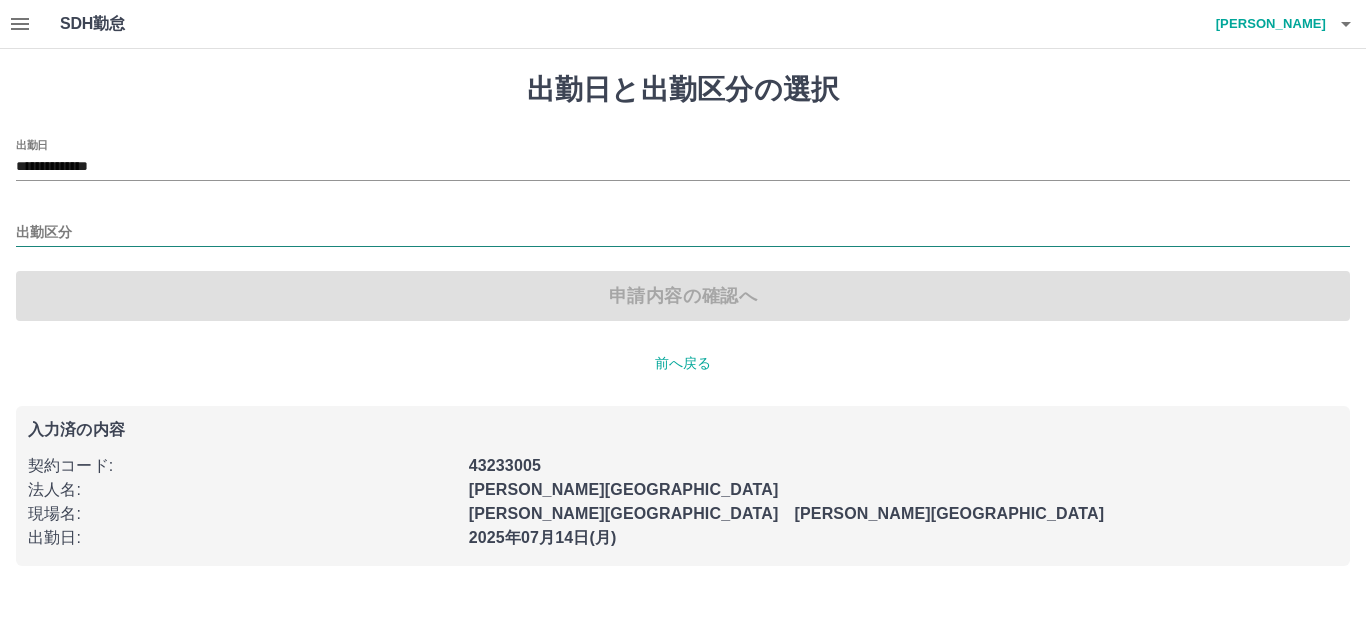 click on "出勤区分" at bounding box center (683, 233) 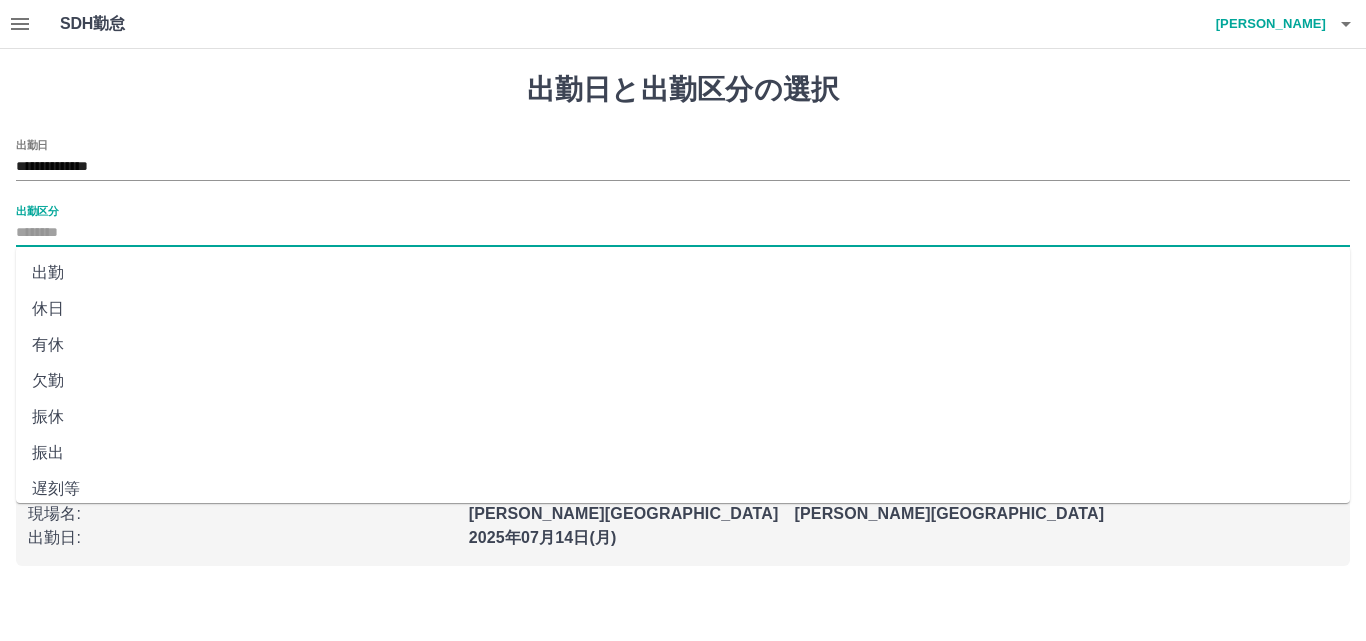 click on "出勤" at bounding box center [683, 273] 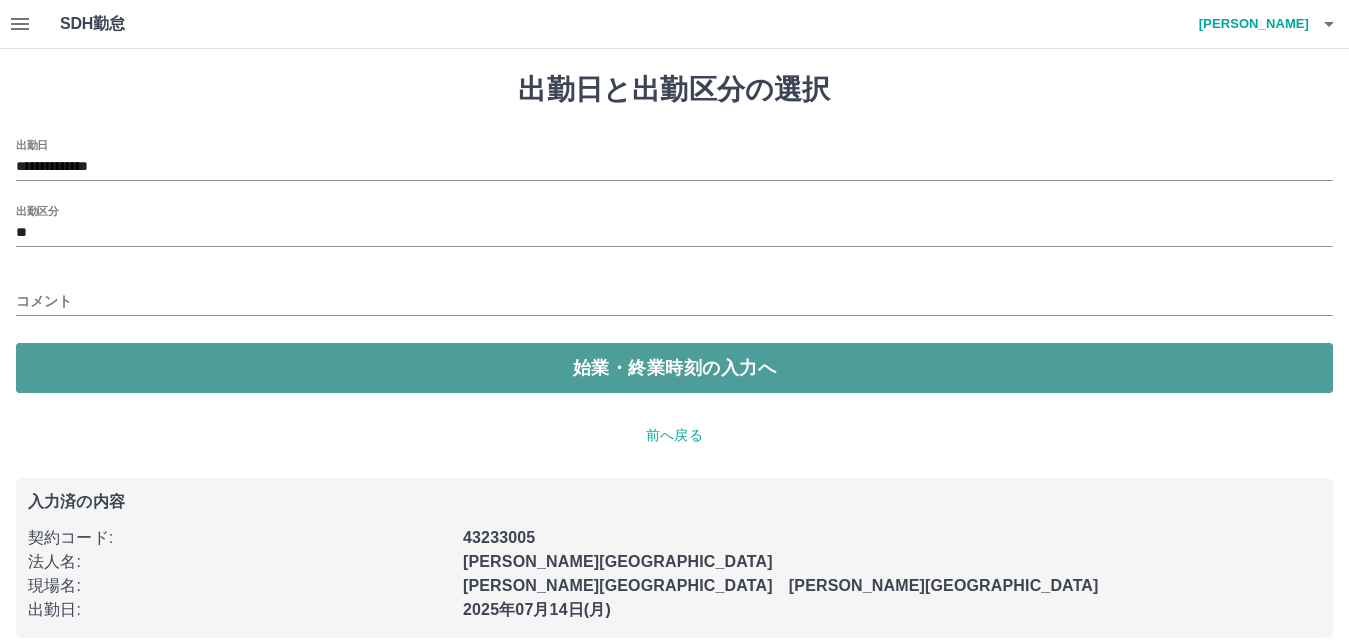click on "始業・終業時刻の入力へ" at bounding box center [674, 368] 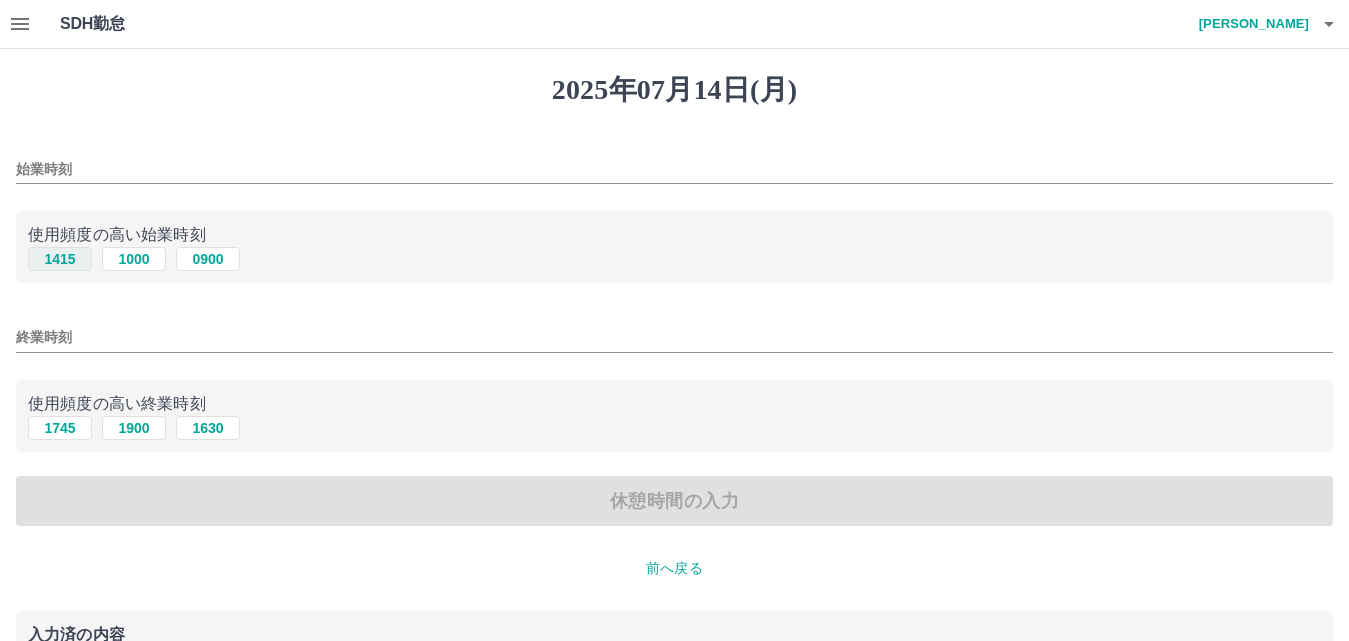 click on "1415" at bounding box center [60, 259] 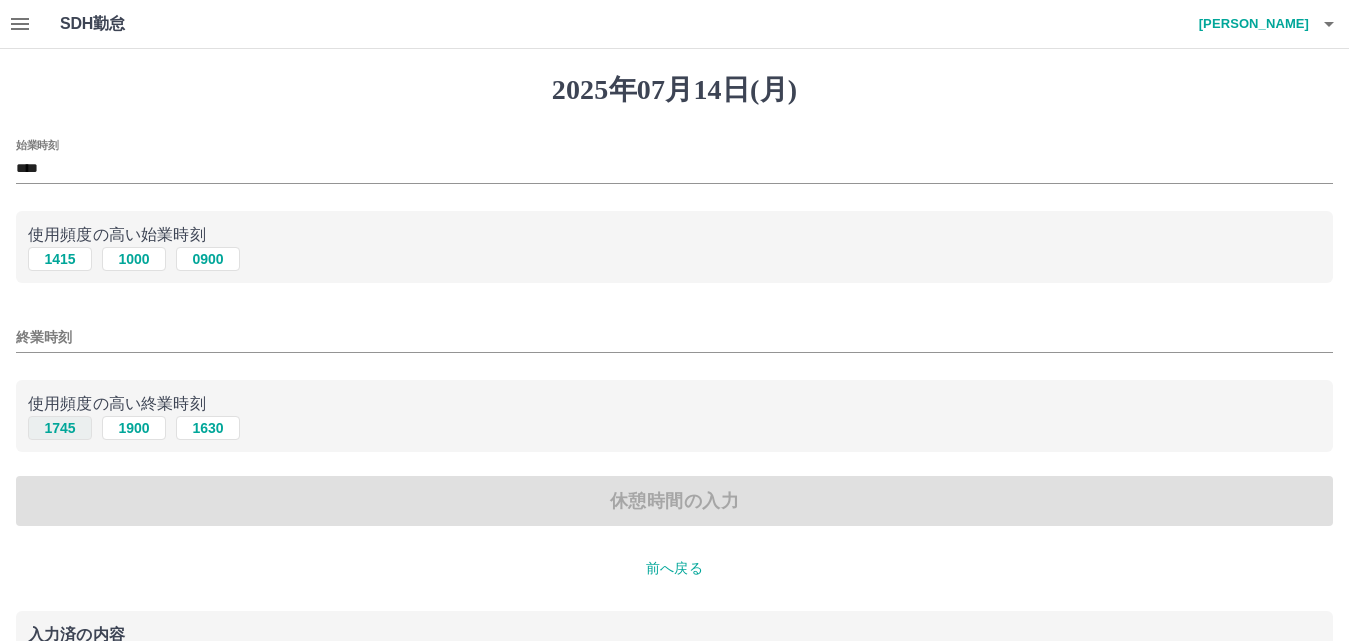 click on "1745" at bounding box center [60, 428] 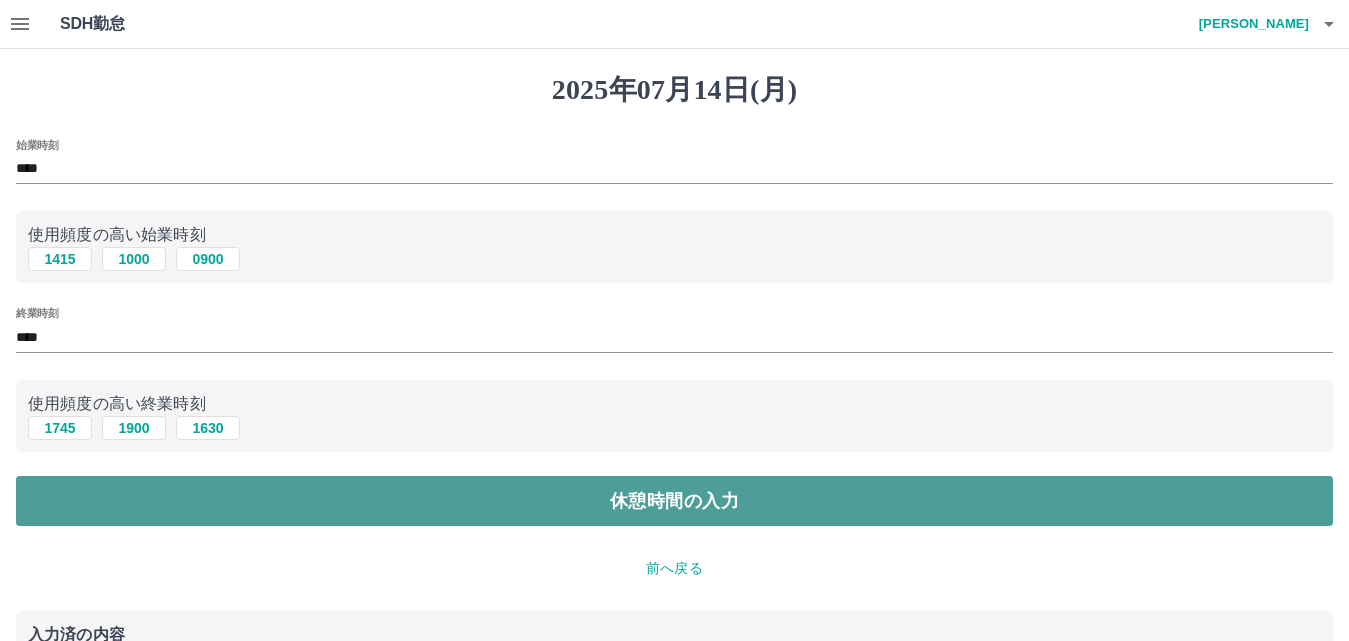click on "休憩時間の入力" at bounding box center [674, 501] 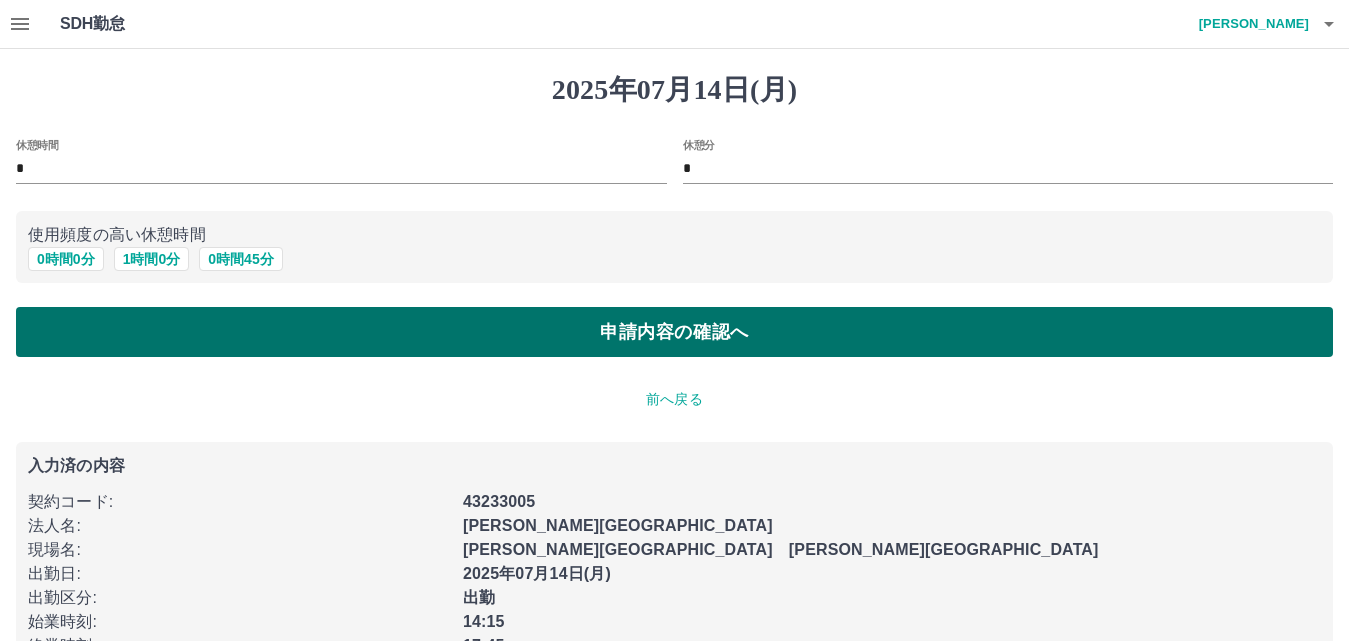 click on "申請内容の確認へ" at bounding box center (674, 332) 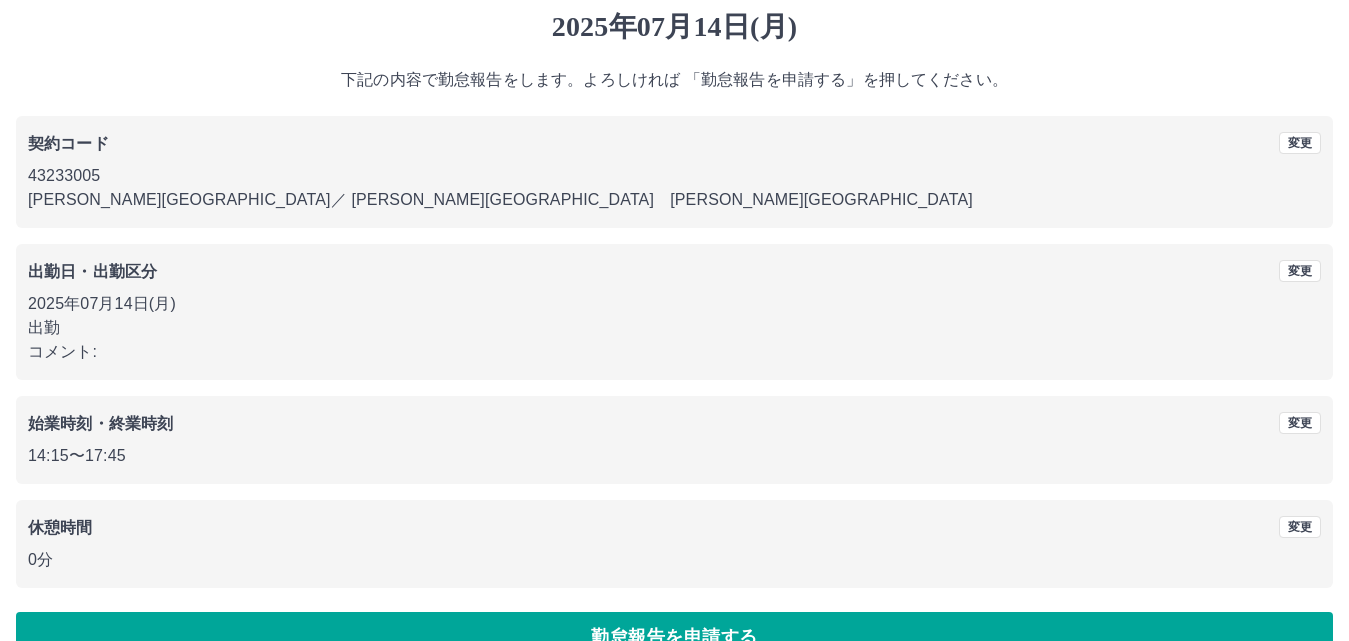 scroll, scrollTop: 108, scrollLeft: 0, axis: vertical 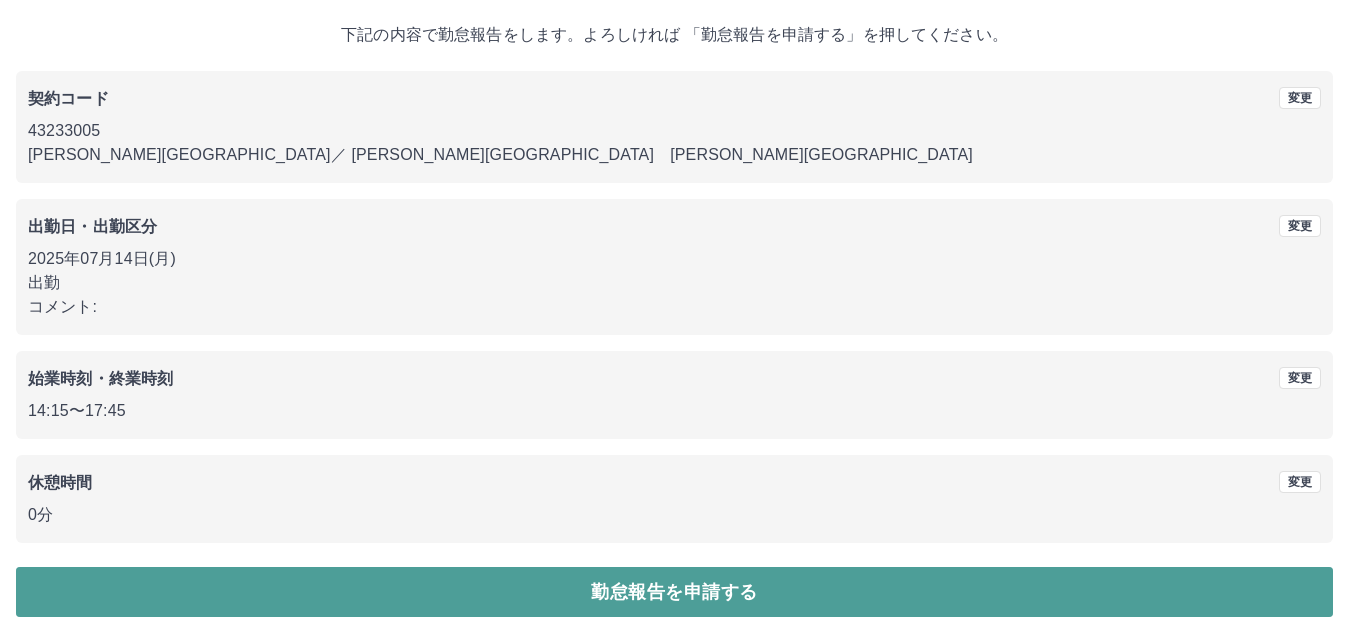 click on "勤怠報告を申請する" at bounding box center [674, 592] 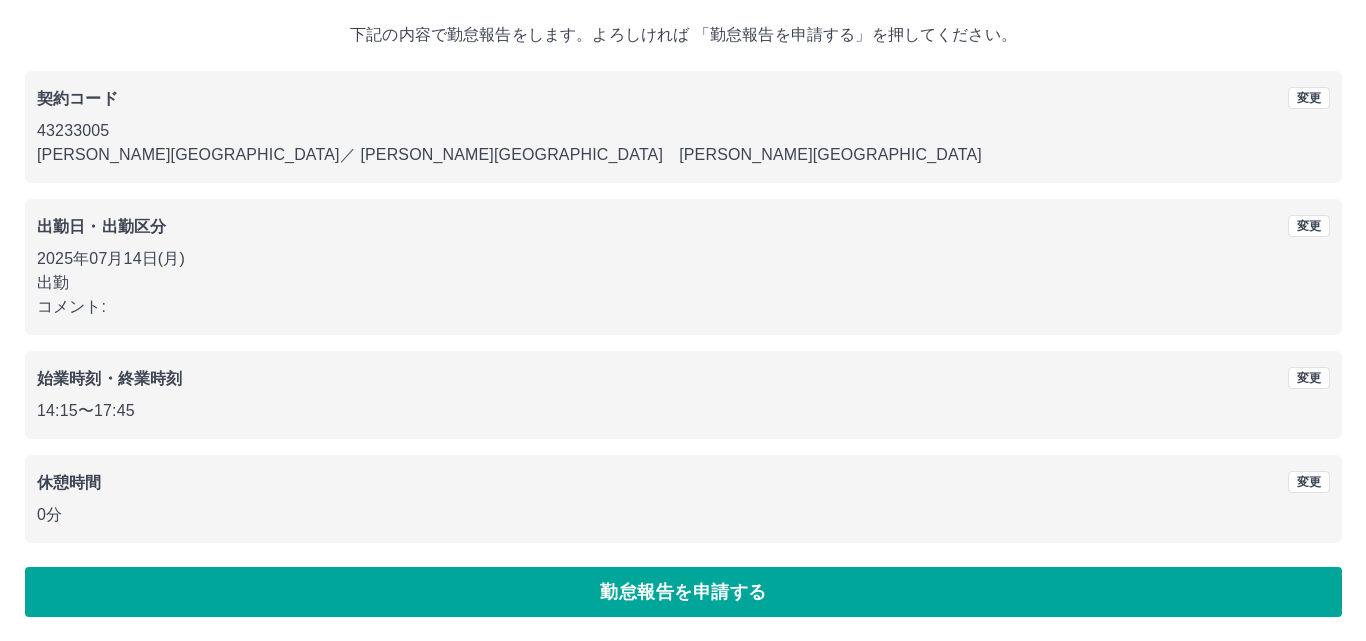 scroll, scrollTop: 0, scrollLeft: 0, axis: both 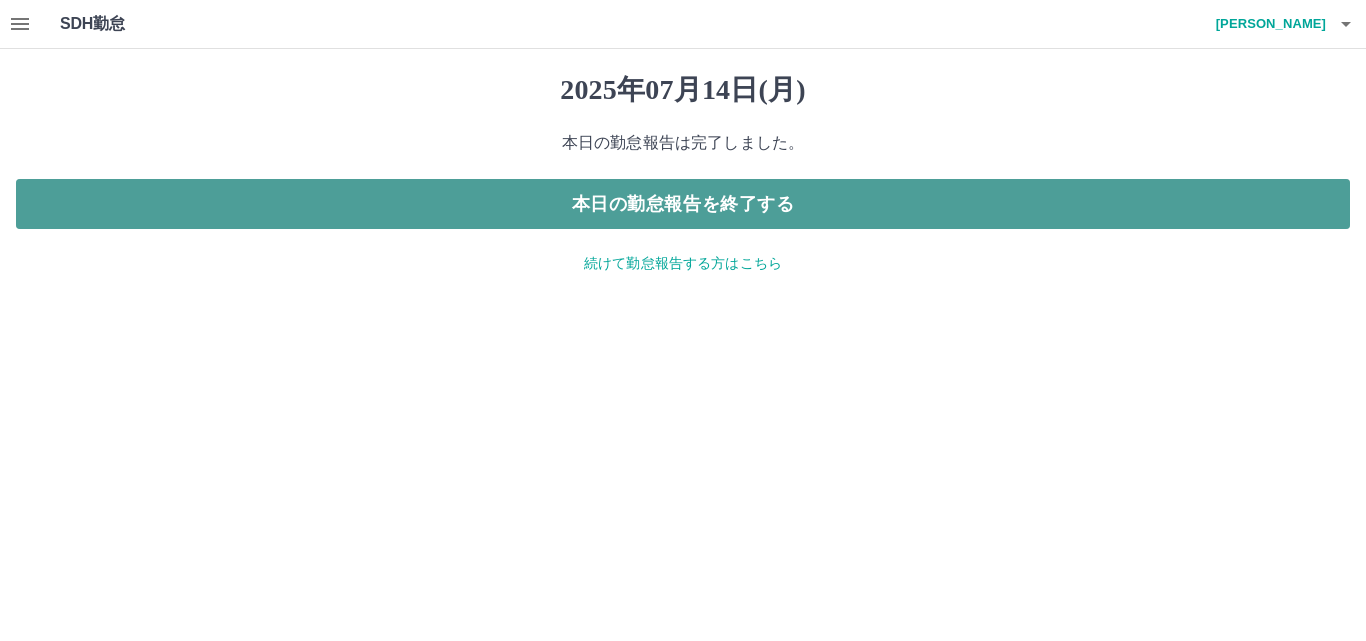 click on "本日の勤怠報告を終了する" at bounding box center [683, 204] 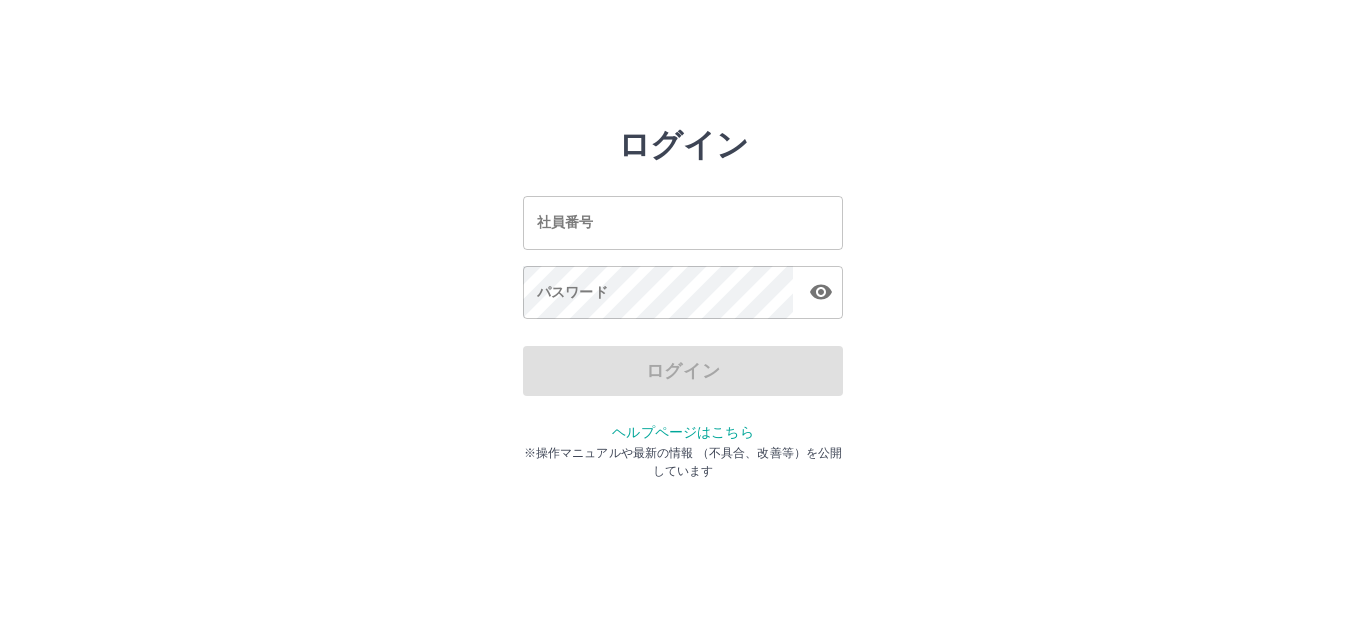 scroll, scrollTop: 0, scrollLeft: 0, axis: both 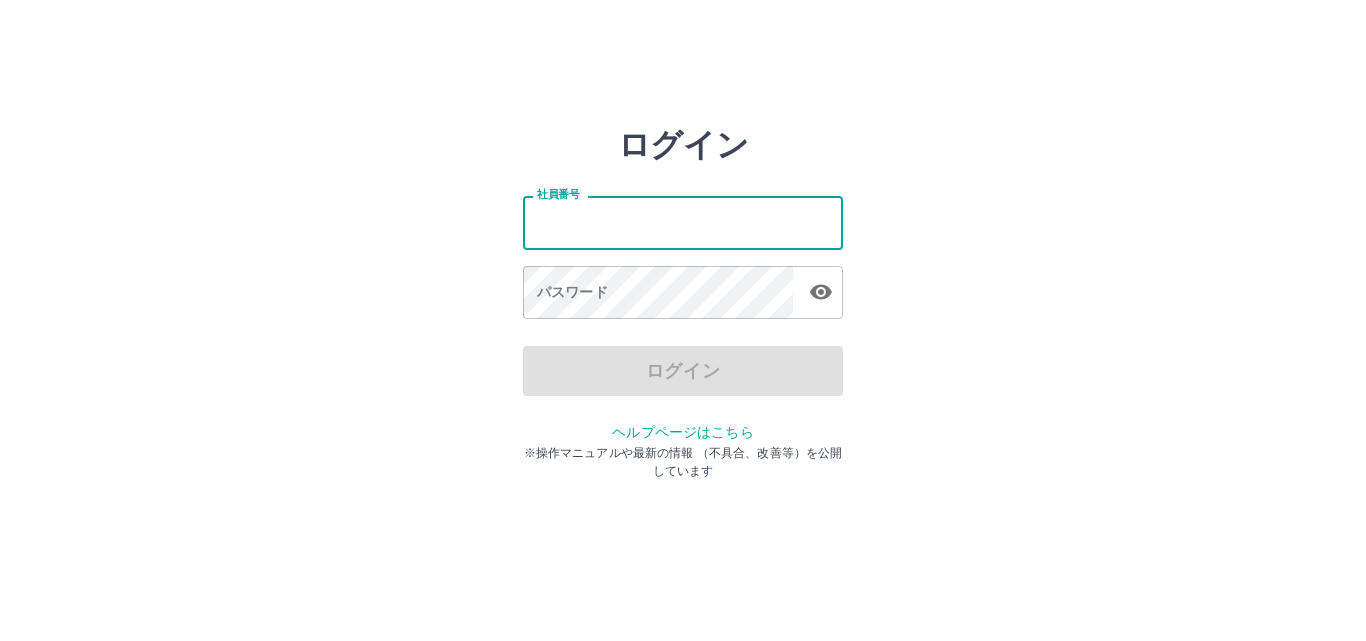 click on "社員番号" at bounding box center (683, 222) 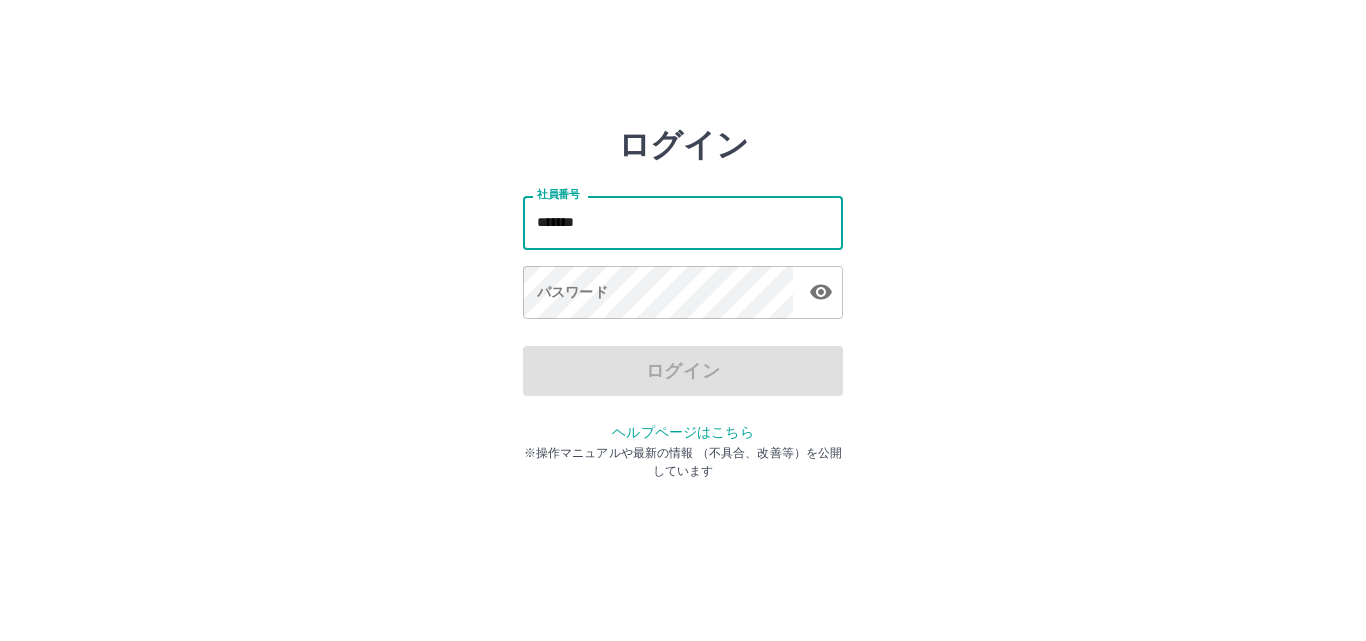 type on "*******" 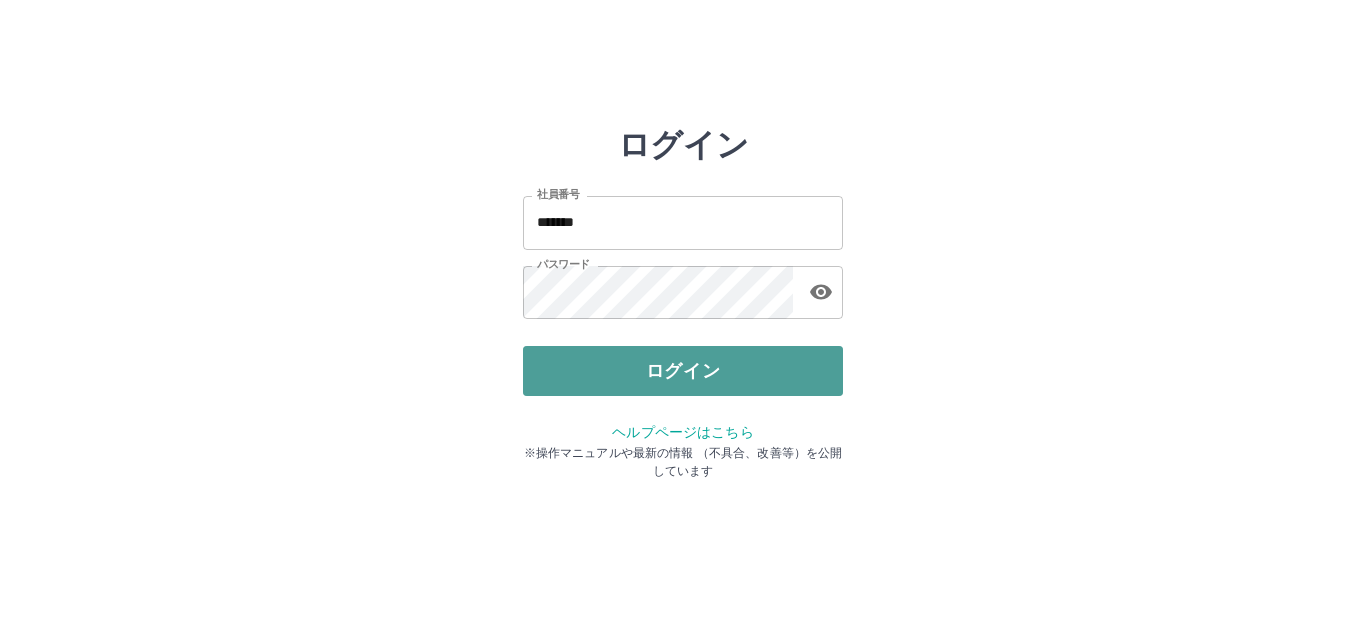 click on "ログイン" at bounding box center (683, 371) 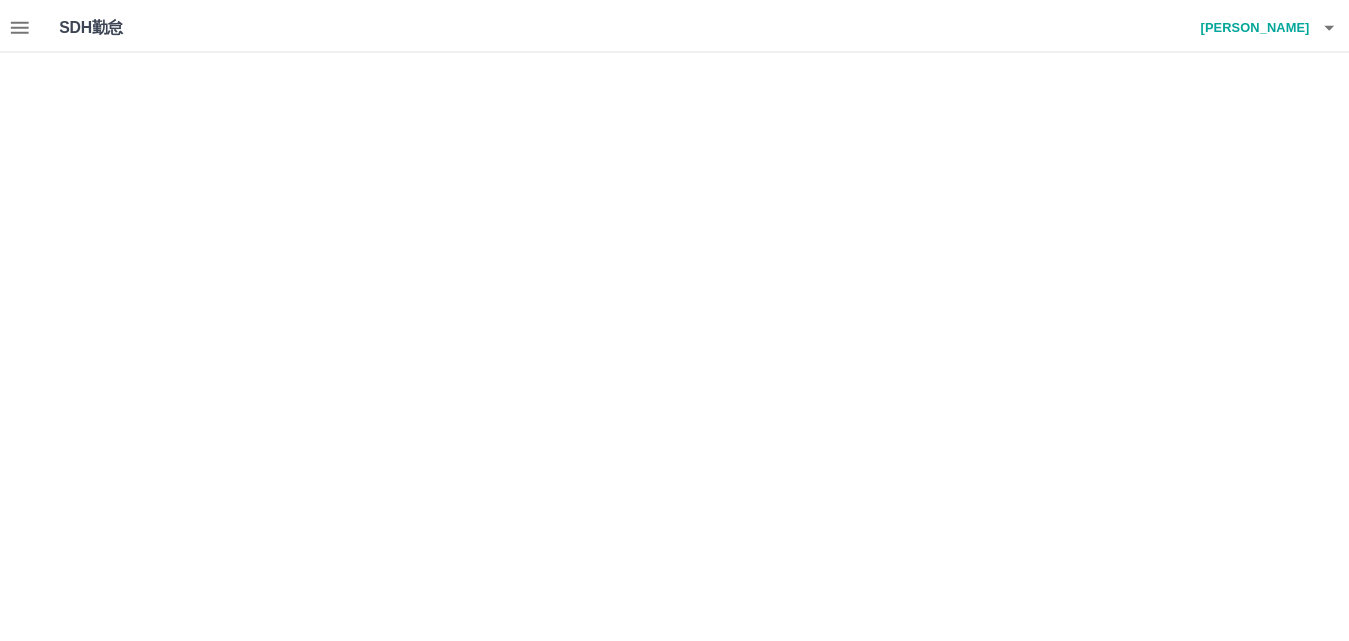 scroll, scrollTop: 0, scrollLeft: 0, axis: both 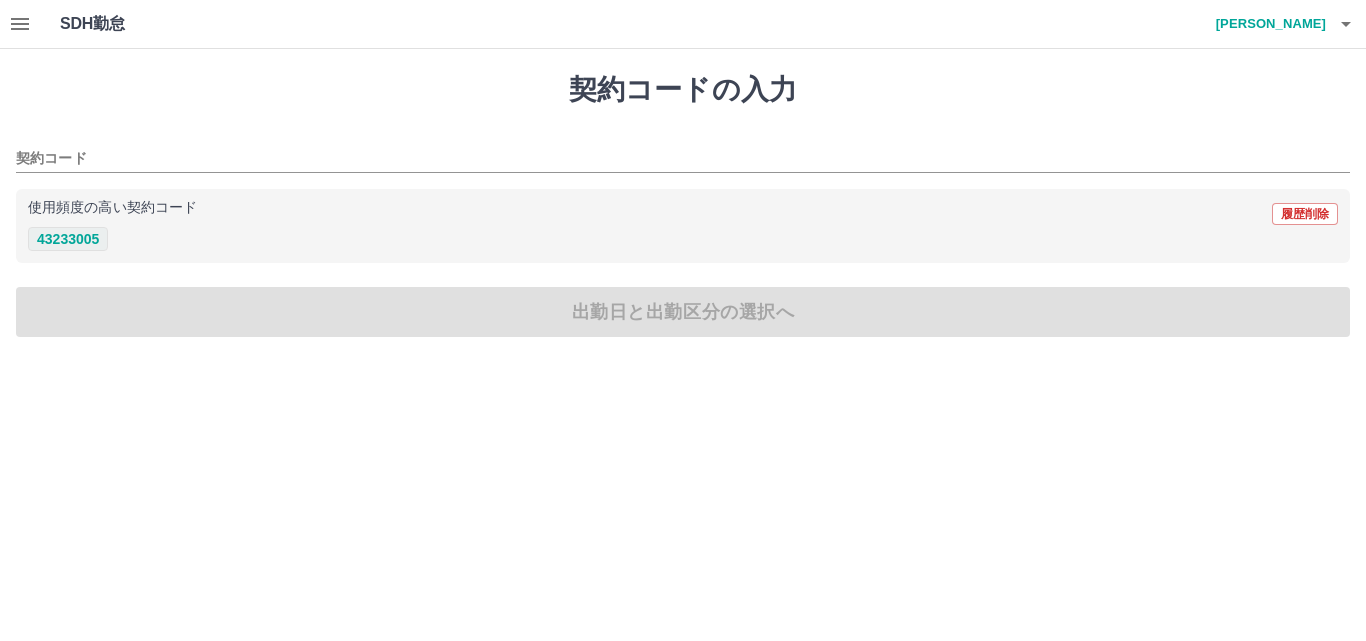 click on "43233005" at bounding box center (68, 239) 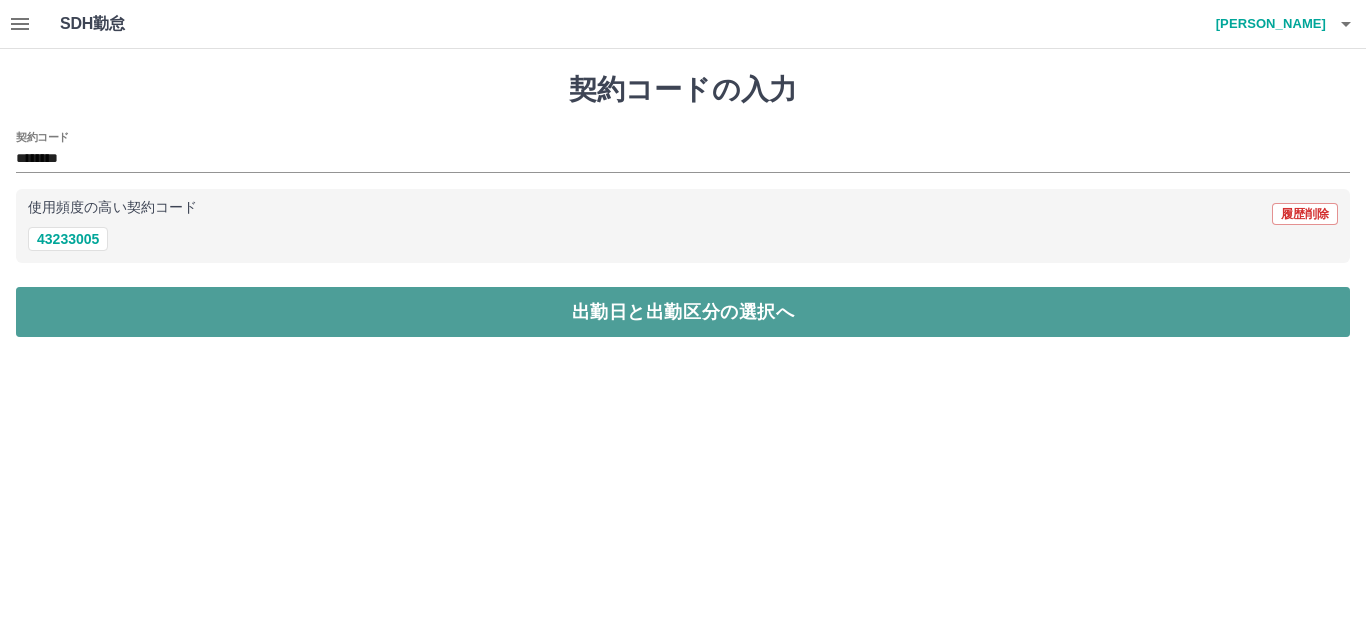 click on "出勤日と出勤区分の選択へ" at bounding box center (683, 312) 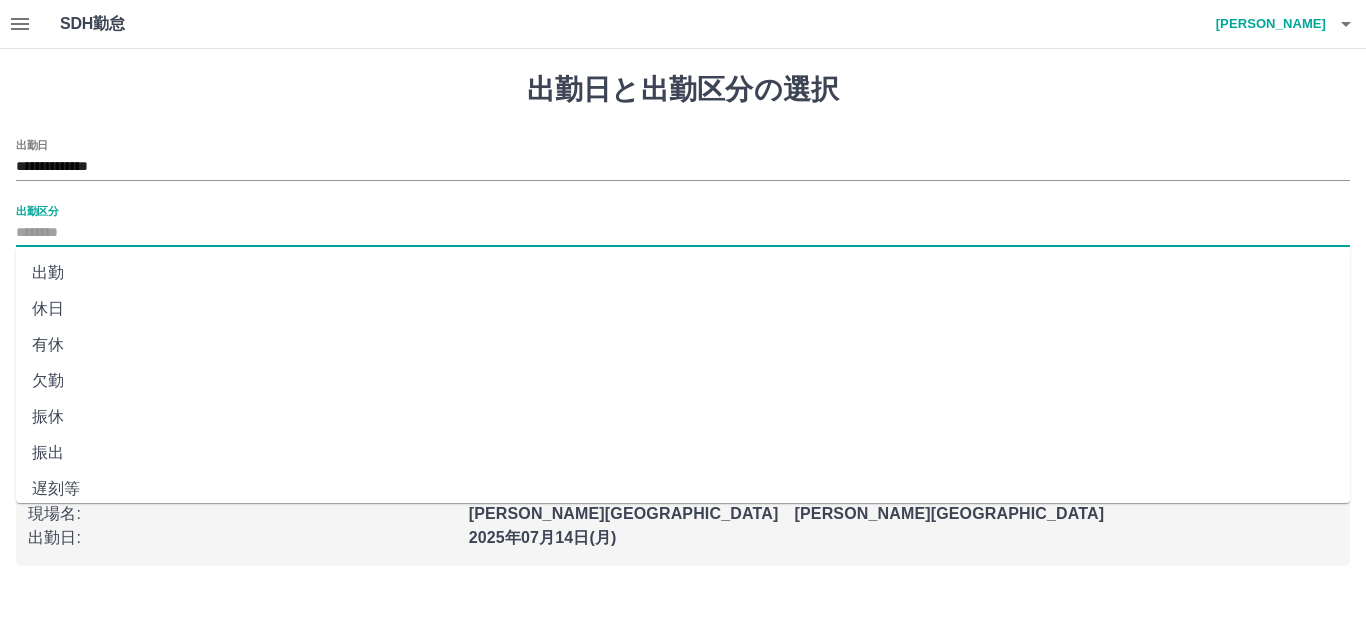 click on "出勤区分" at bounding box center [683, 233] 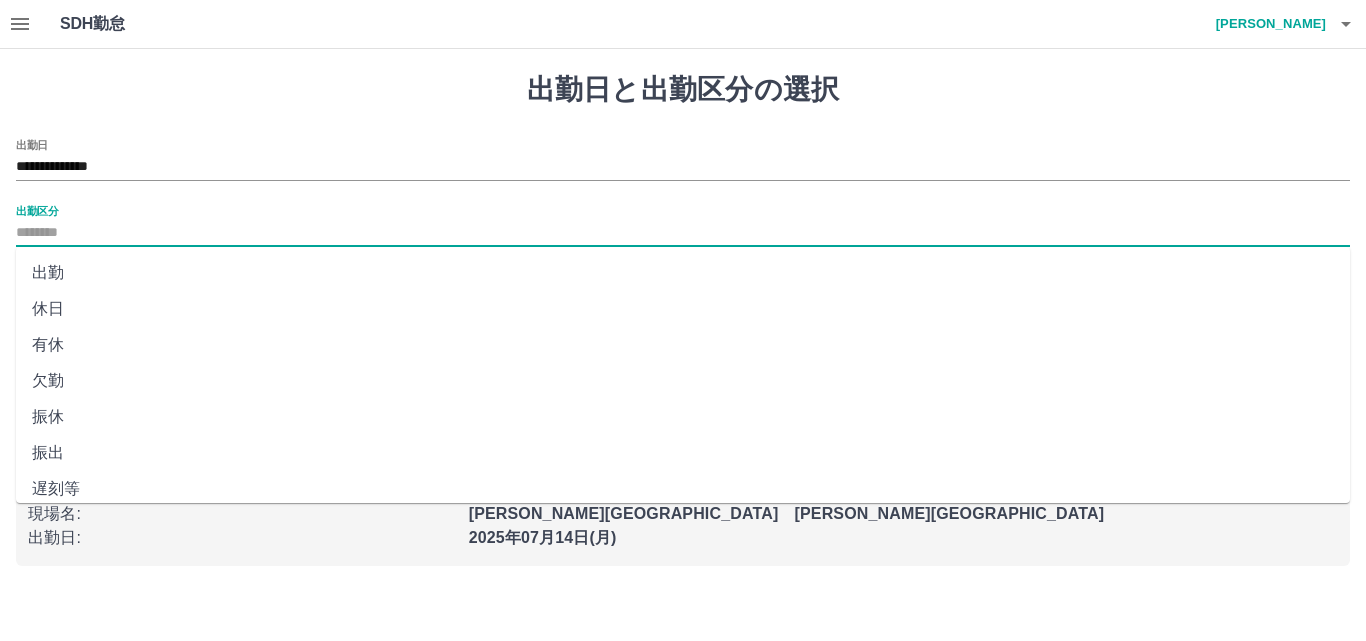 click on "出勤" at bounding box center (683, 273) 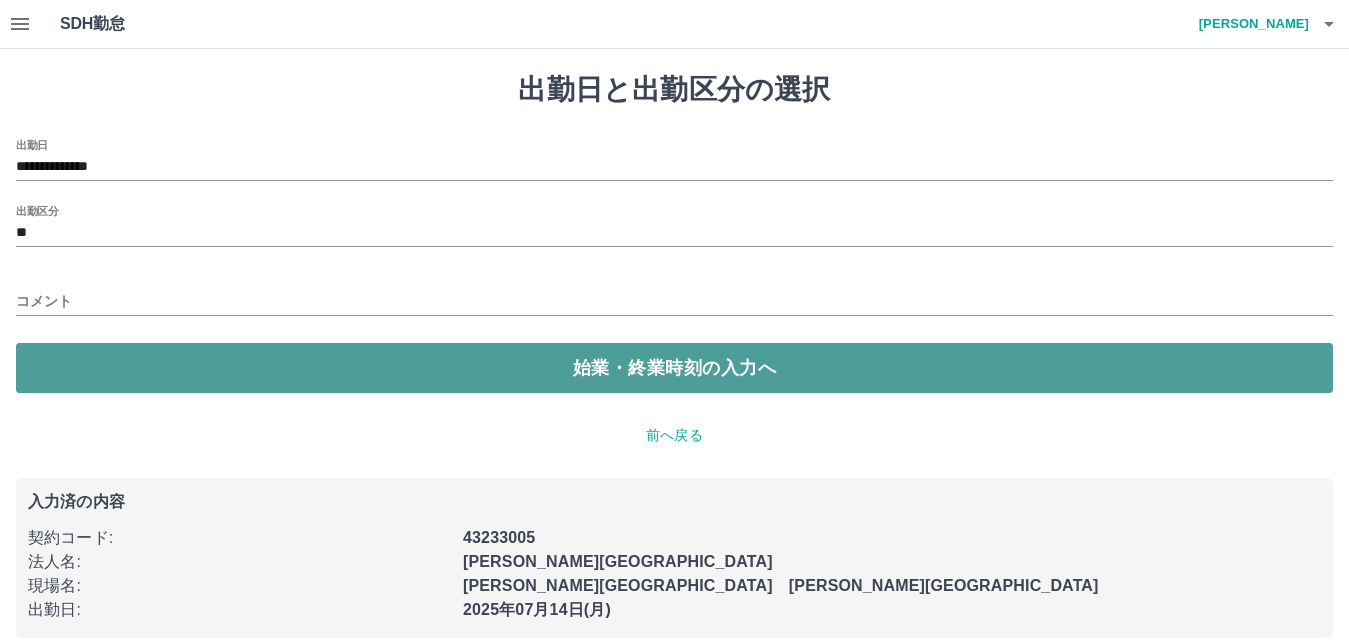 click on "始業・終業時刻の入力へ" at bounding box center (674, 368) 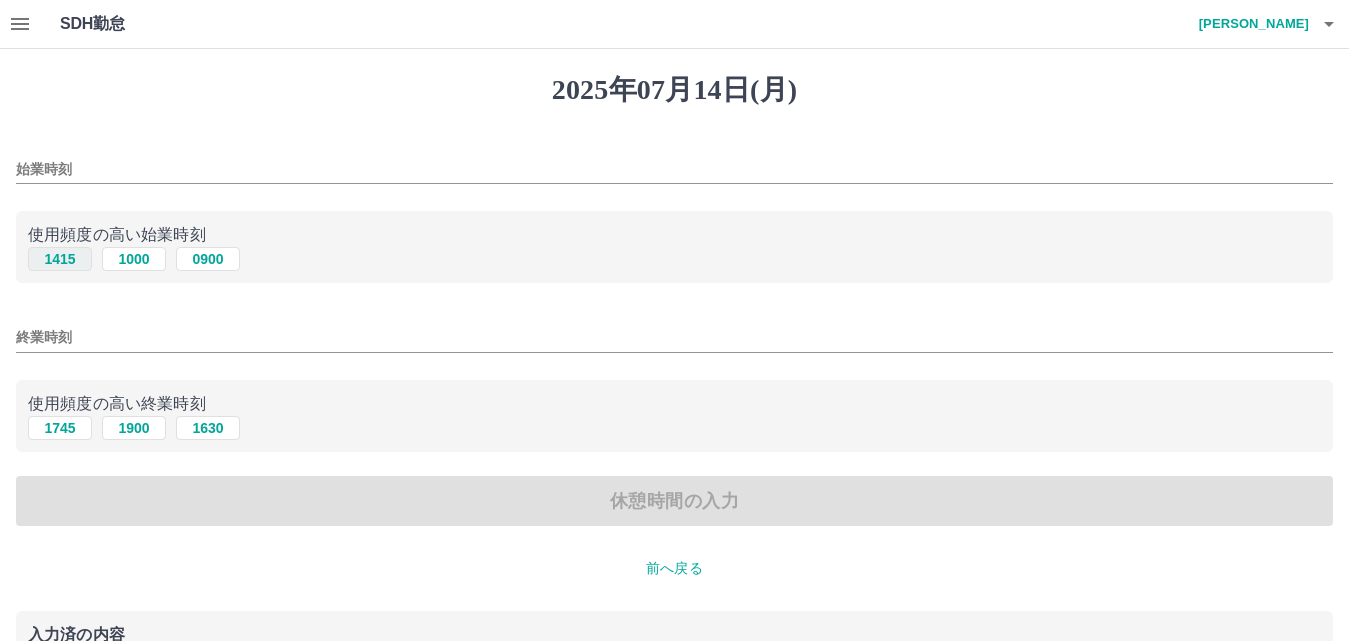click on "1415" at bounding box center [60, 259] 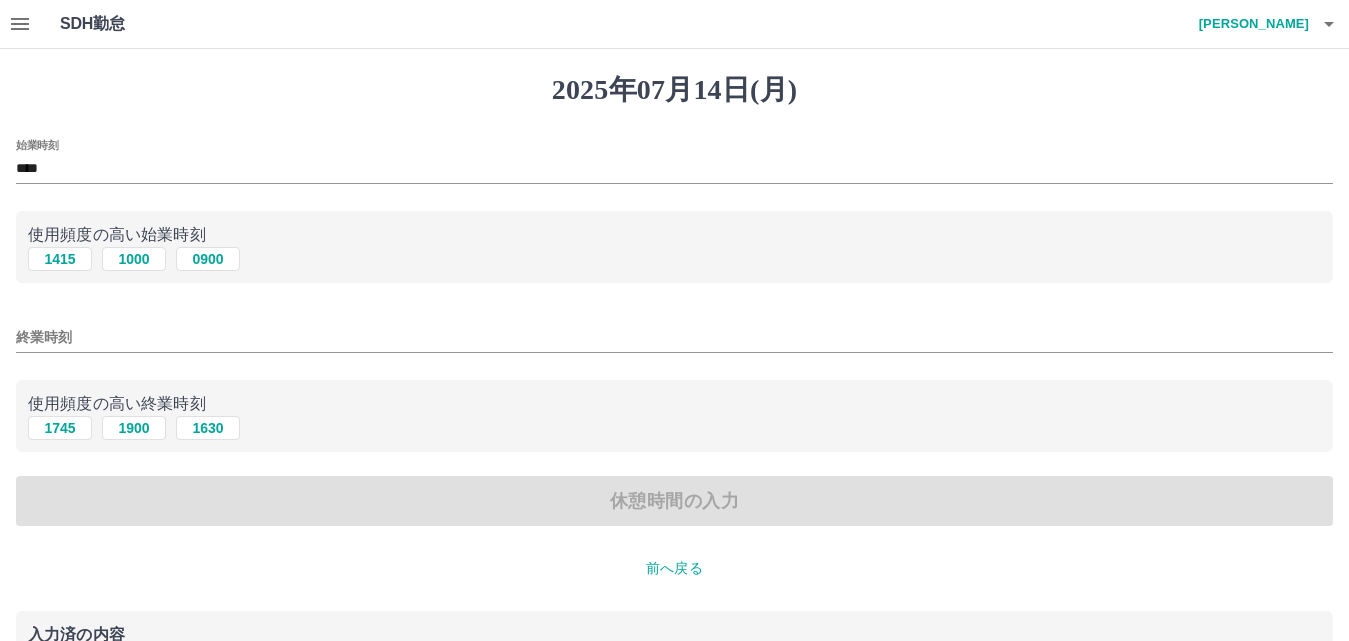 click on "終業時刻" at bounding box center [674, 337] 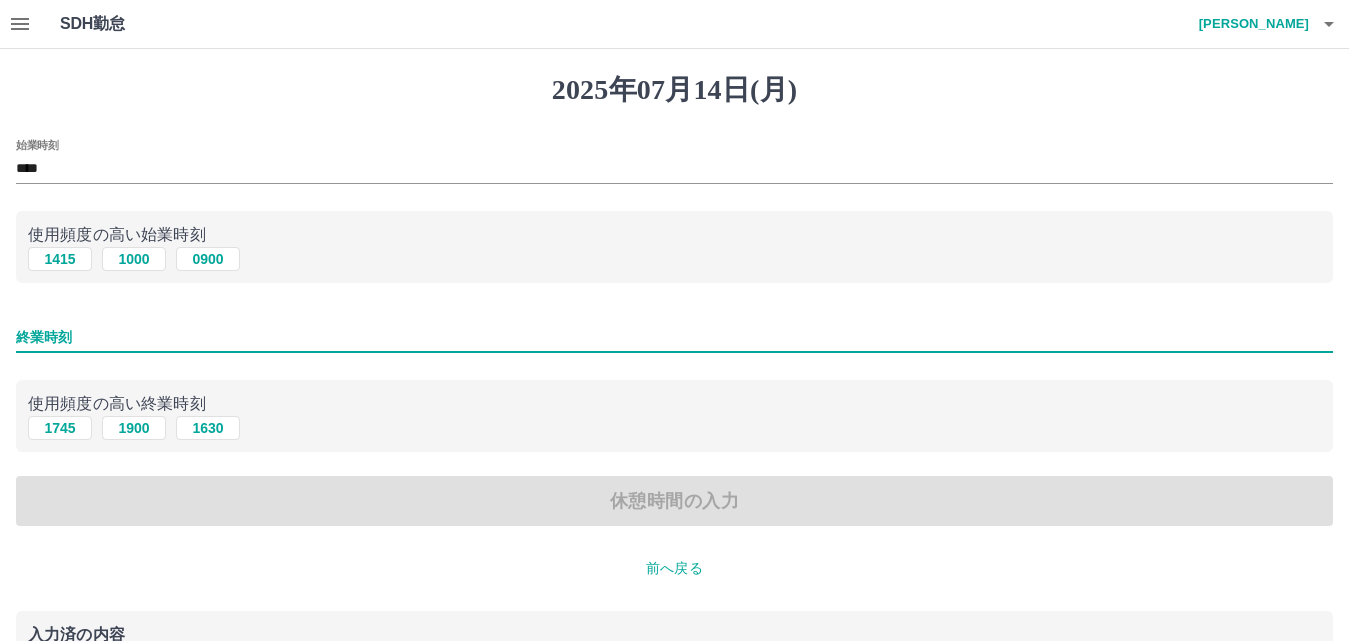 type on "****" 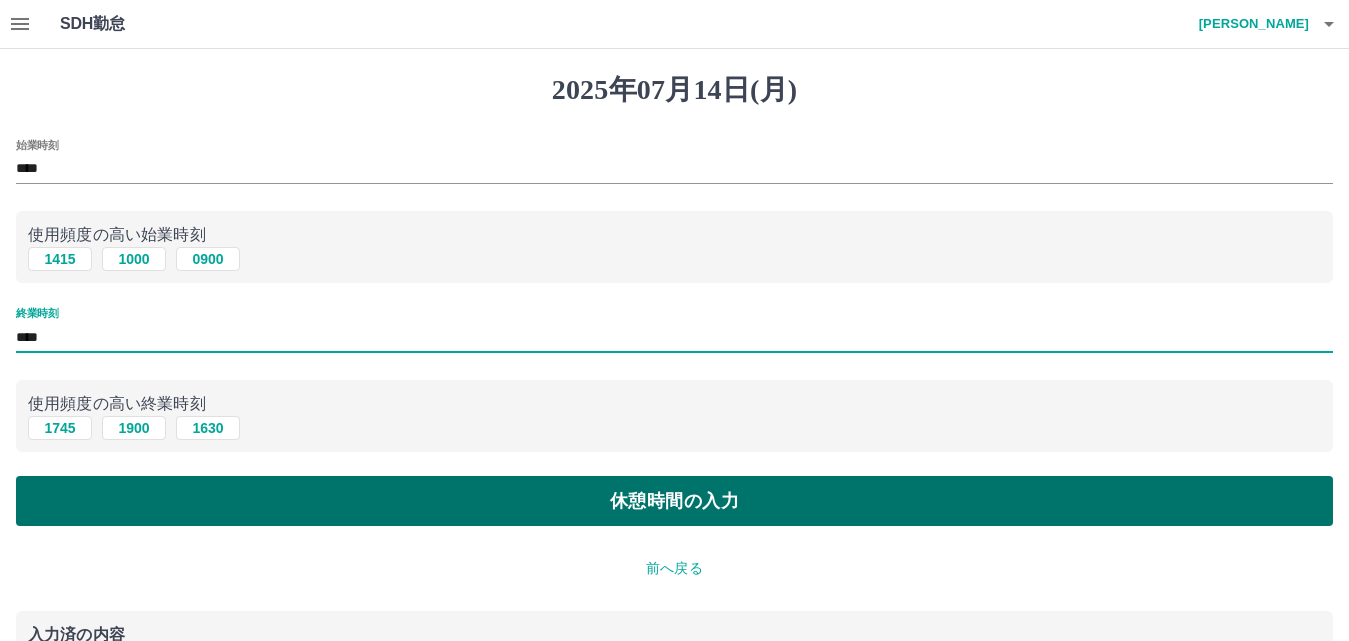 click on "休憩時間の入力" at bounding box center [674, 501] 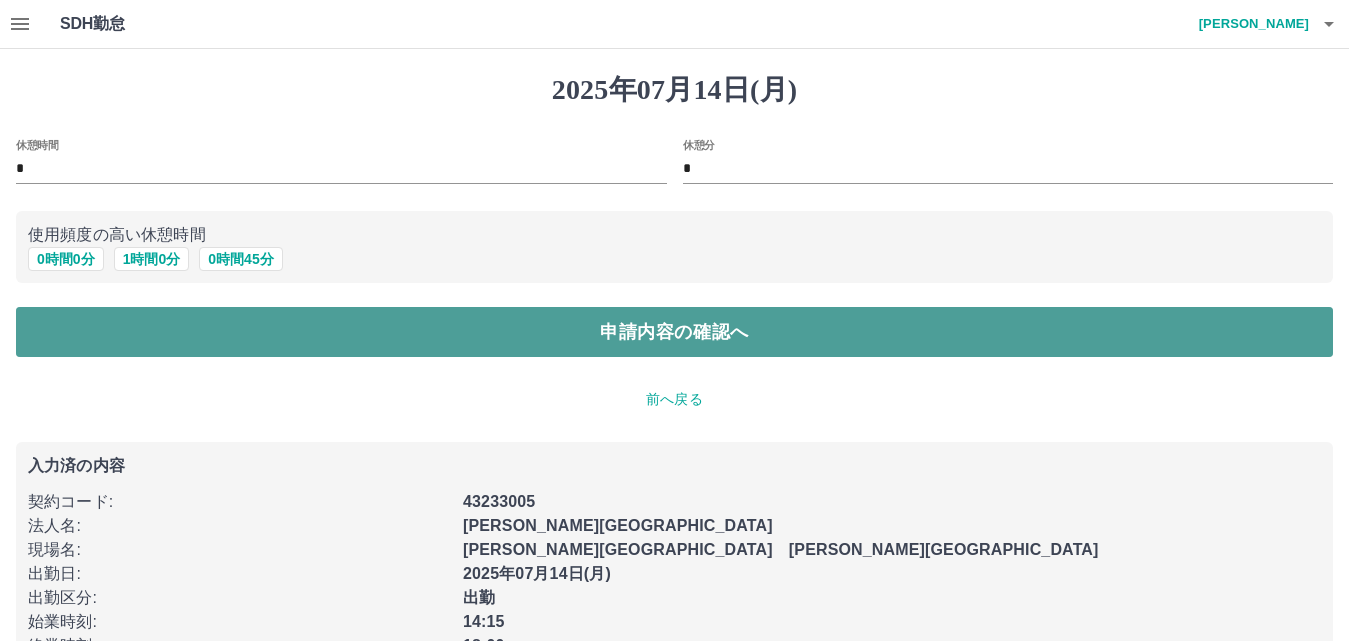click on "申請内容の確認へ" at bounding box center (674, 332) 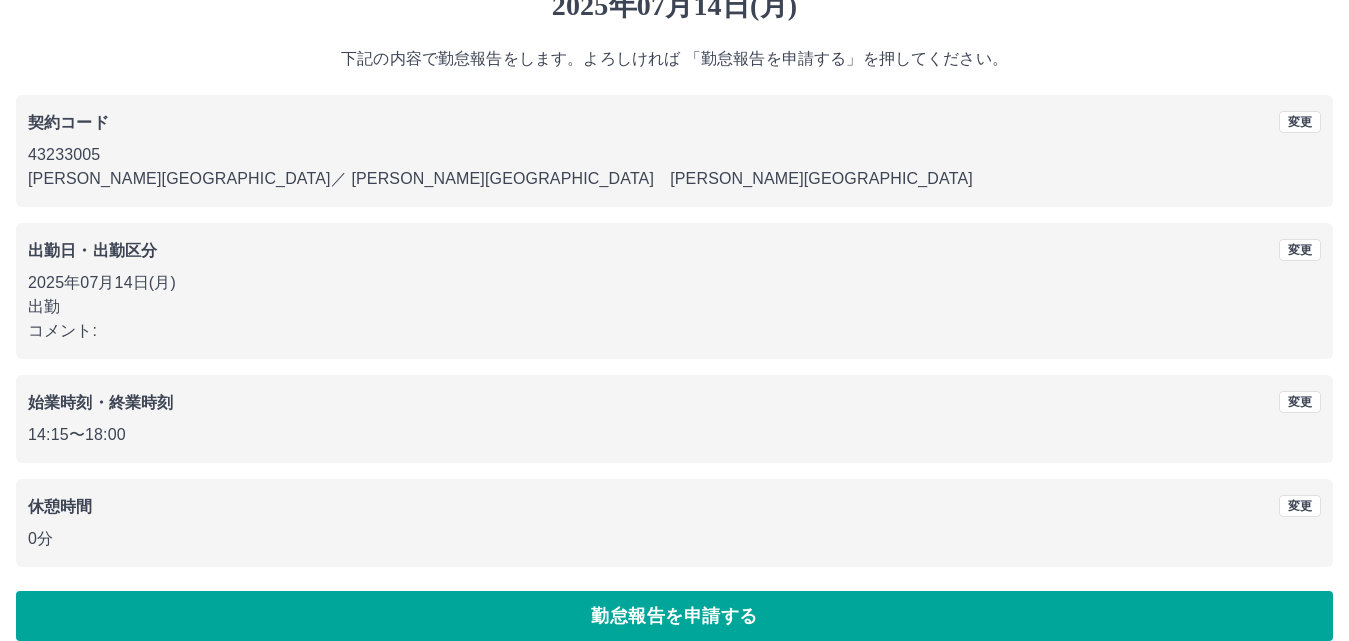 scroll, scrollTop: 108, scrollLeft: 0, axis: vertical 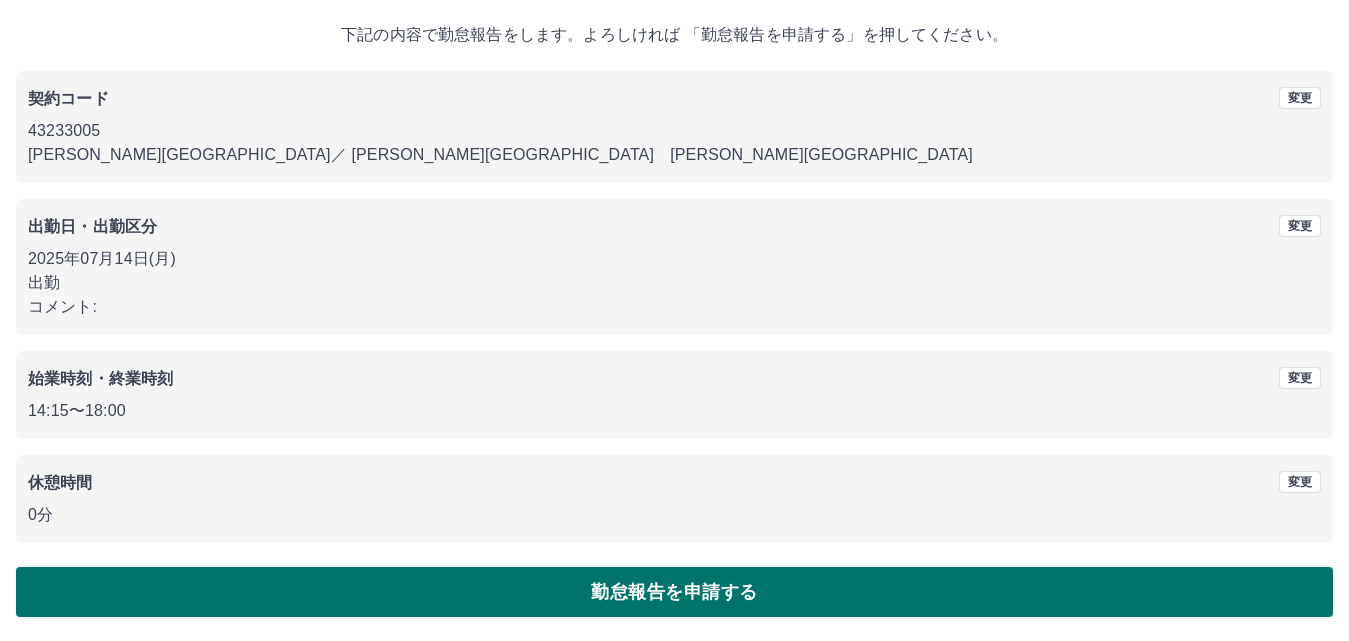 click on "勤怠報告を申請する" at bounding box center [674, 592] 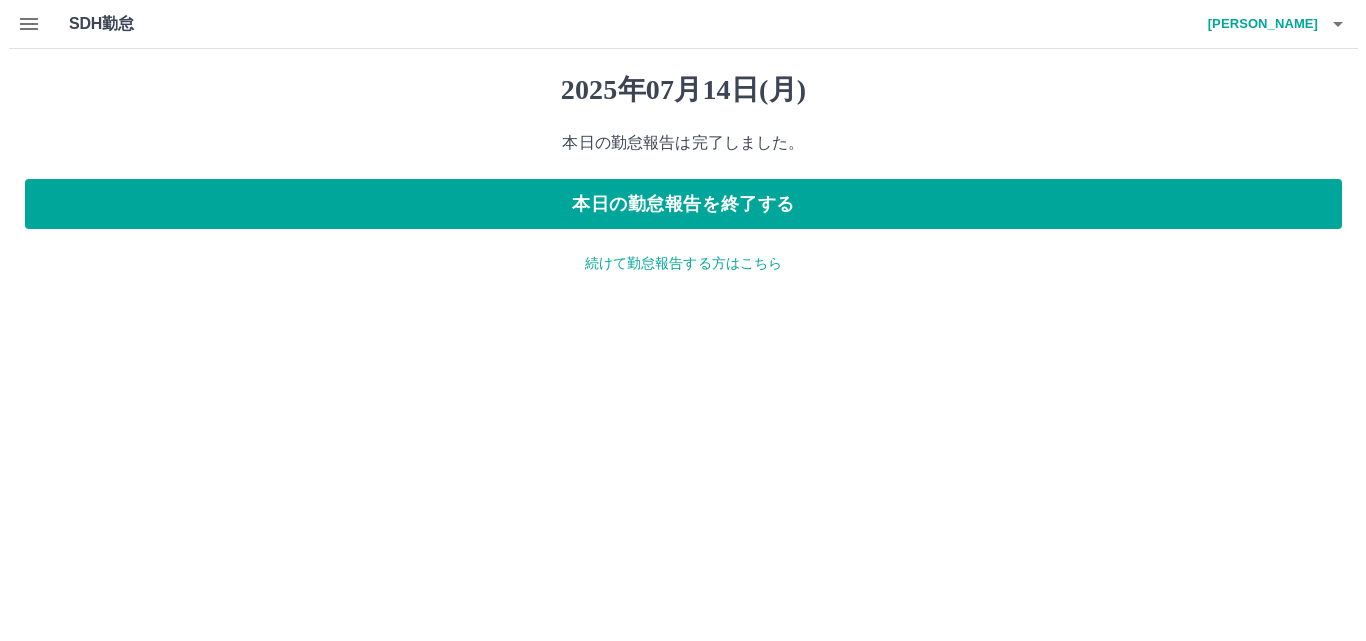 scroll, scrollTop: 0, scrollLeft: 0, axis: both 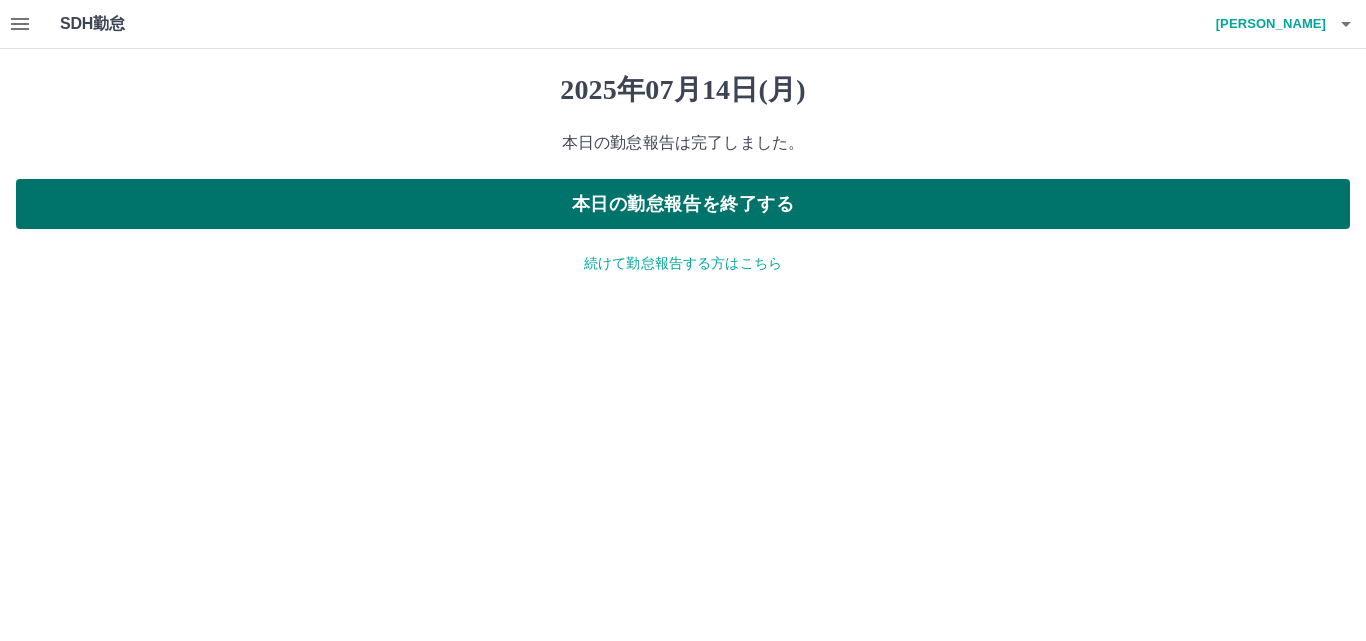click on "本日の勤怠報告を終了する" at bounding box center [683, 204] 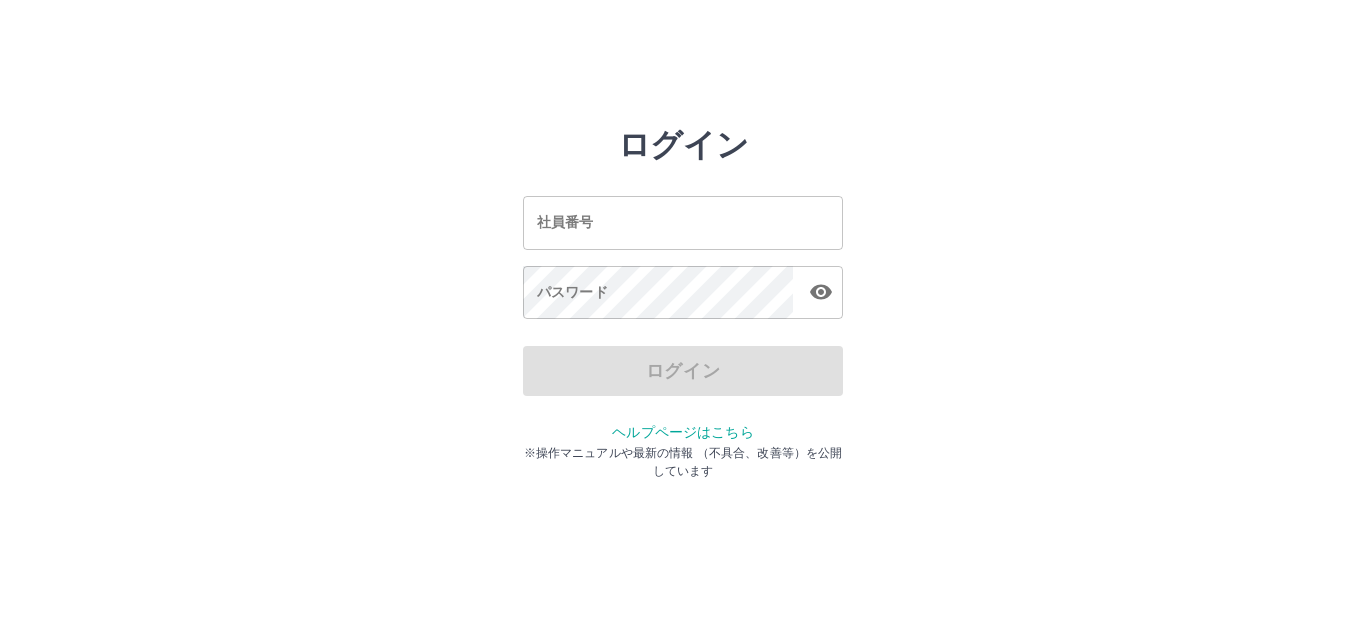 scroll, scrollTop: 0, scrollLeft: 0, axis: both 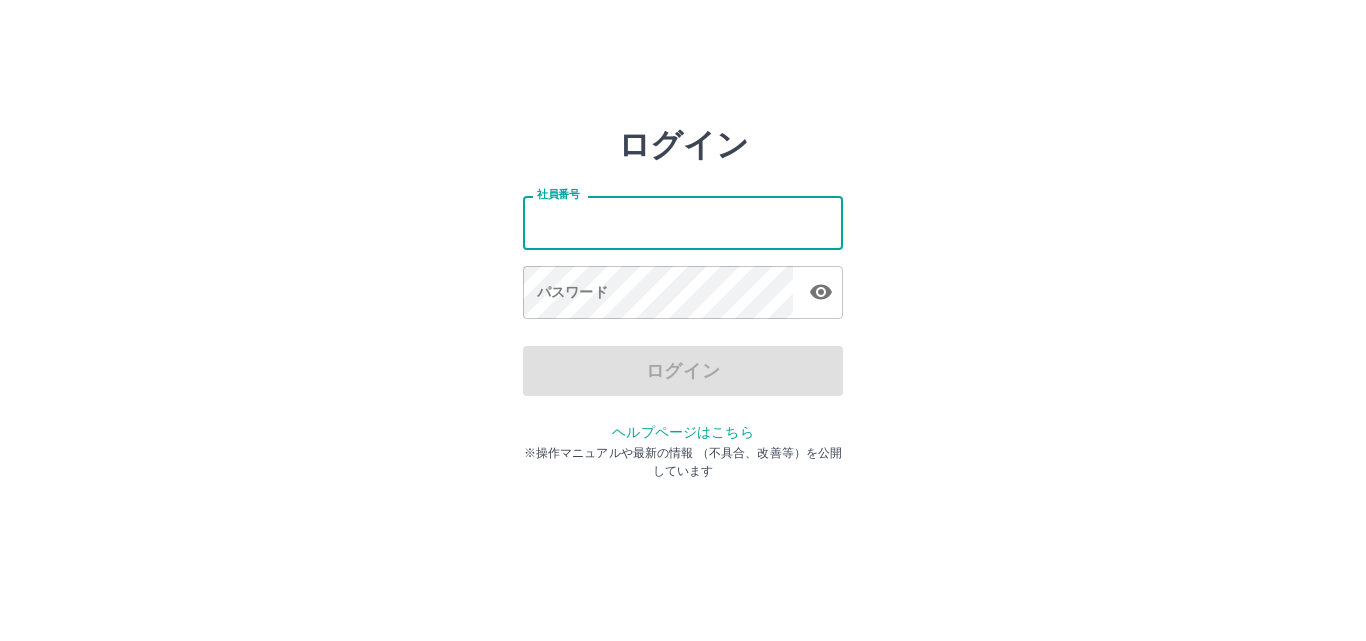 click on "社員番号" at bounding box center (683, 222) 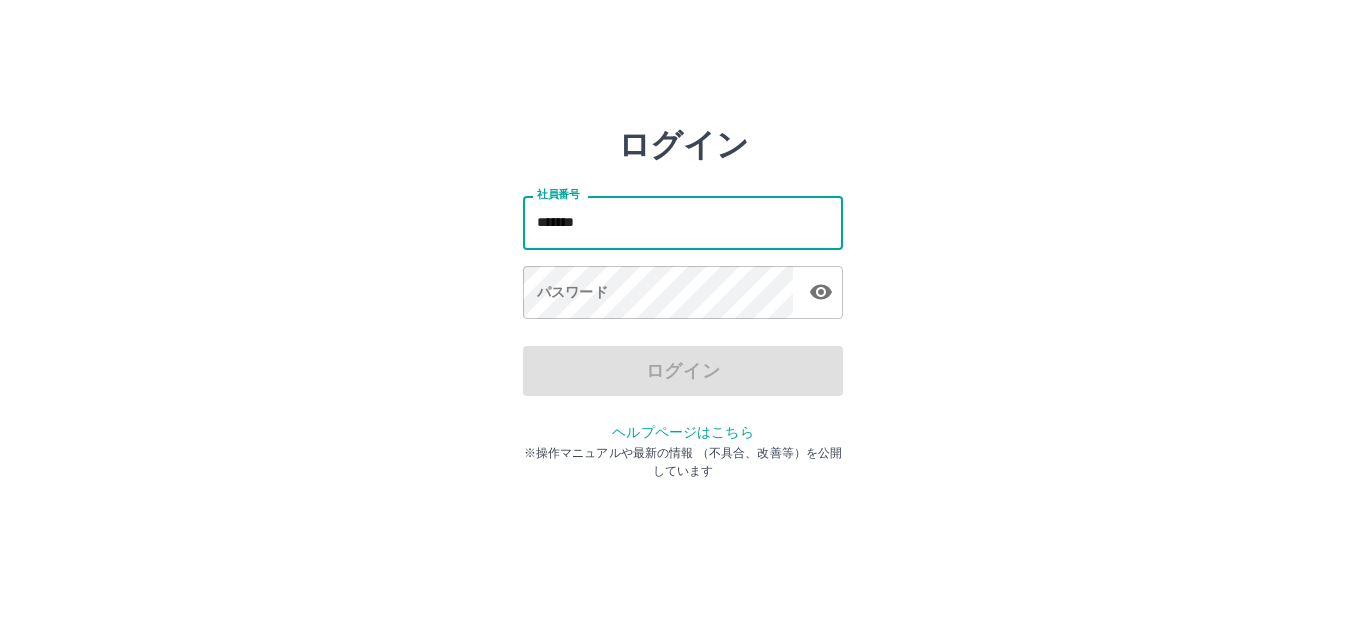type on "*******" 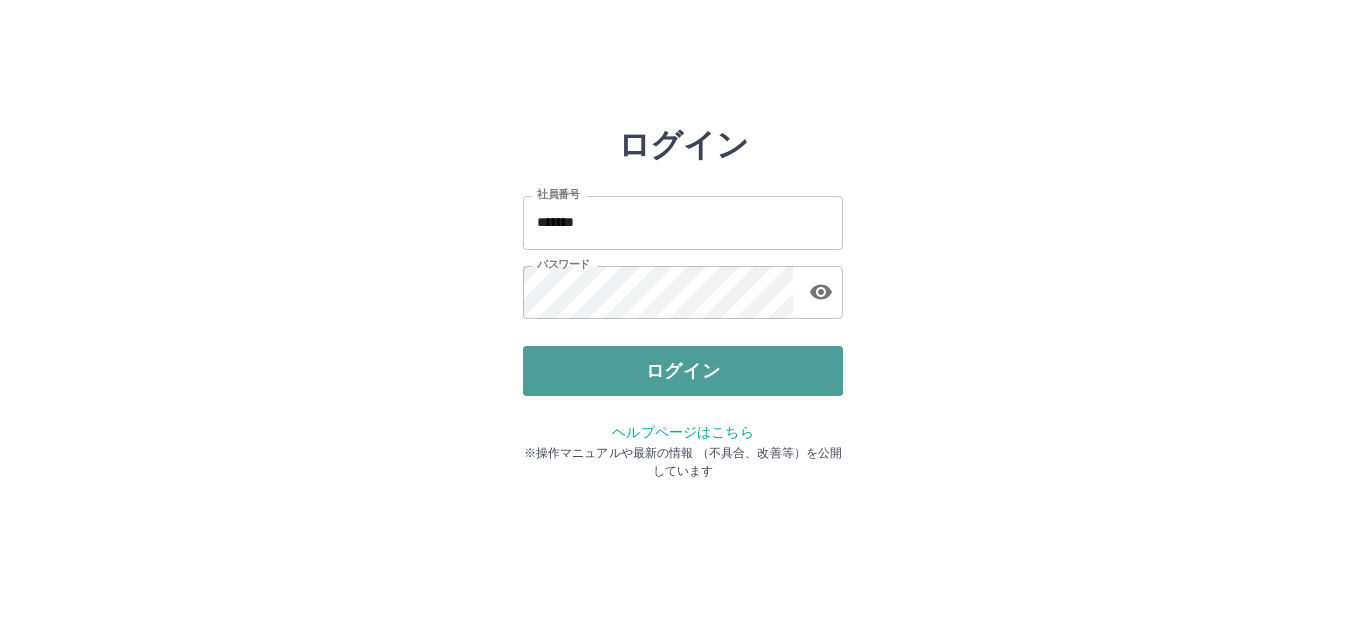 click on "ログイン" at bounding box center (683, 371) 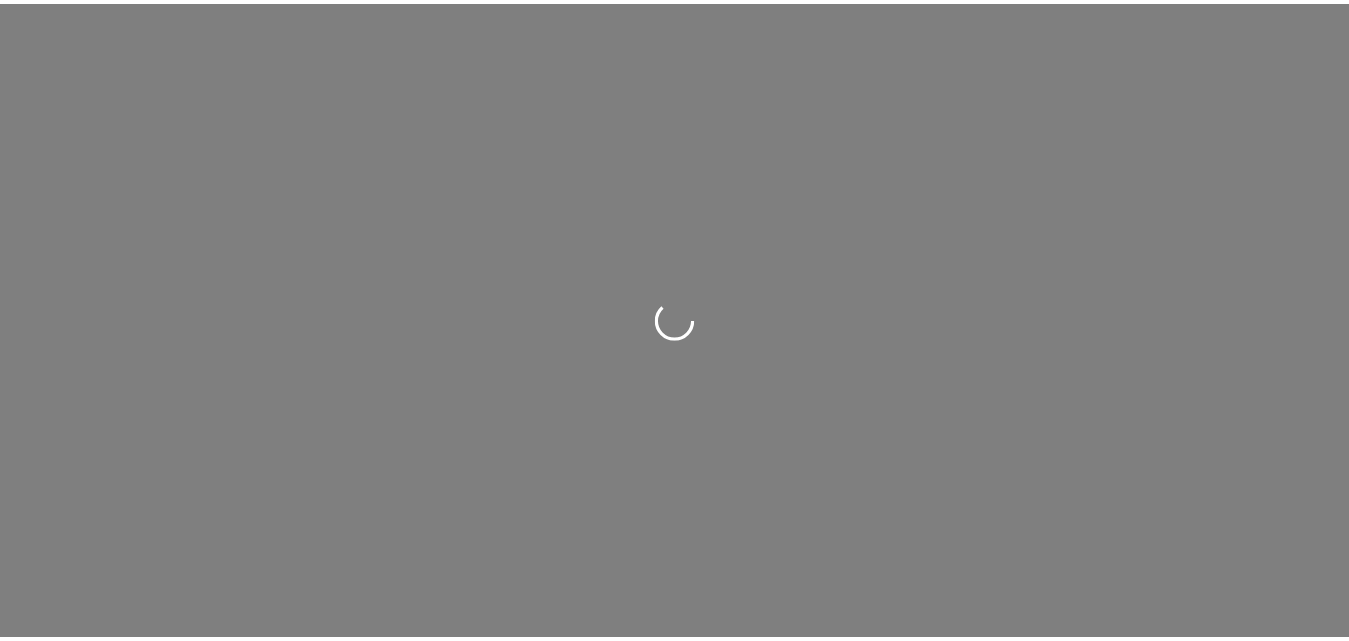 scroll, scrollTop: 0, scrollLeft: 0, axis: both 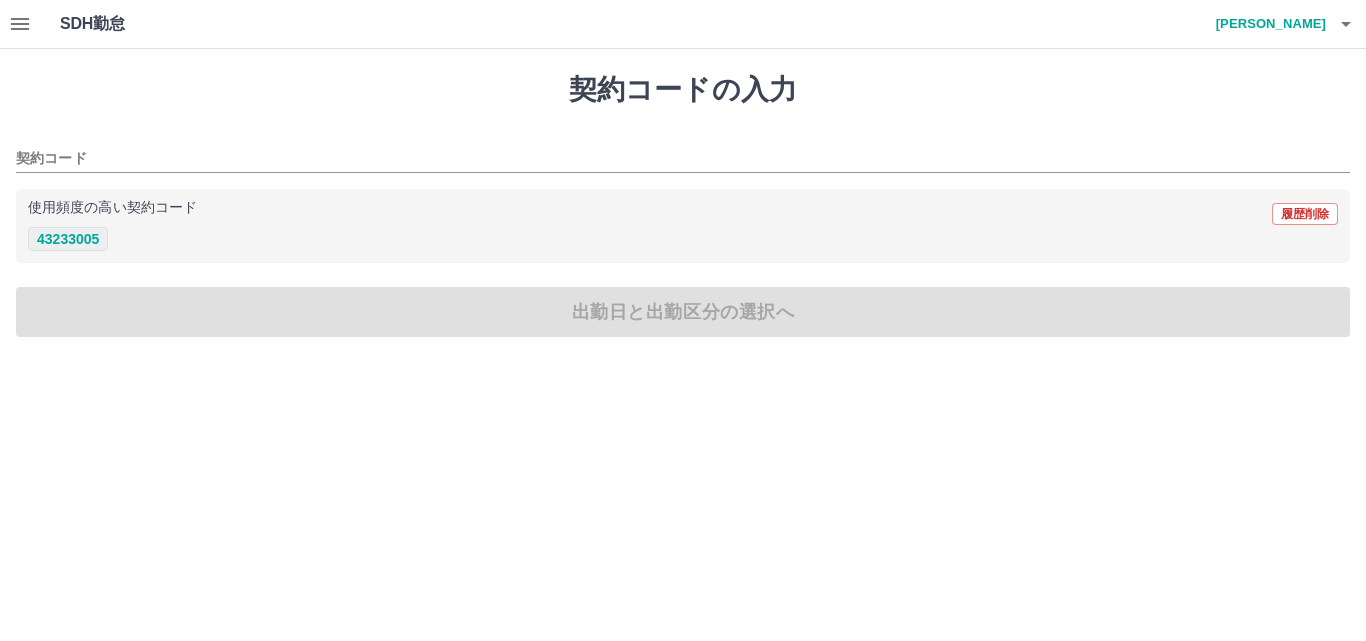 click on "43233005" at bounding box center [68, 239] 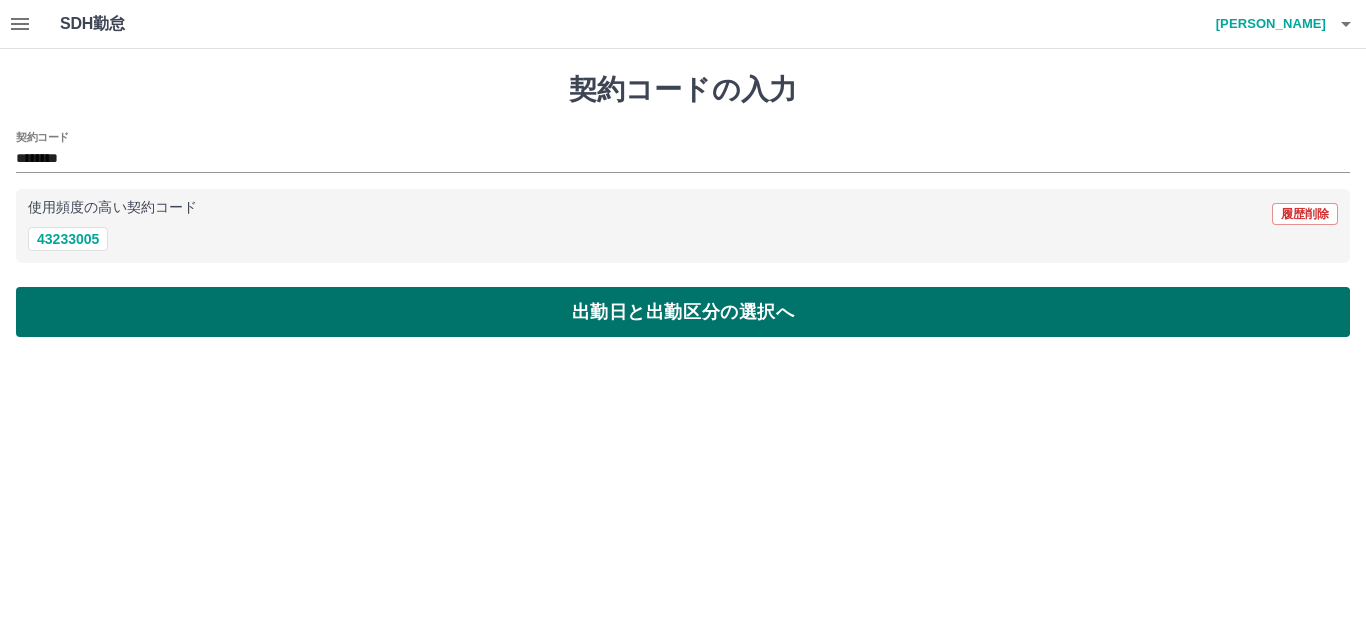click on "出勤日と出勤区分の選択へ" at bounding box center (683, 312) 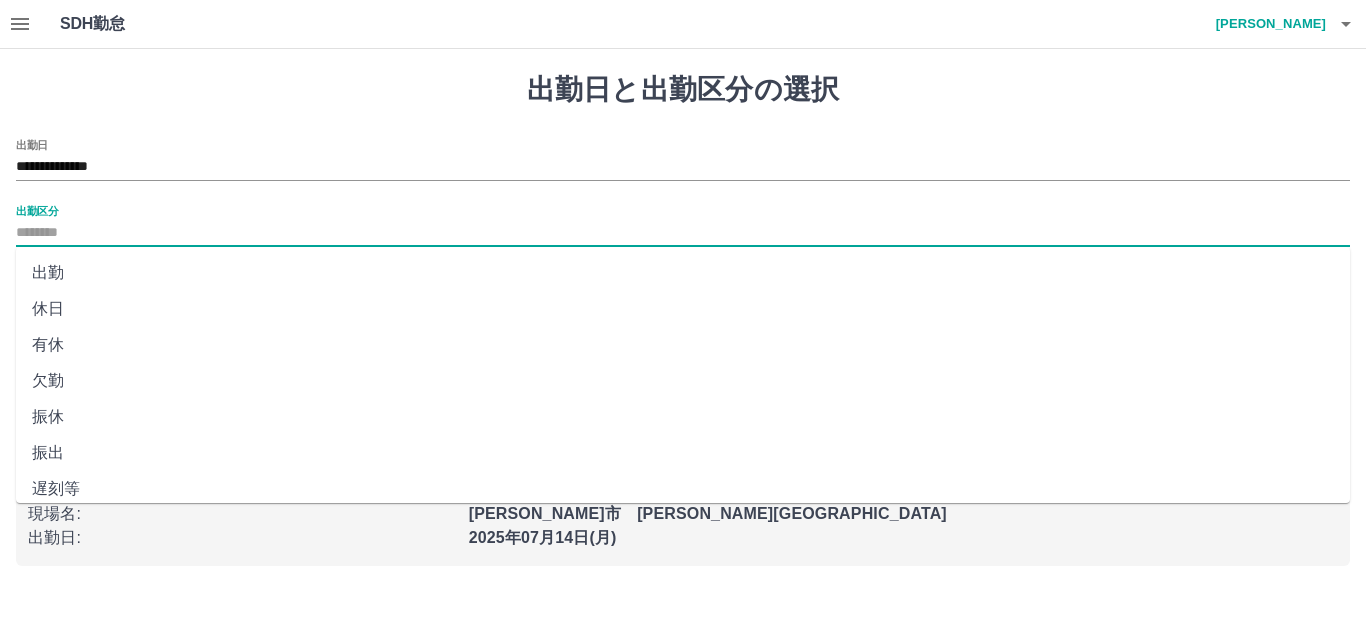click on "出勤区分" at bounding box center (683, 233) 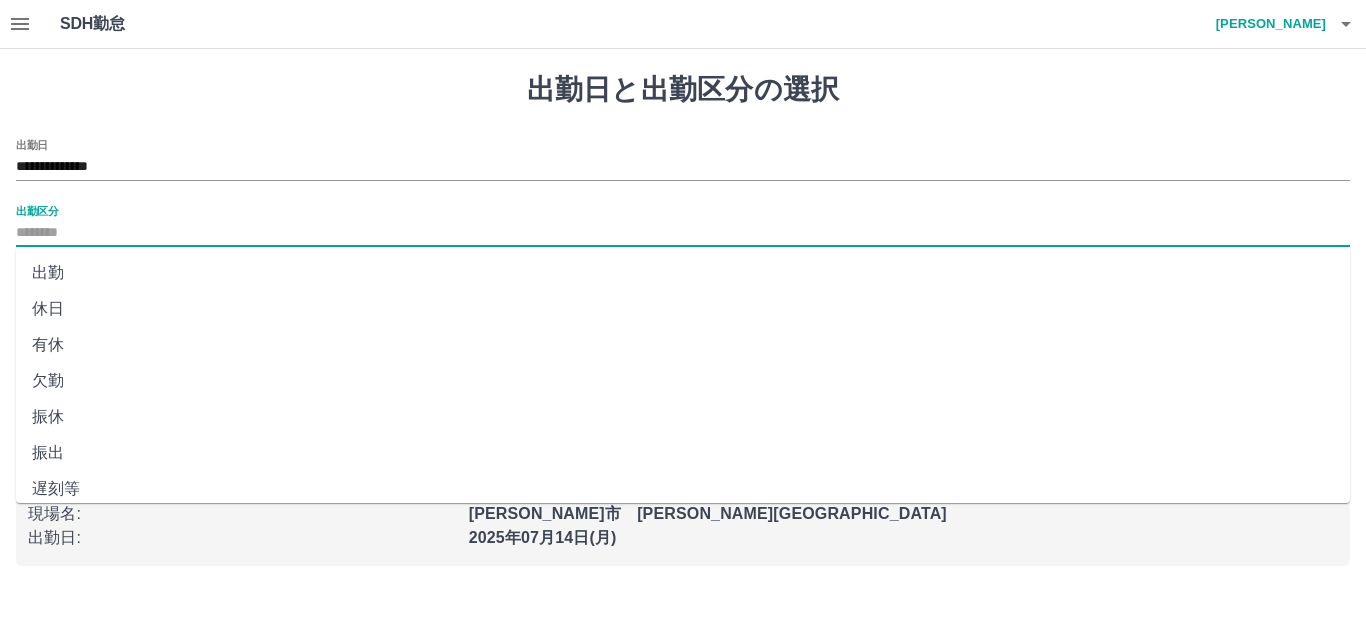 click on "出勤" at bounding box center (683, 273) 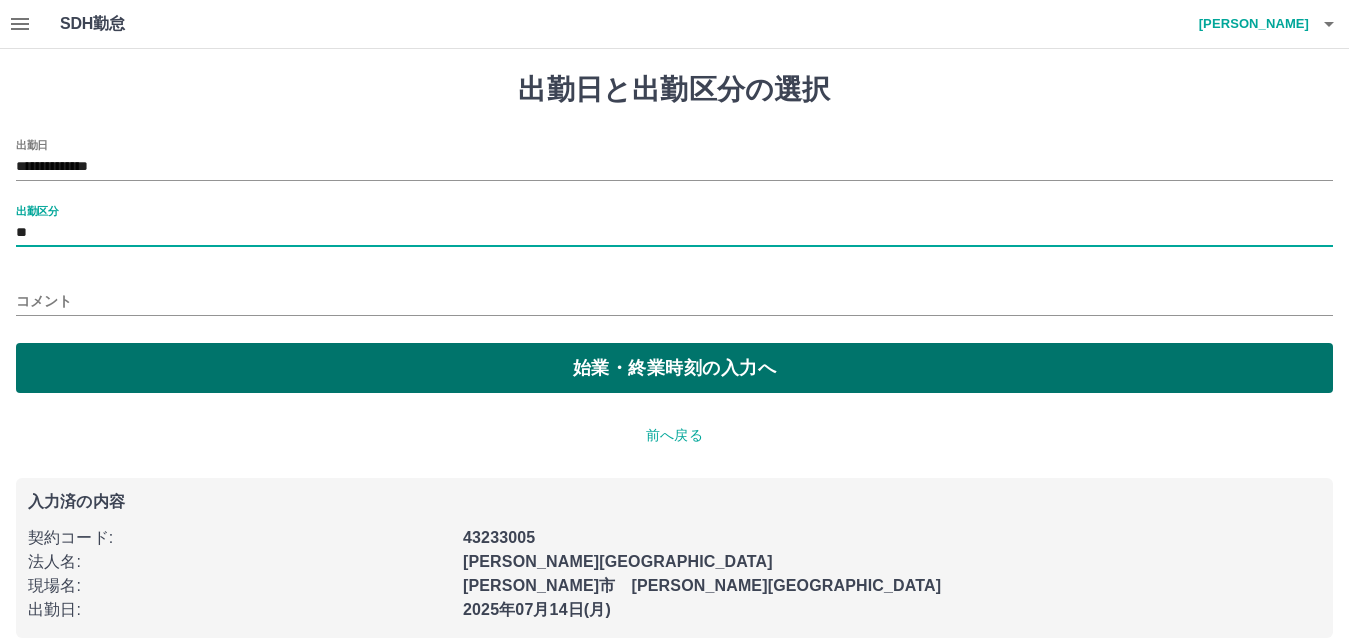 click on "始業・終業時刻の入力へ" at bounding box center (674, 368) 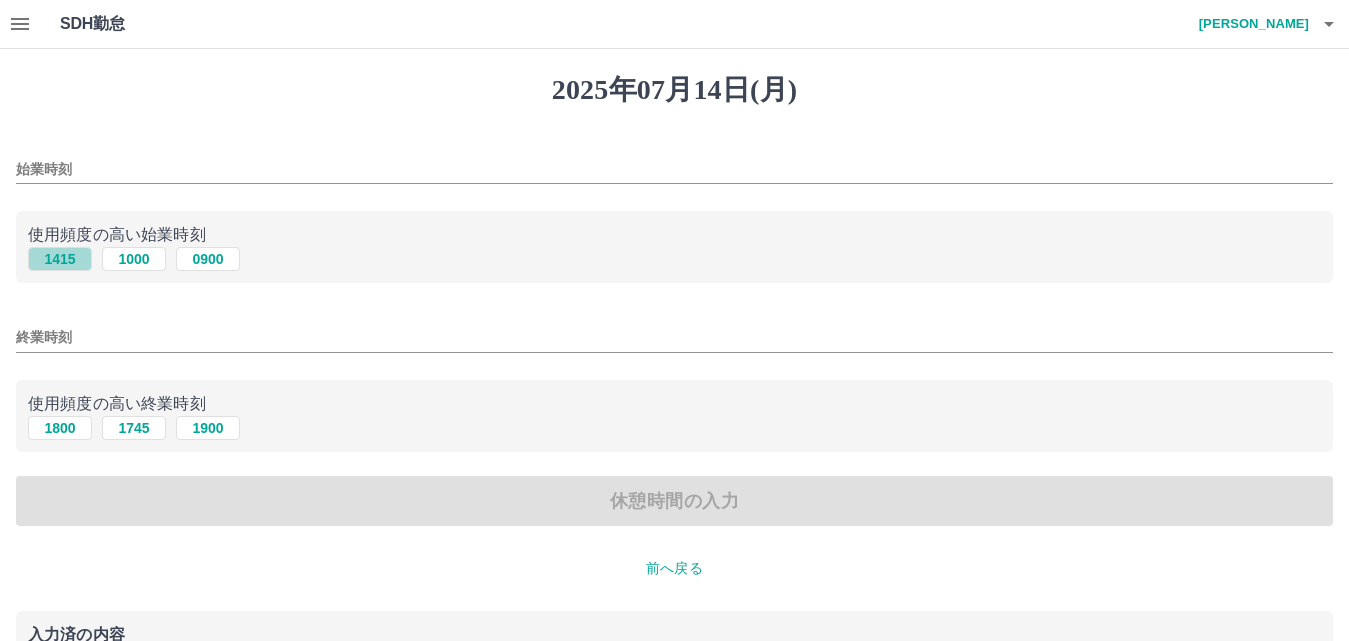 click on "1415" at bounding box center (60, 259) 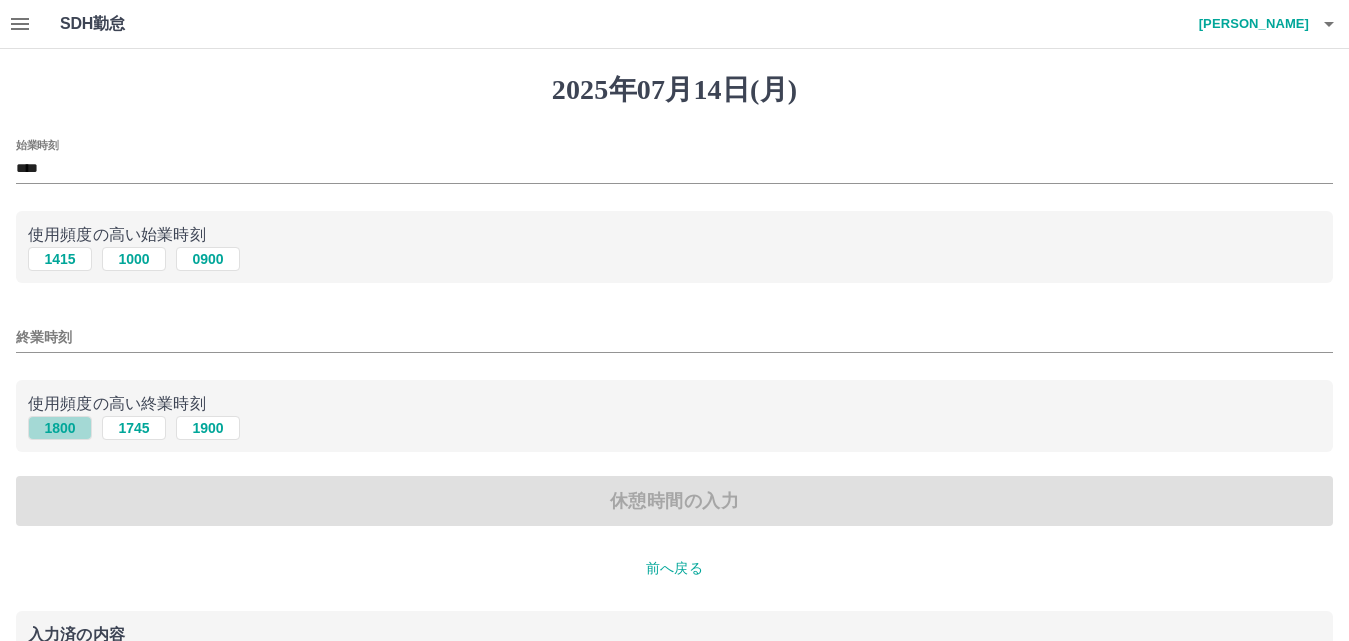 click on "1800" at bounding box center (60, 428) 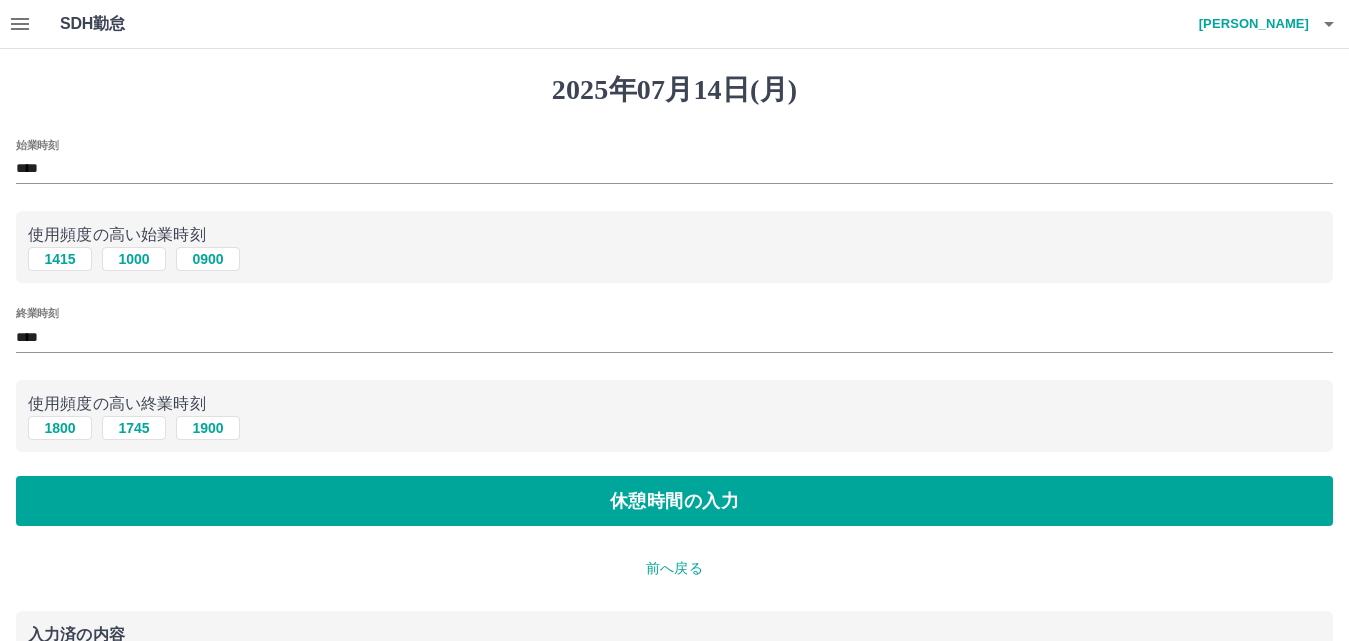 click on "****" at bounding box center [674, 337] 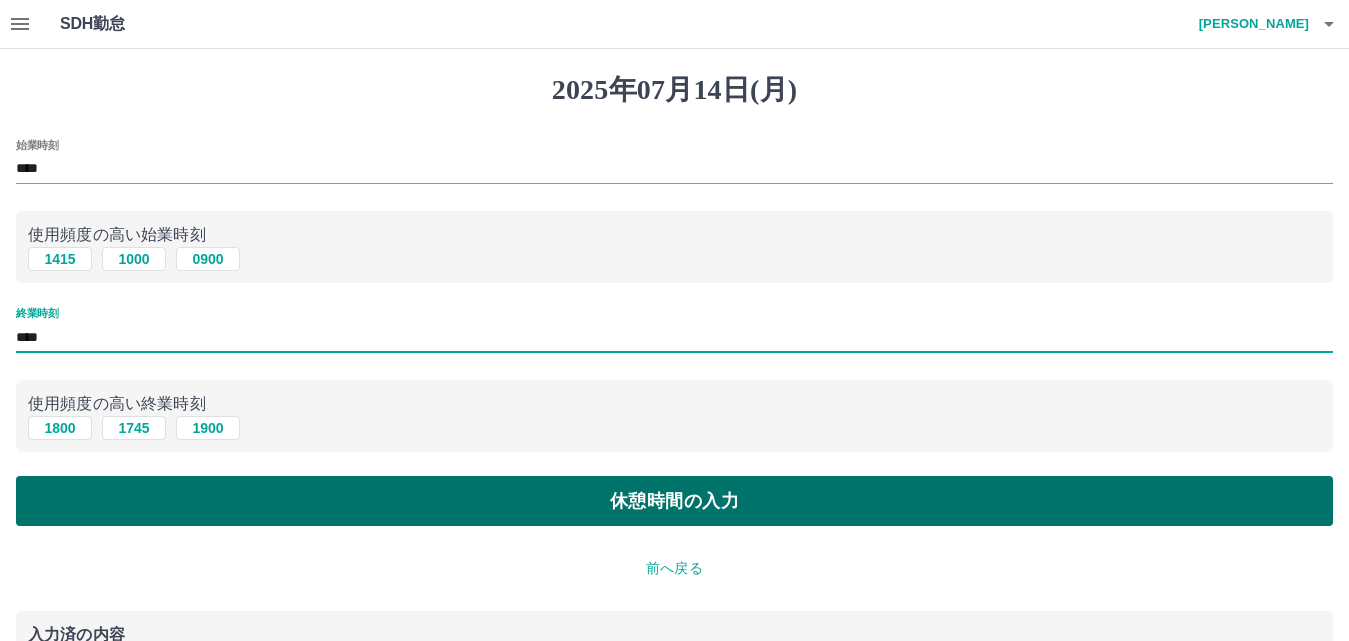 type on "****" 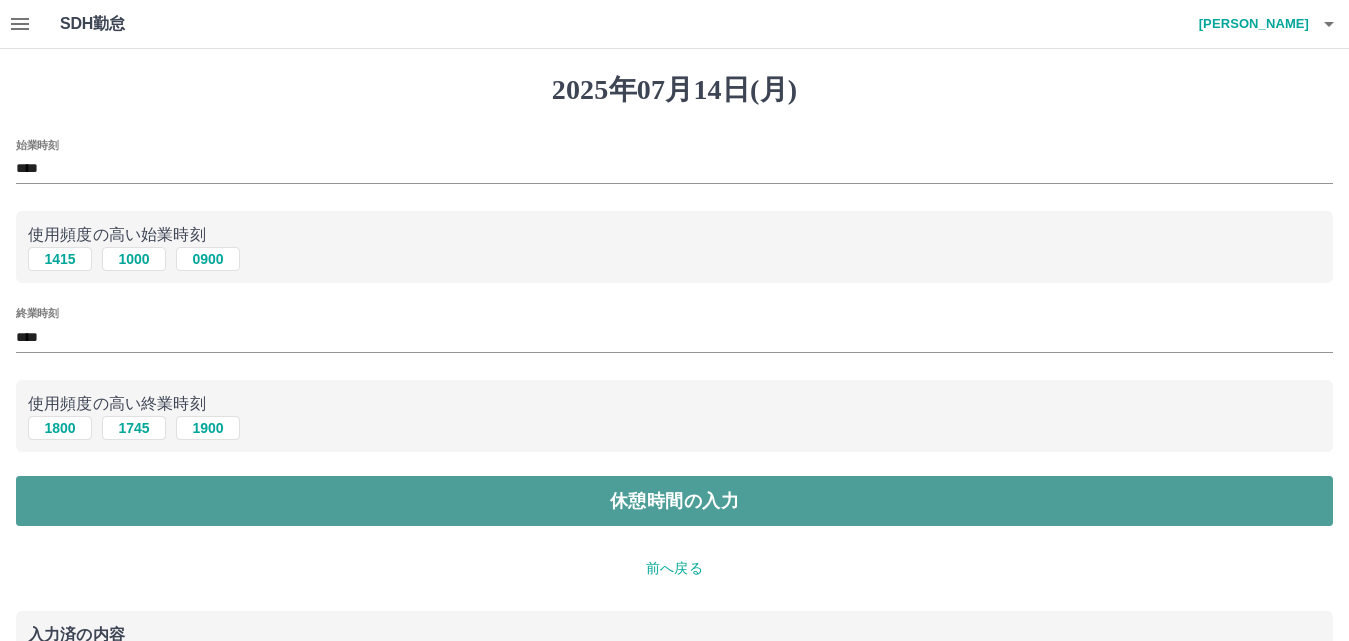 click on "休憩時間の入力" at bounding box center [674, 501] 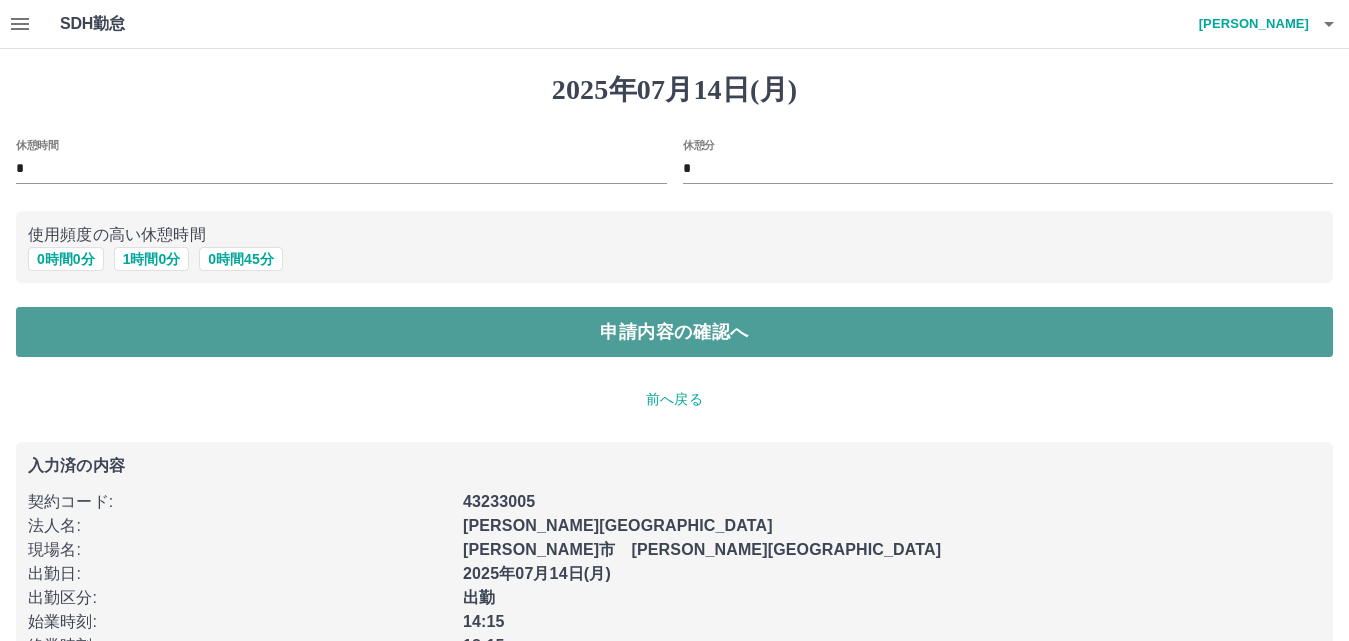 click on "申請内容の確認へ" at bounding box center (674, 332) 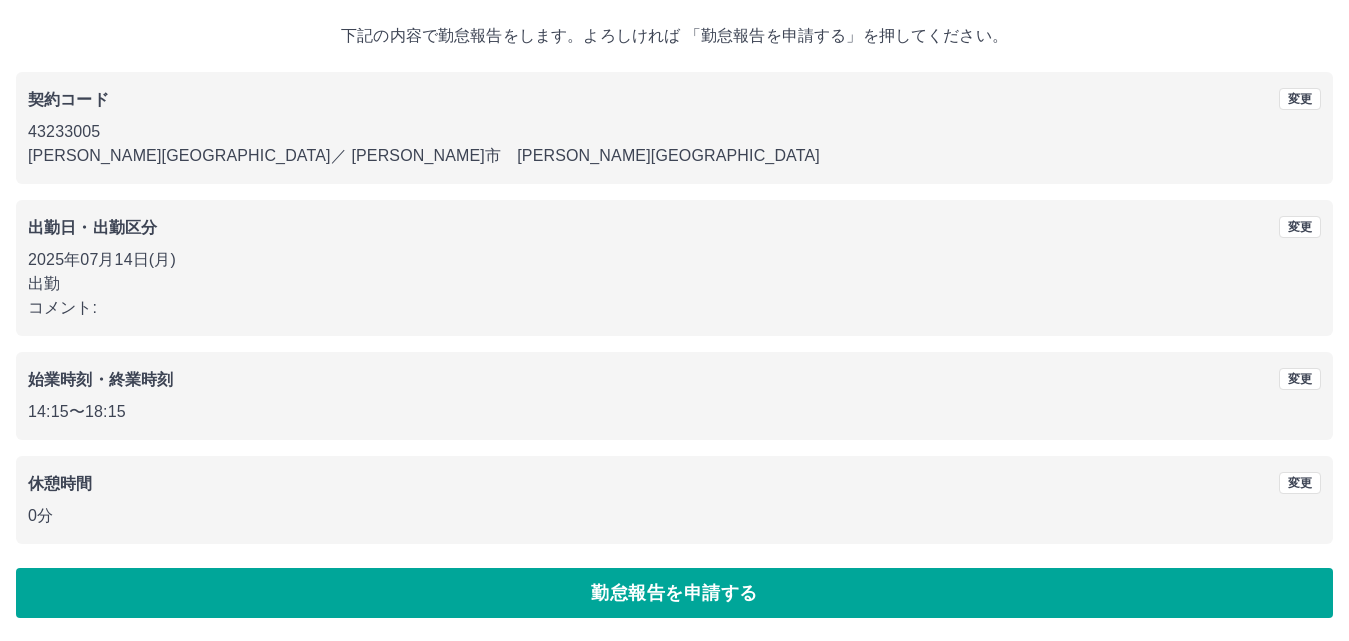 scroll, scrollTop: 108, scrollLeft: 0, axis: vertical 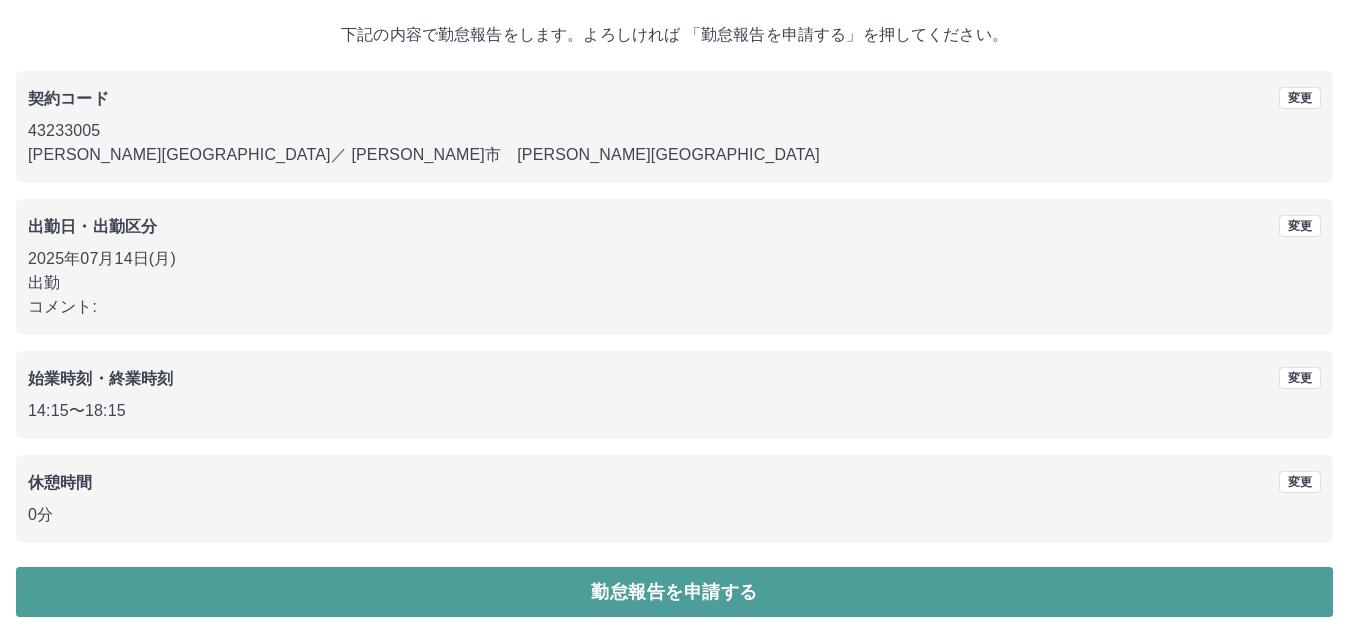 click on "勤怠報告を申請する" at bounding box center (674, 592) 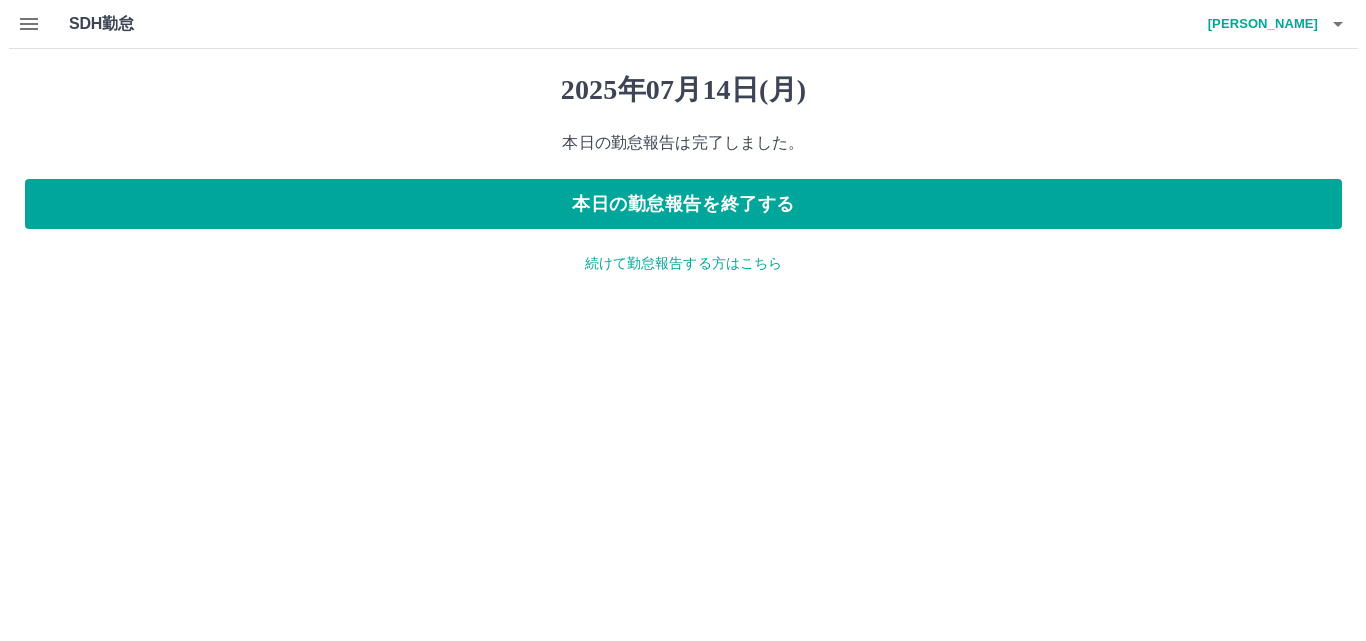 scroll, scrollTop: 0, scrollLeft: 0, axis: both 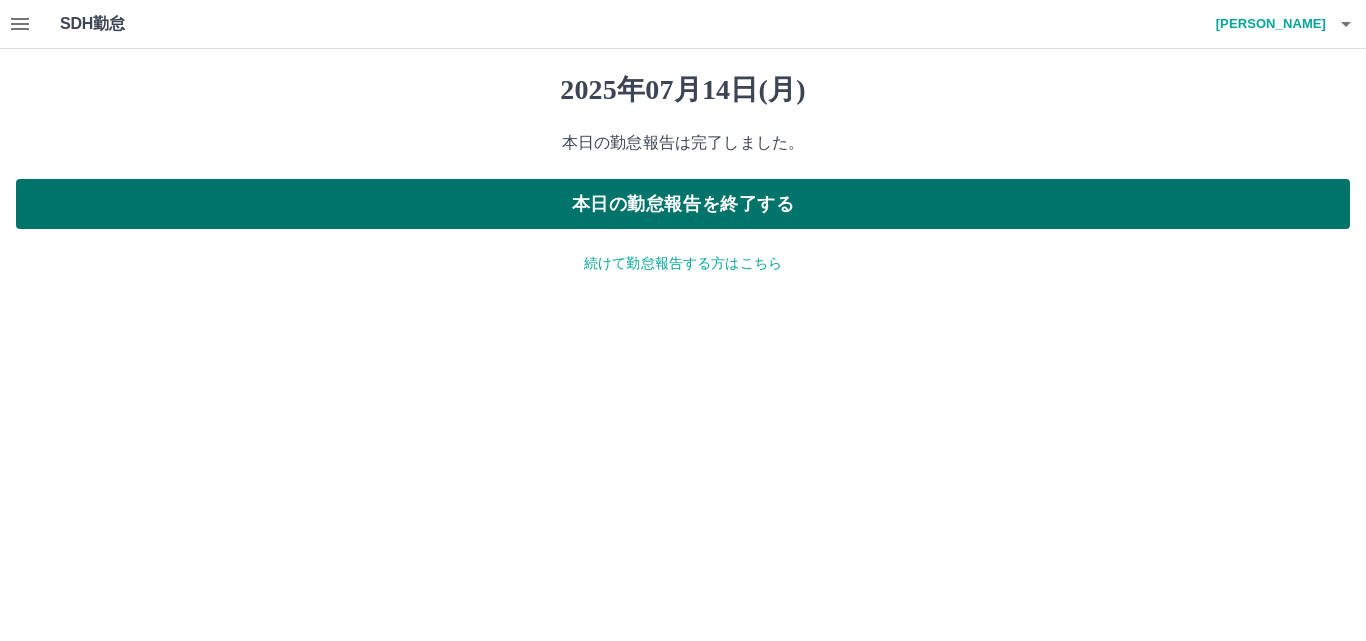 click on "本日の勤怠報告を終了する" at bounding box center [683, 204] 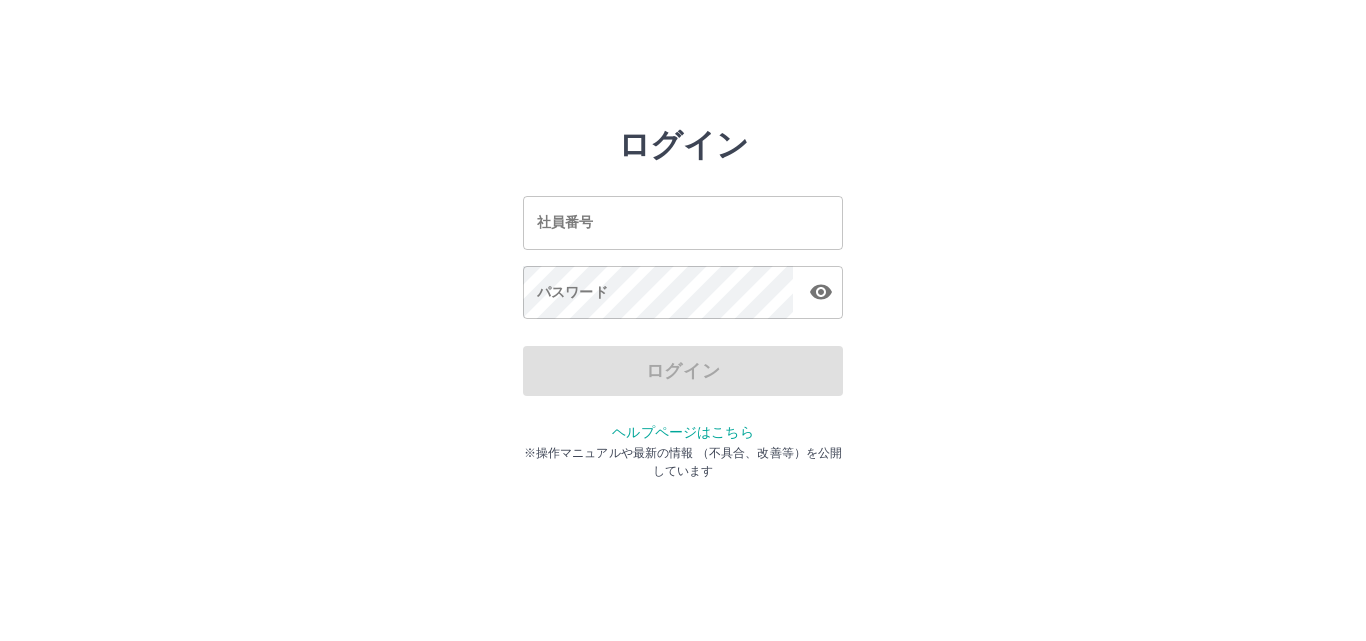 scroll, scrollTop: 0, scrollLeft: 0, axis: both 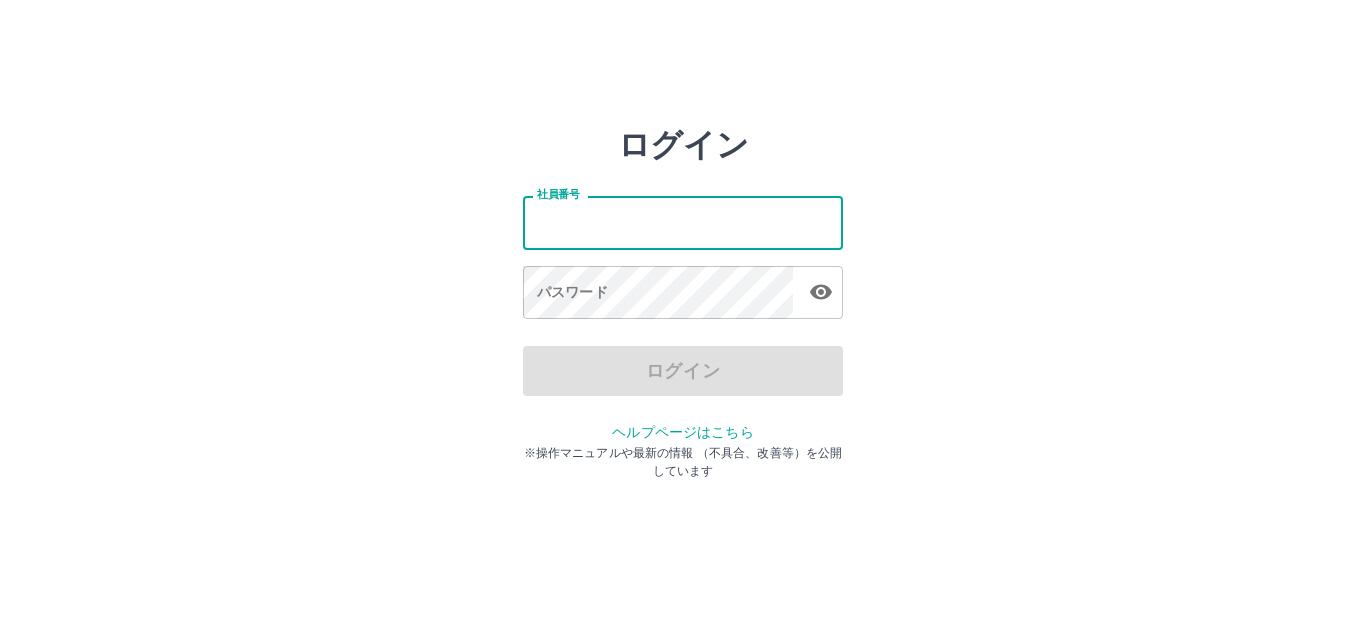 click on "社員番号" at bounding box center (683, 222) 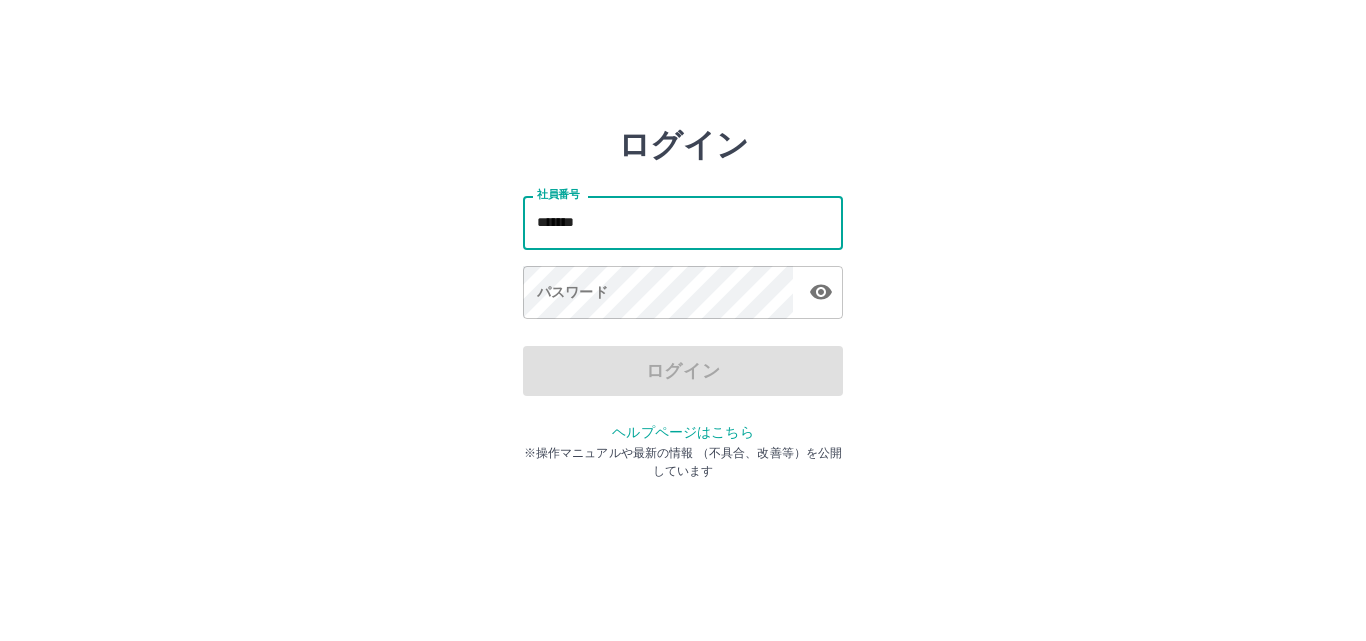 type on "*******" 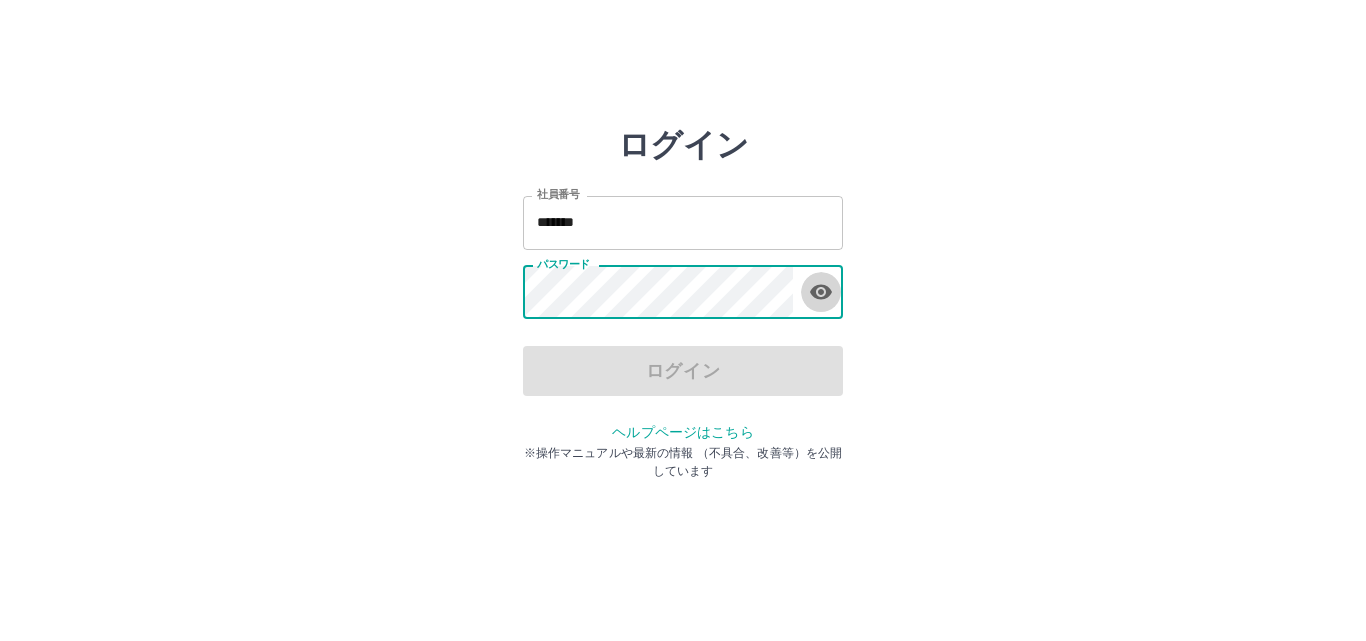 click 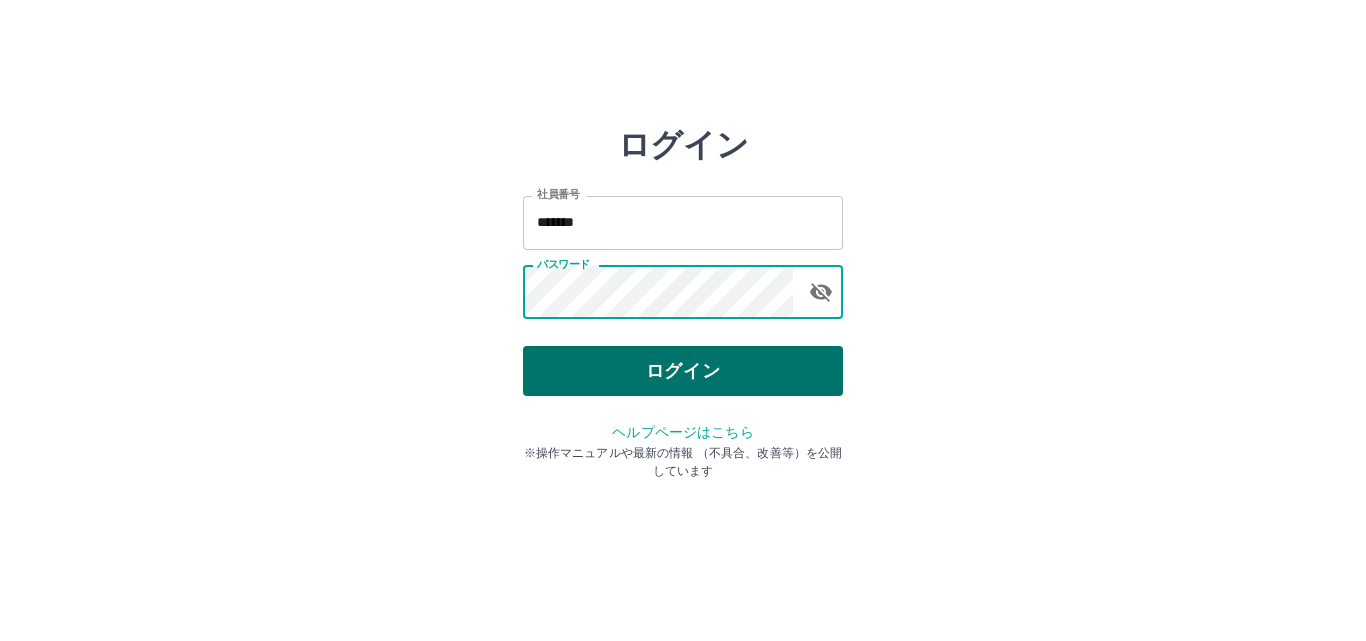click on "ログイン" at bounding box center [683, 371] 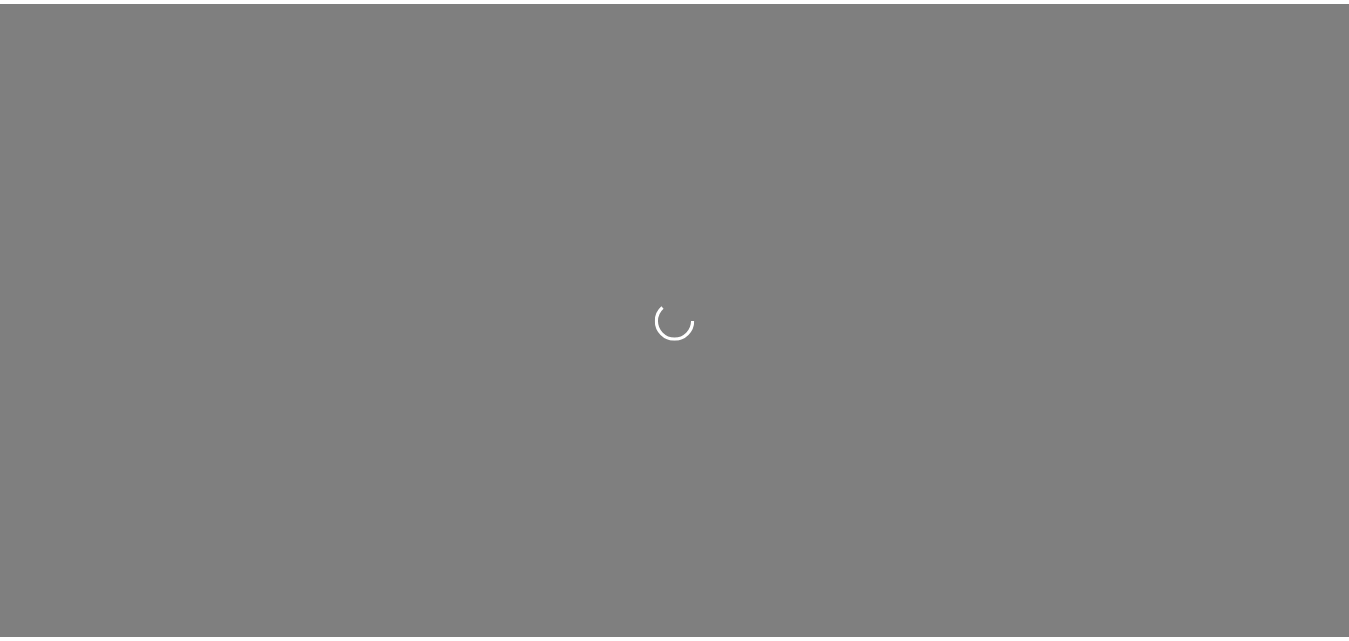 scroll, scrollTop: 0, scrollLeft: 0, axis: both 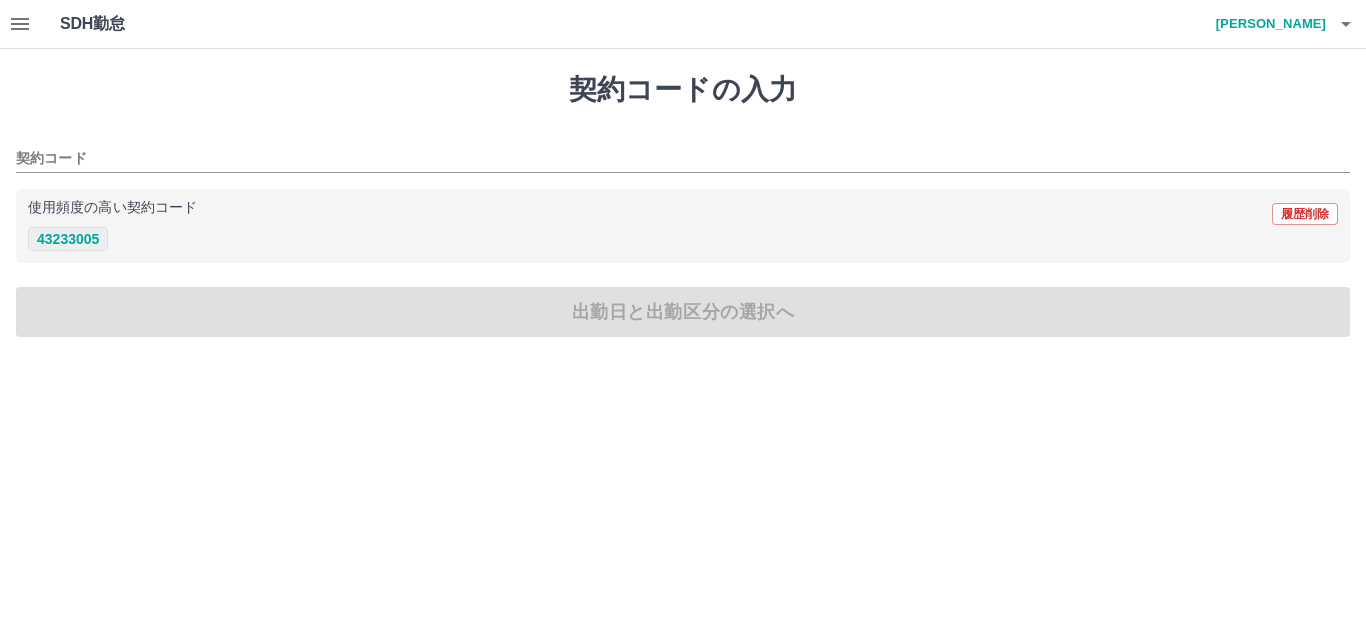 click on "43233005" at bounding box center (68, 239) 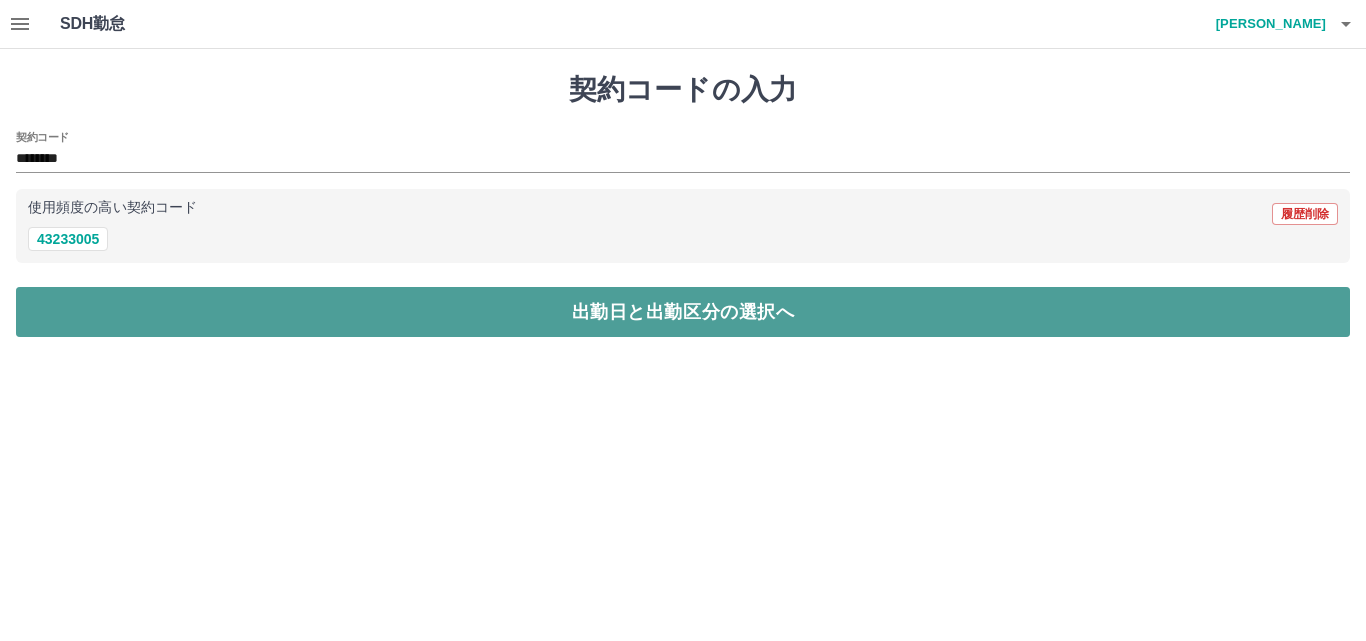 click on "出勤日と出勤区分の選択へ" at bounding box center [683, 312] 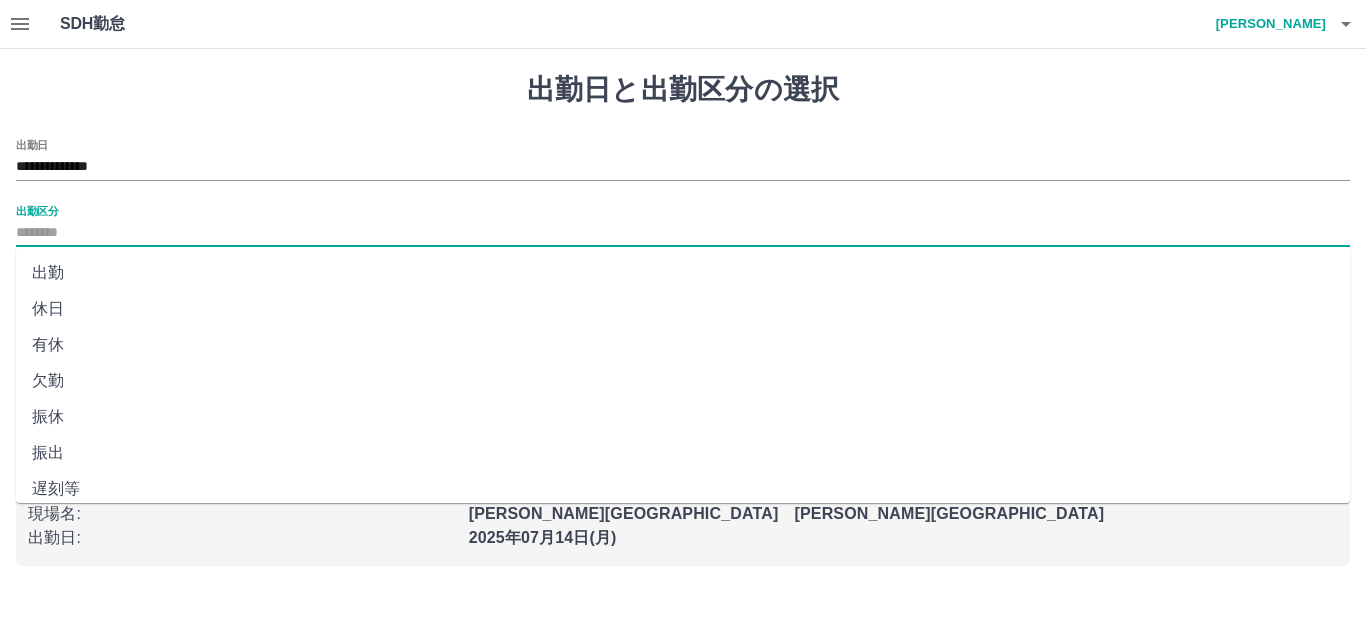 click on "出勤区分" at bounding box center (683, 233) 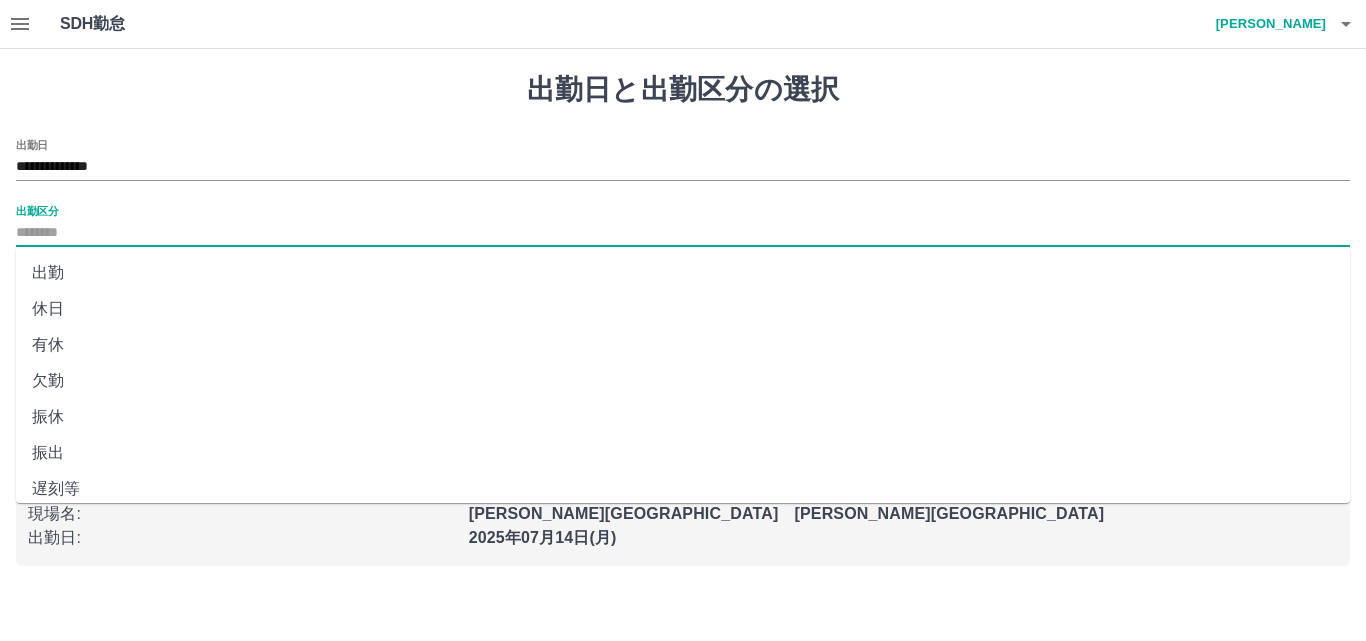 click on "出勤" at bounding box center [683, 273] 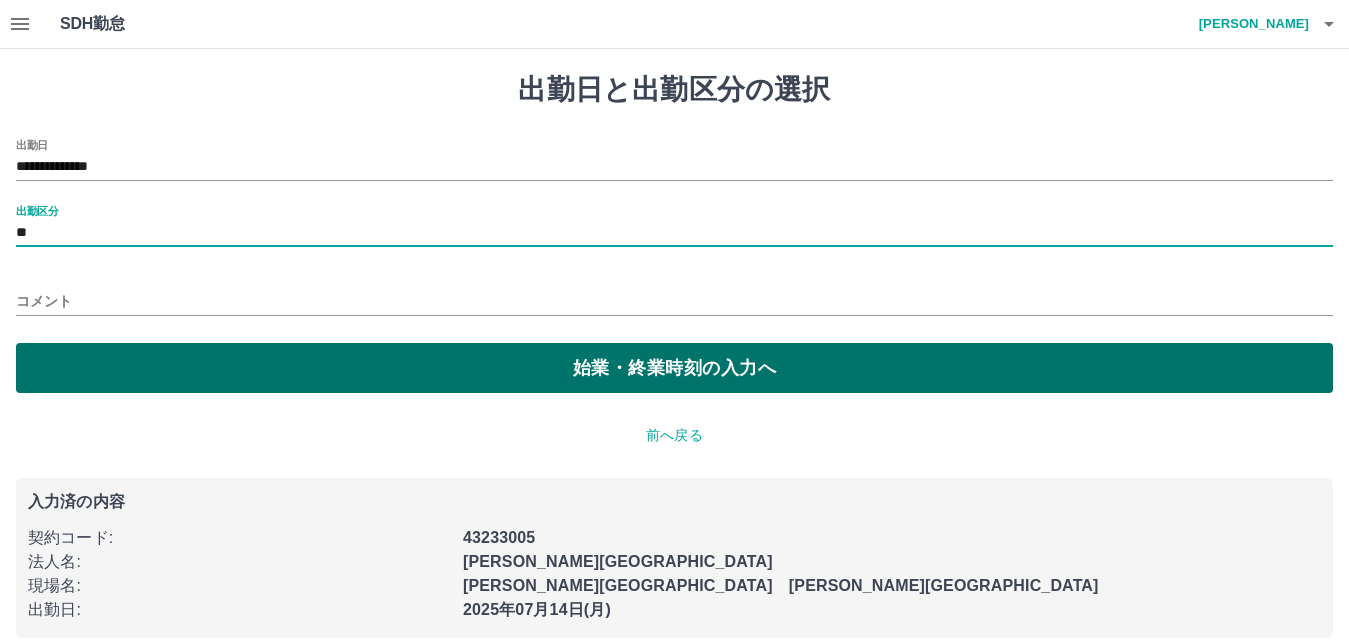 click on "始業・終業時刻の入力へ" at bounding box center [674, 368] 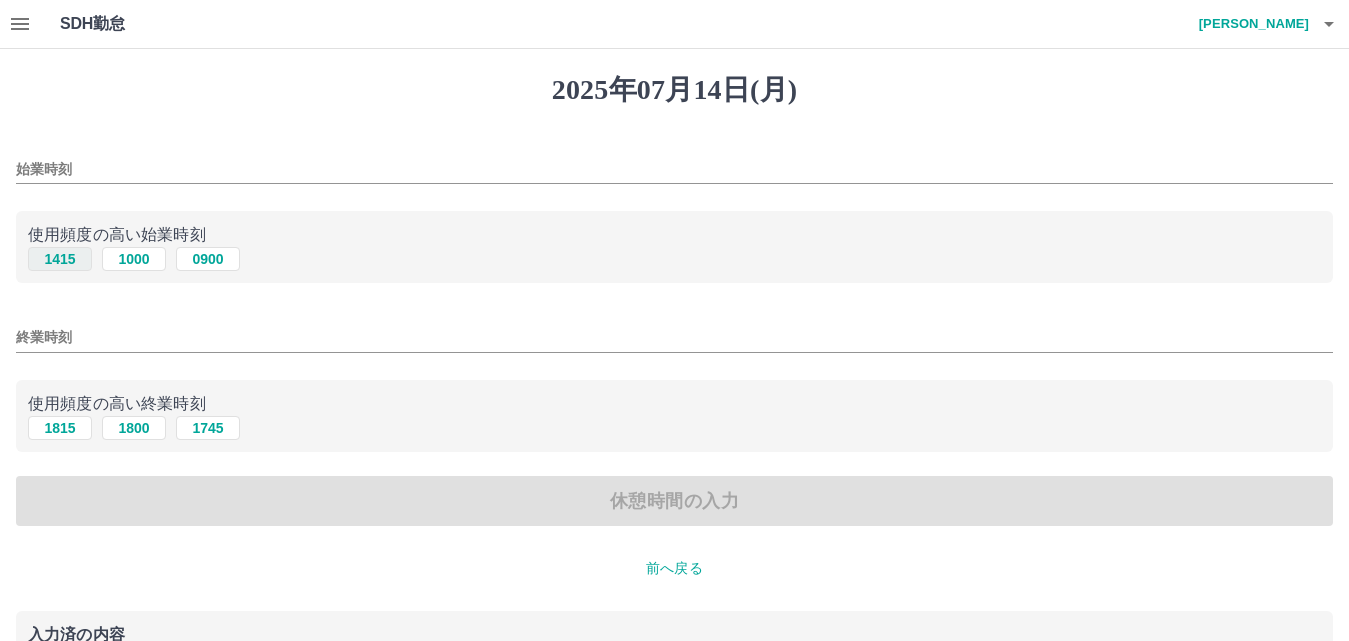 click on "1415" at bounding box center (60, 259) 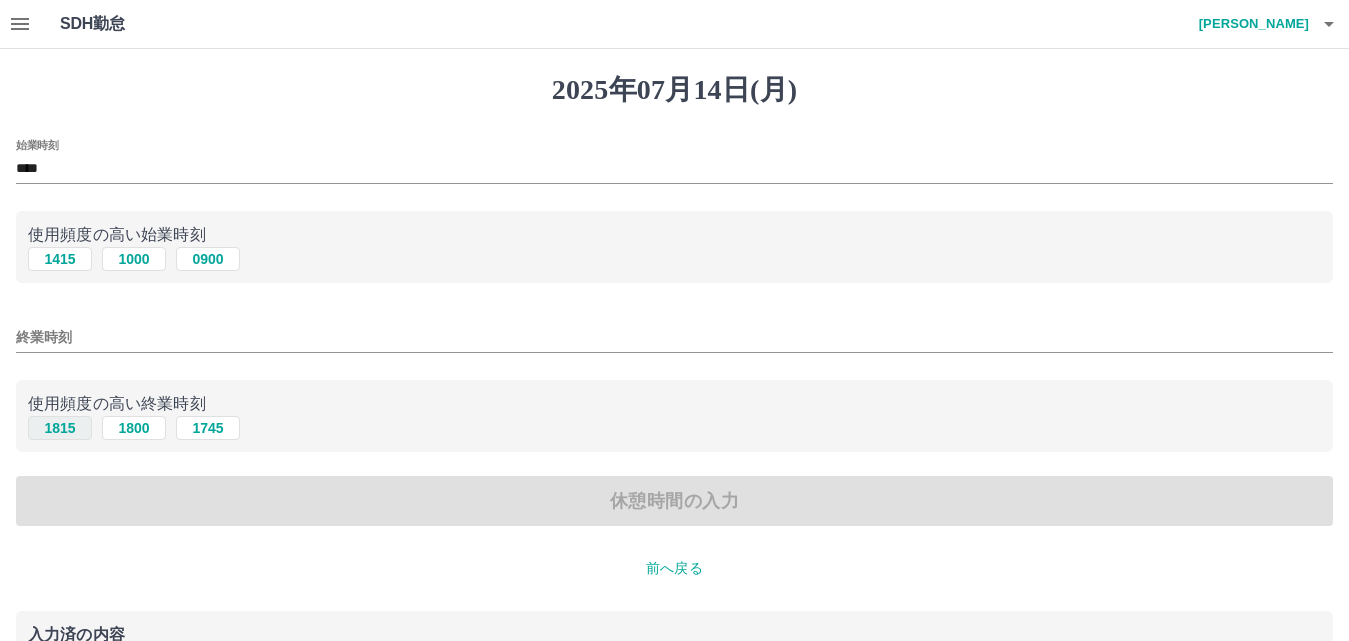 click on "1815" at bounding box center (60, 428) 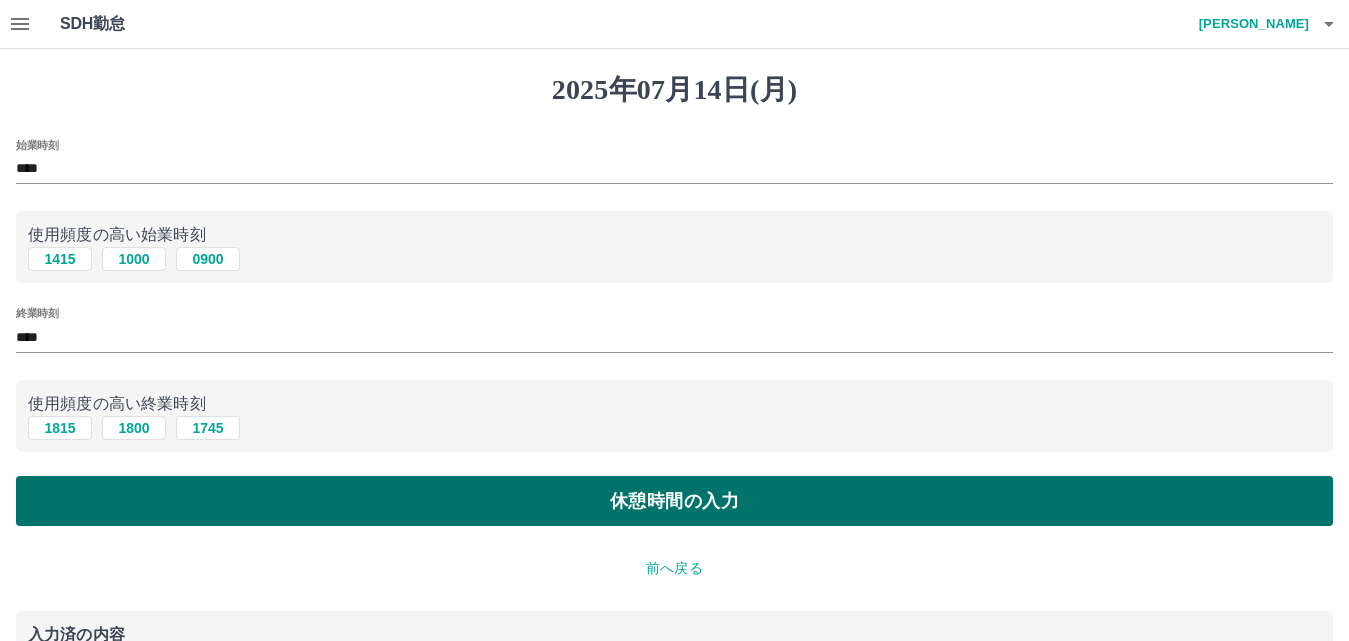 click on "休憩時間の入力" at bounding box center (674, 501) 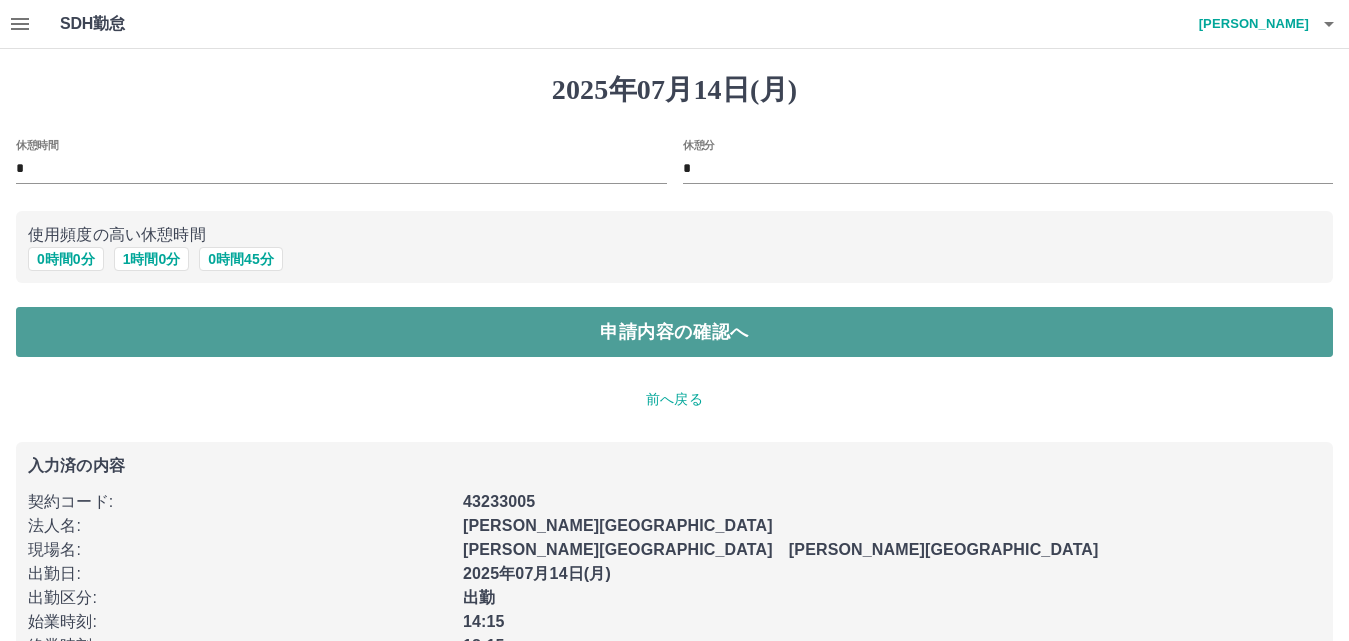 click on "申請内容の確認へ" at bounding box center [674, 332] 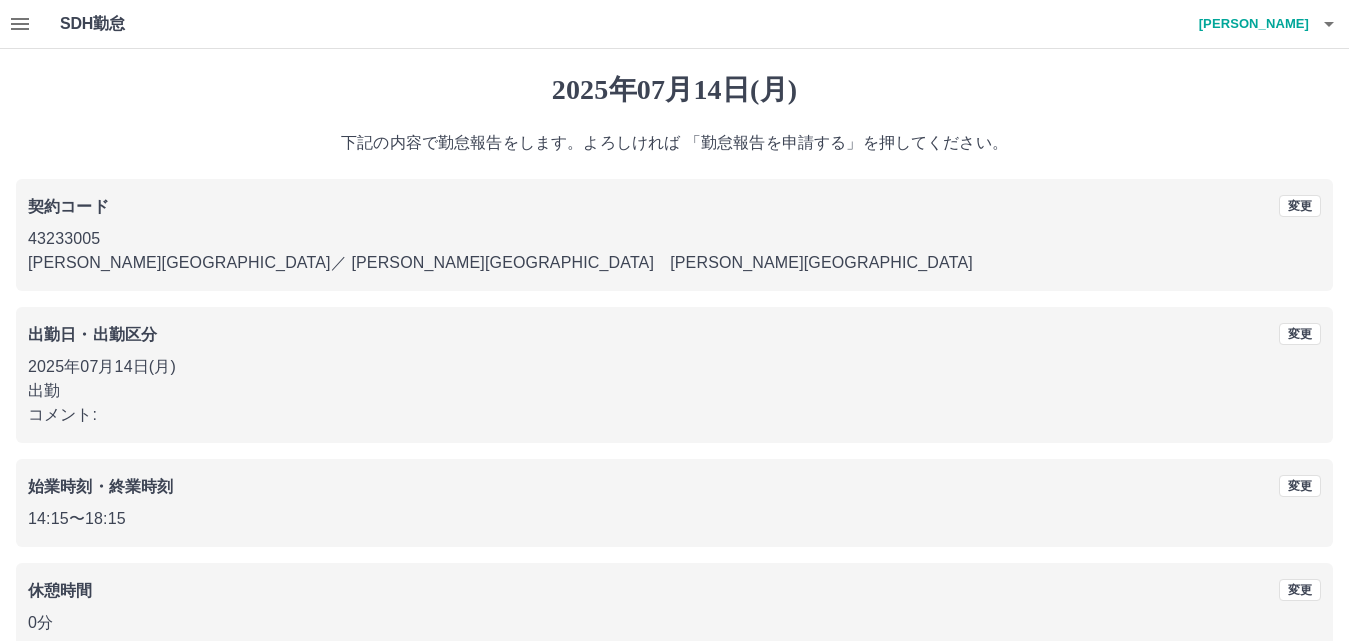 scroll, scrollTop: 108, scrollLeft: 0, axis: vertical 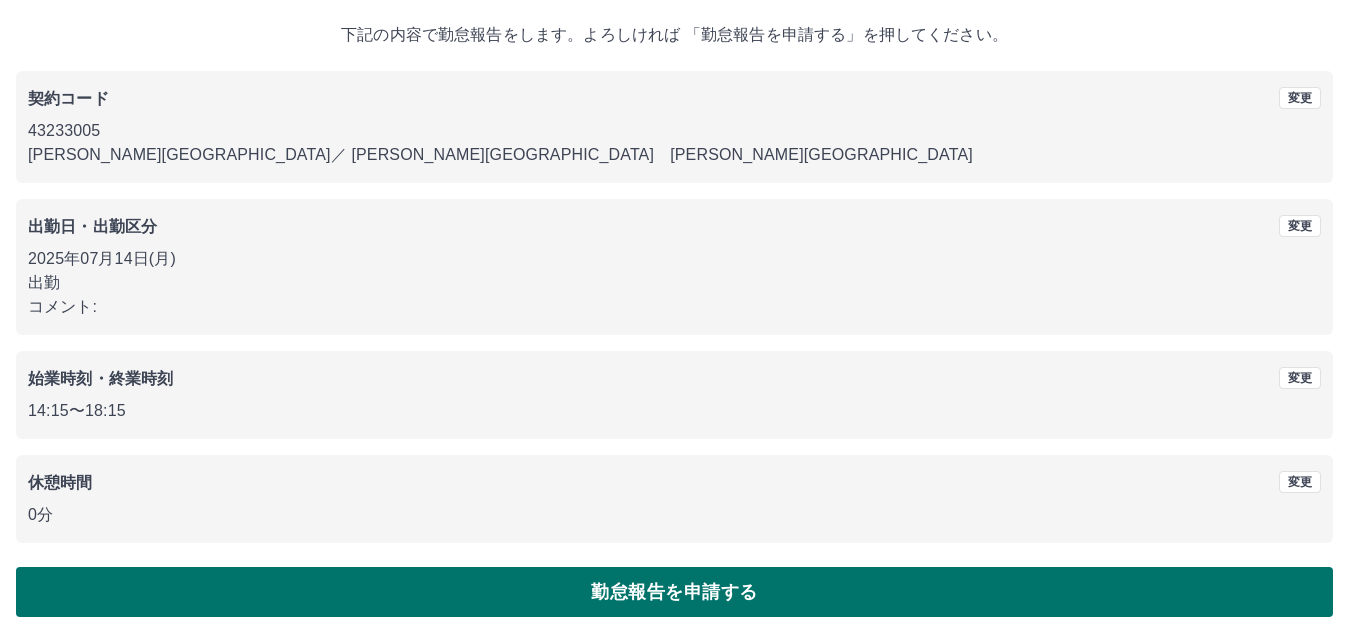 click on "勤怠報告を申請する" at bounding box center (674, 592) 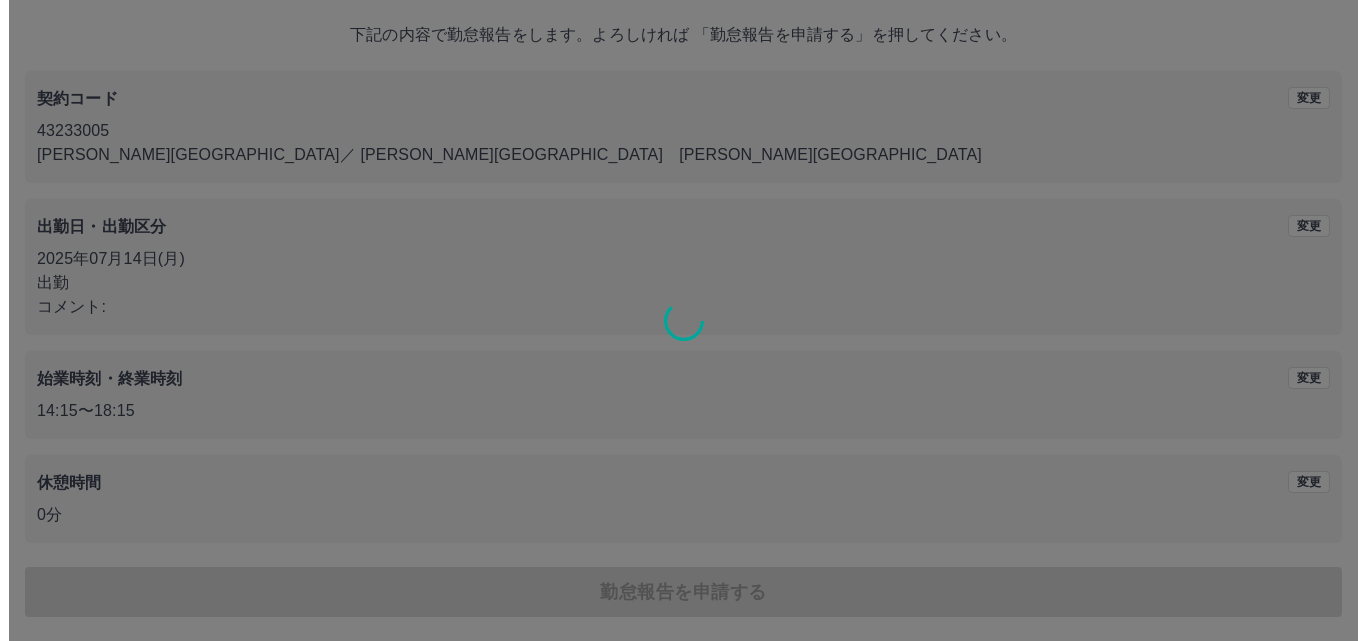 scroll, scrollTop: 0, scrollLeft: 0, axis: both 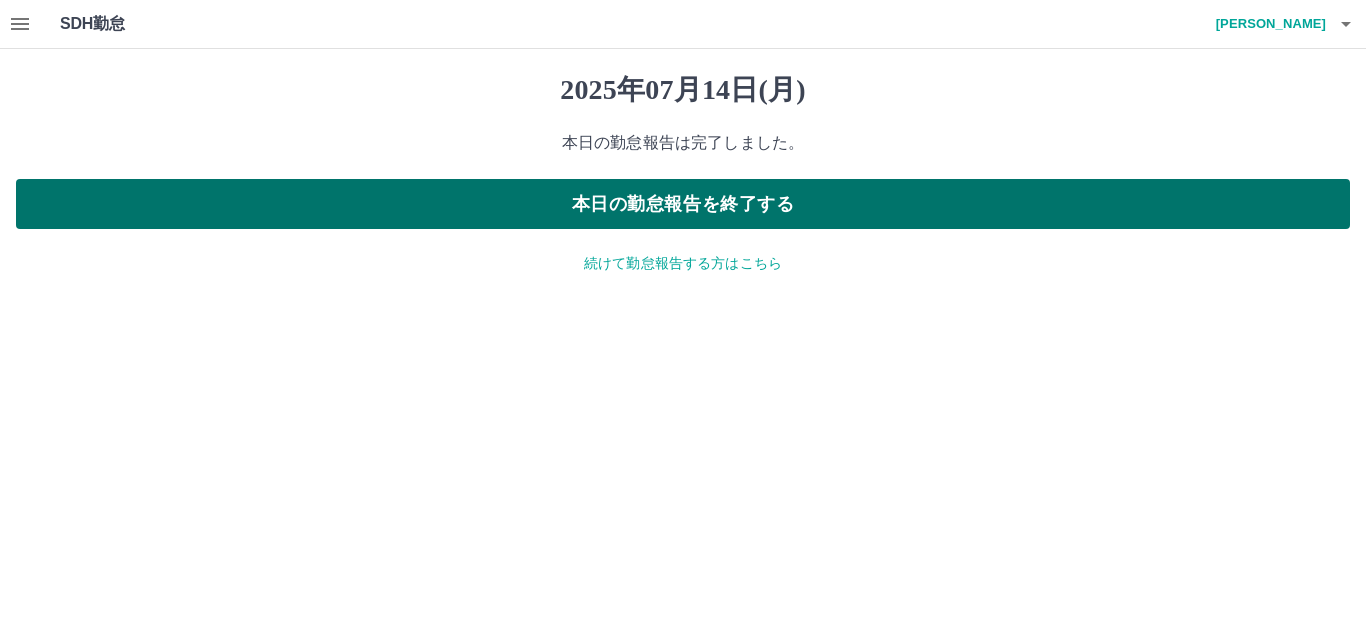 click on "本日の勤怠報告を終了する" at bounding box center [683, 204] 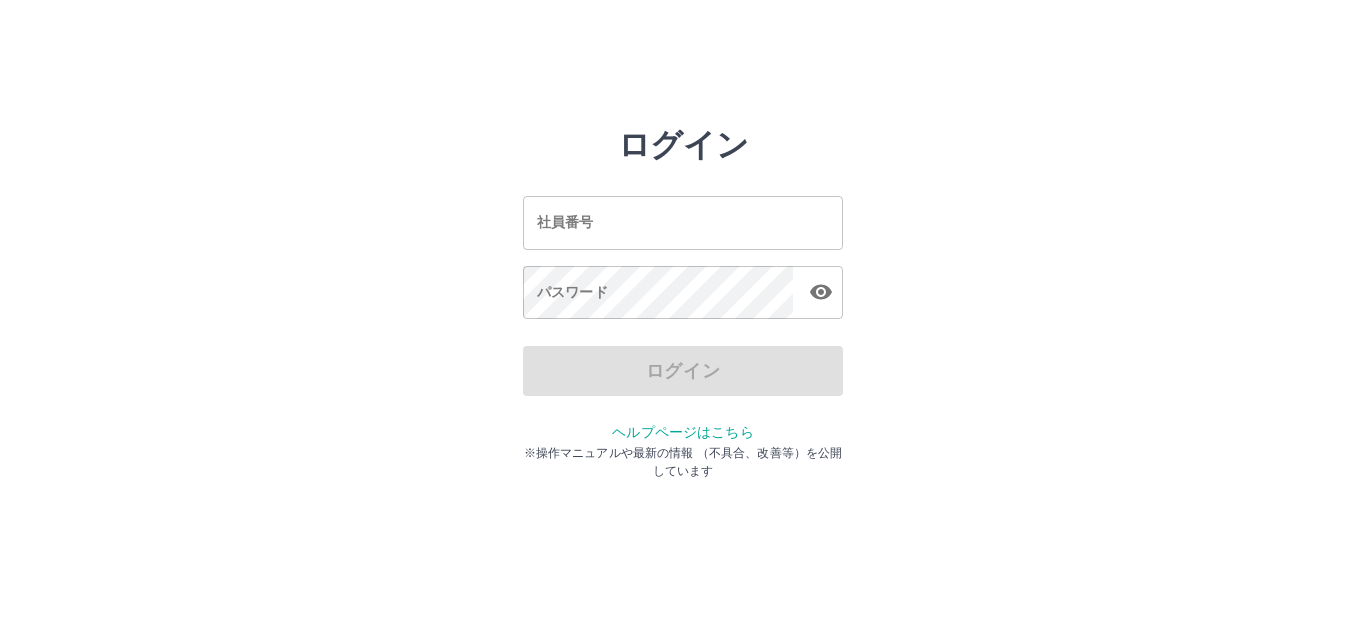 scroll, scrollTop: 0, scrollLeft: 0, axis: both 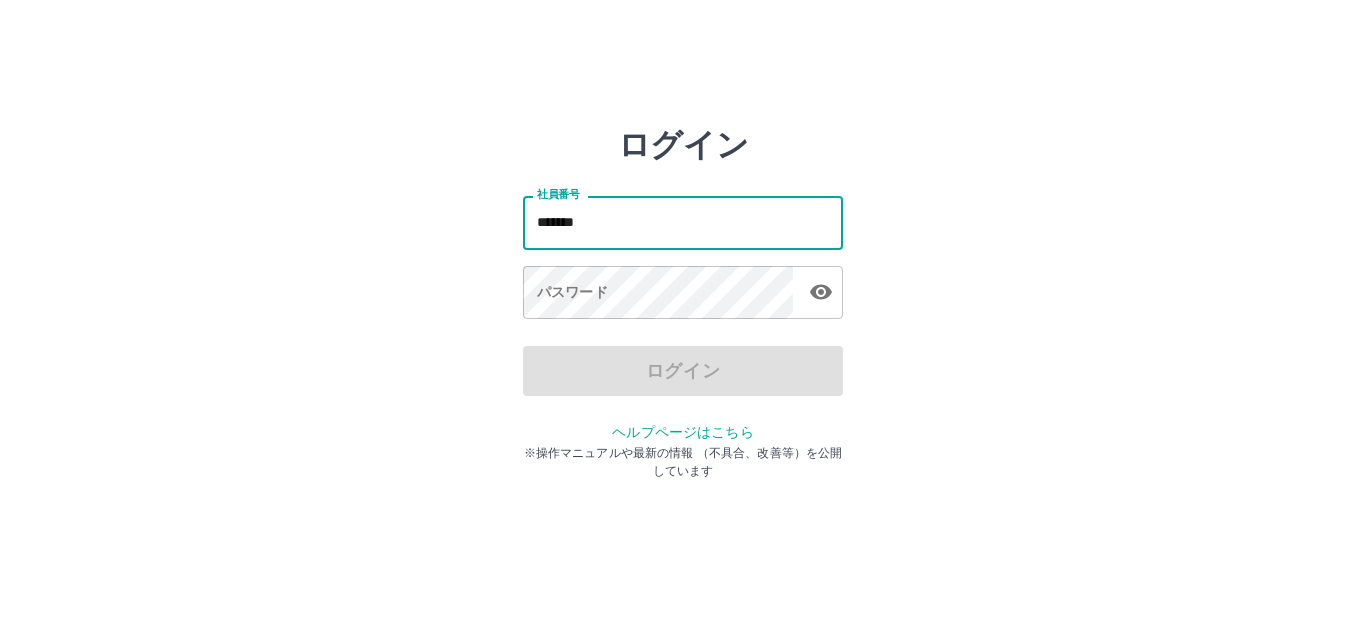 type on "*******" 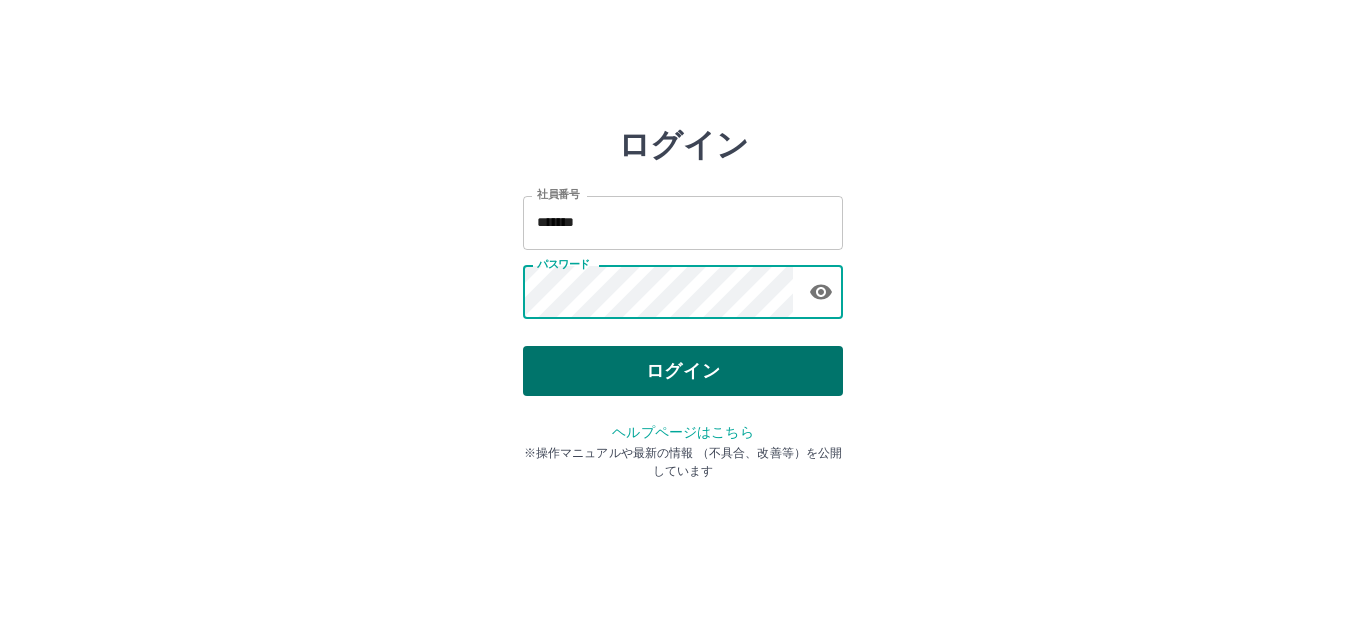 click on "ログイン" at bounding box center [683, 371] 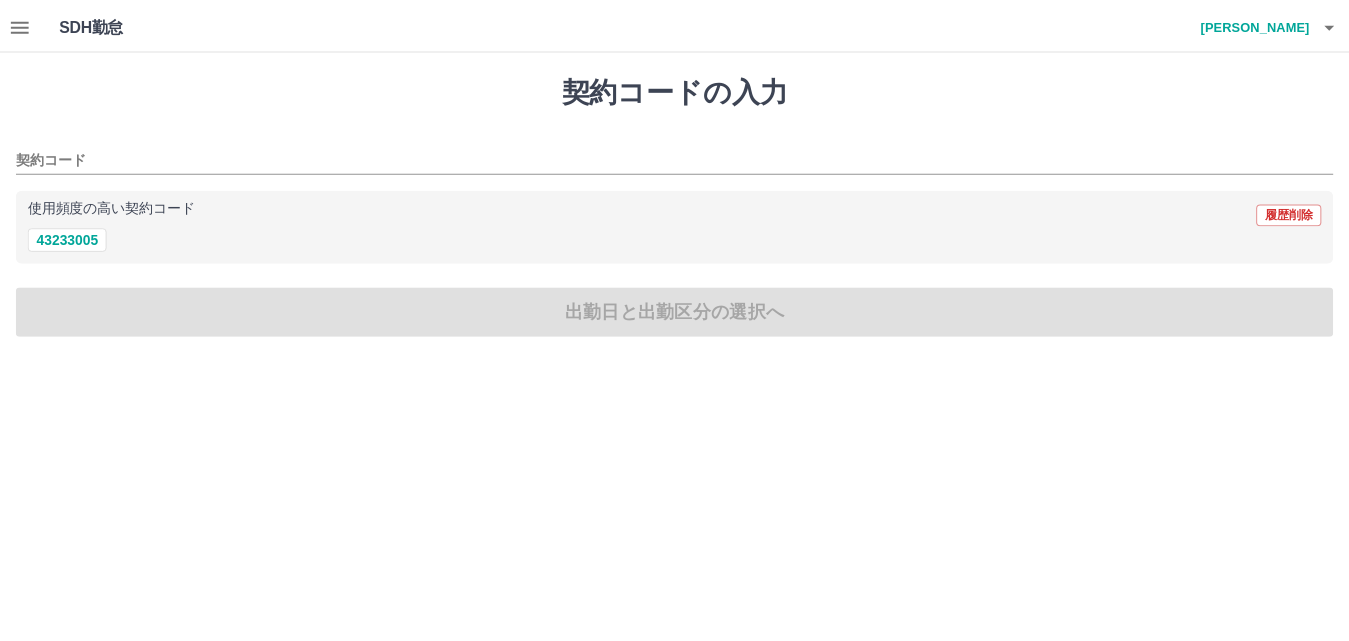 scroll, scrollTop: 0, scrollLeft: 0, axis: both 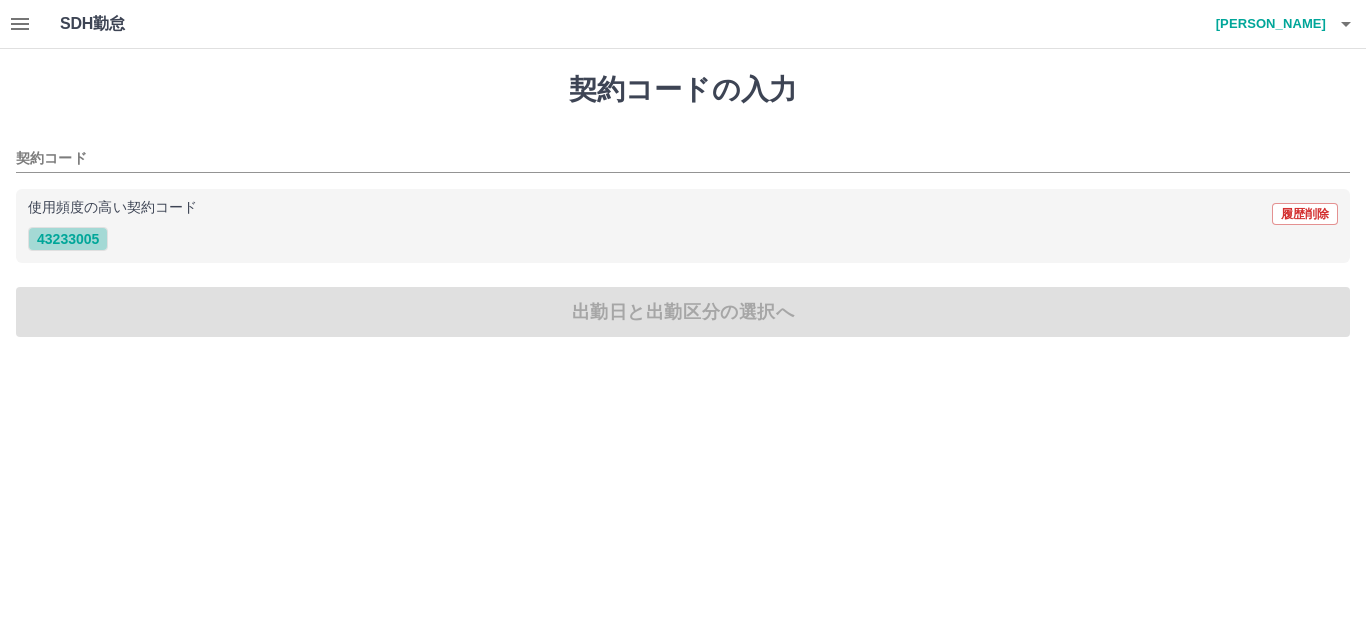 click on "43233005" at bounding box center (68, 239) 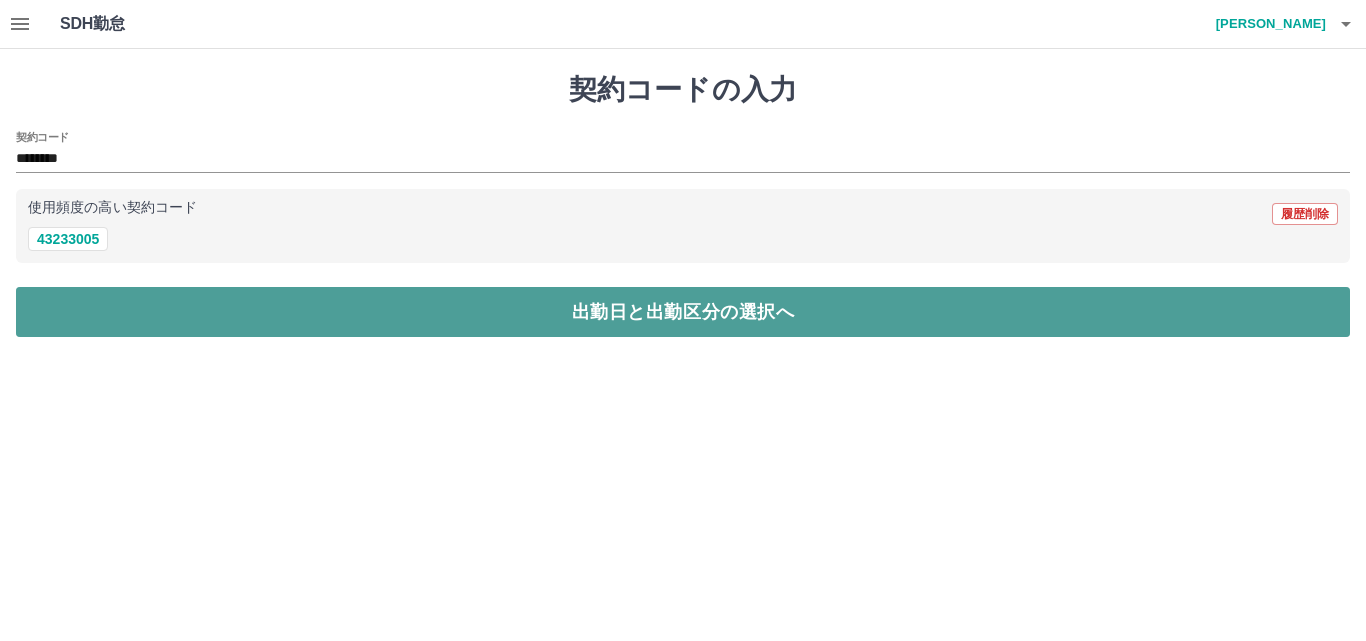click on "出勤日と出勤区分の選択へ" at bounding box center [683, 312] 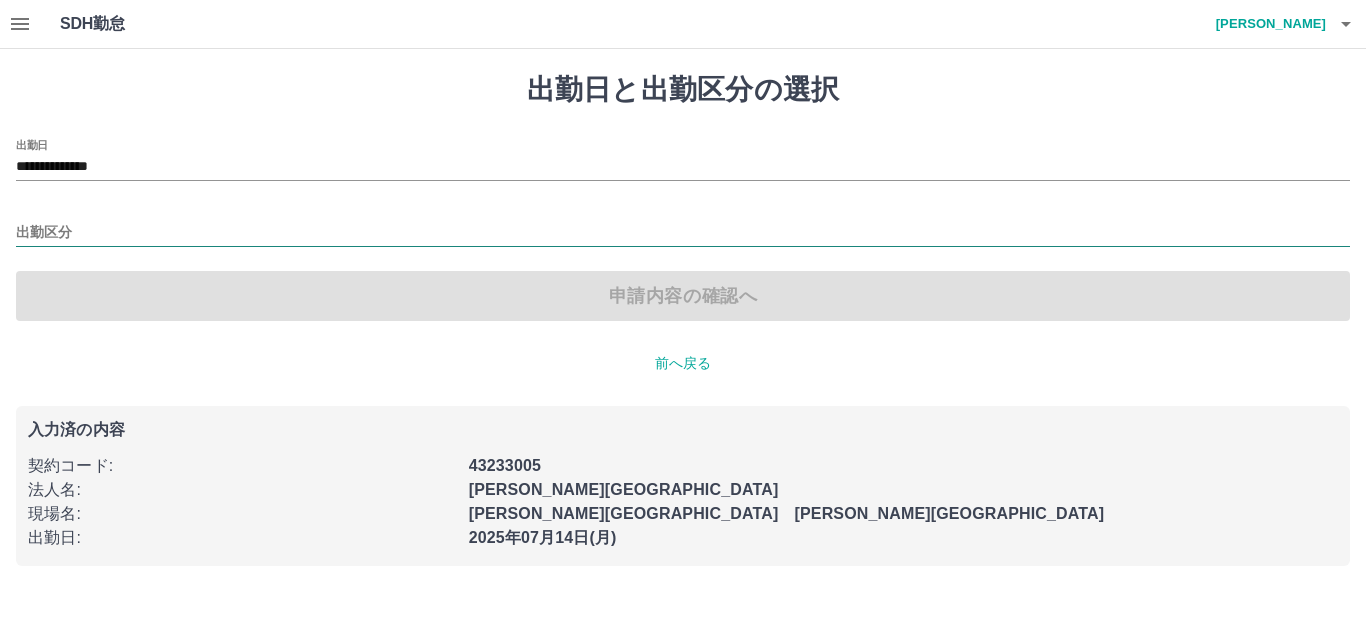 click on "出勤区分" at bounding box center (683, 233) 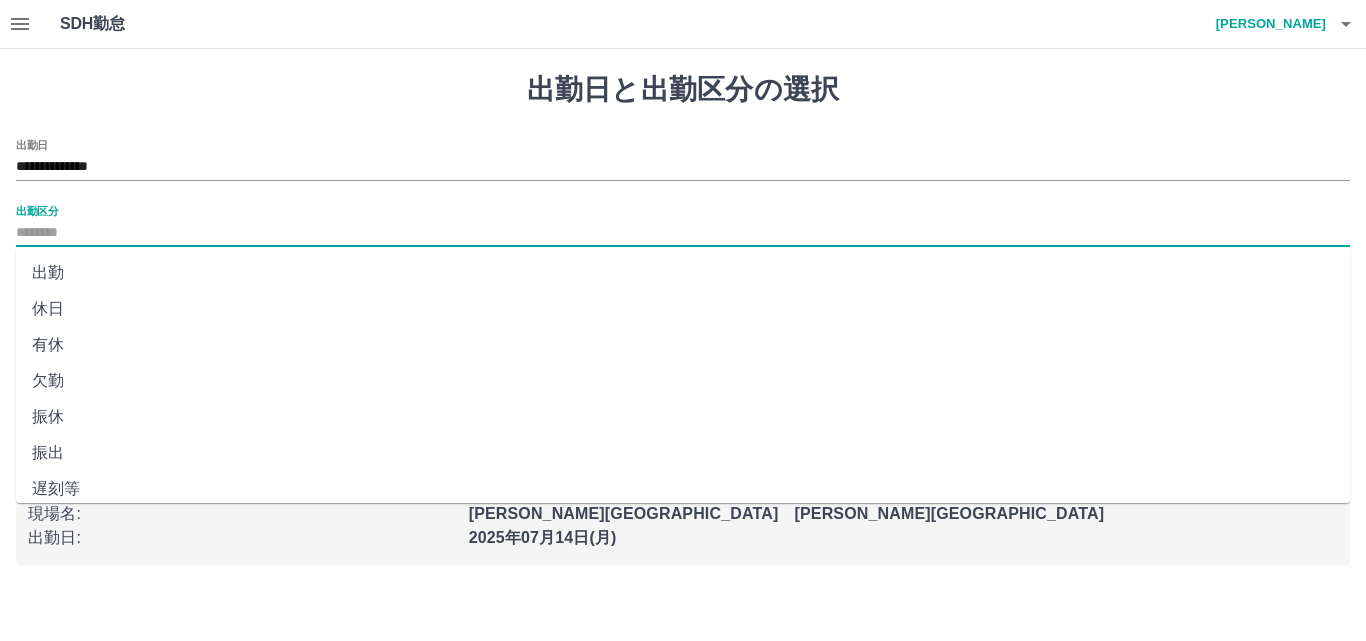 click on "出勤" at bounding box center [683, 273] 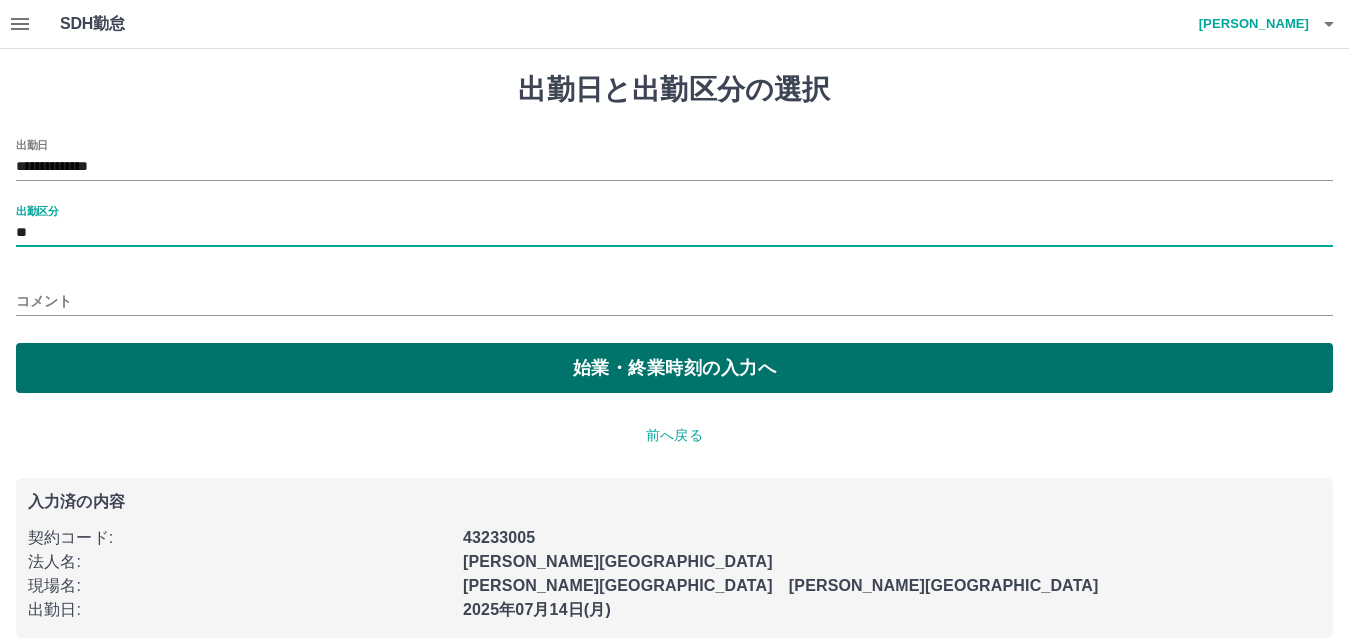 click on "始業・終業時刻の入力へ" at bounding box center (674, 368) 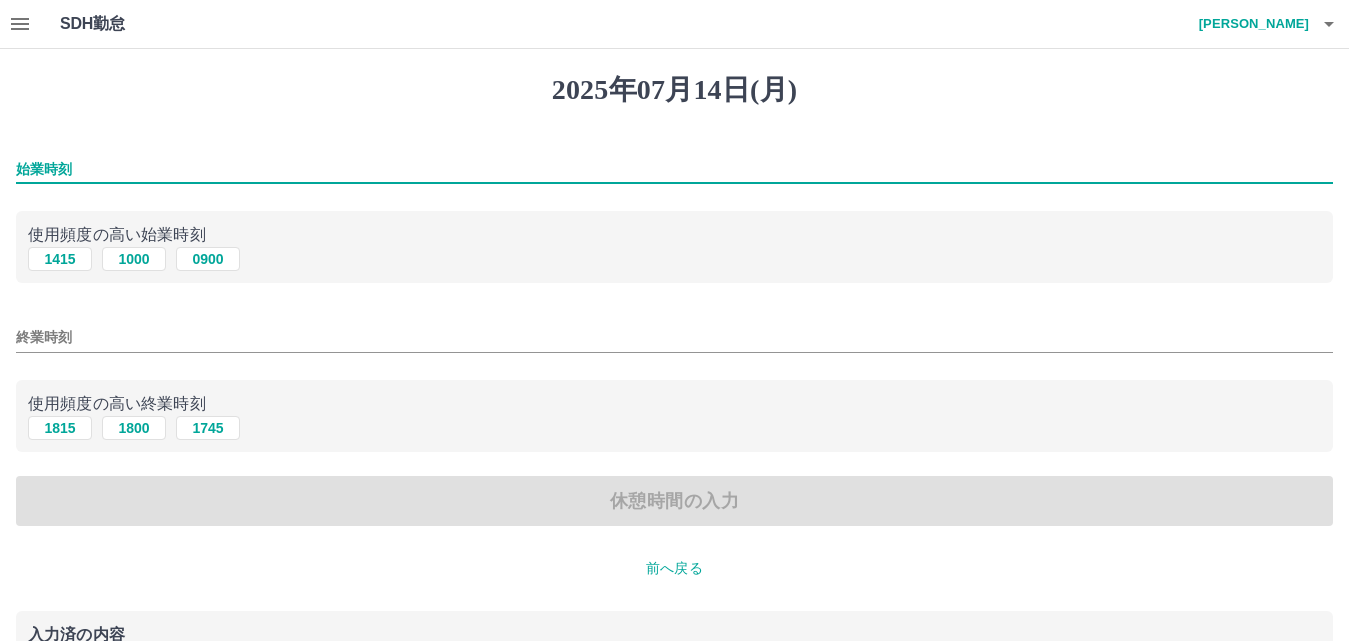 click on "始業時刻" at bounding box center [674, 169] 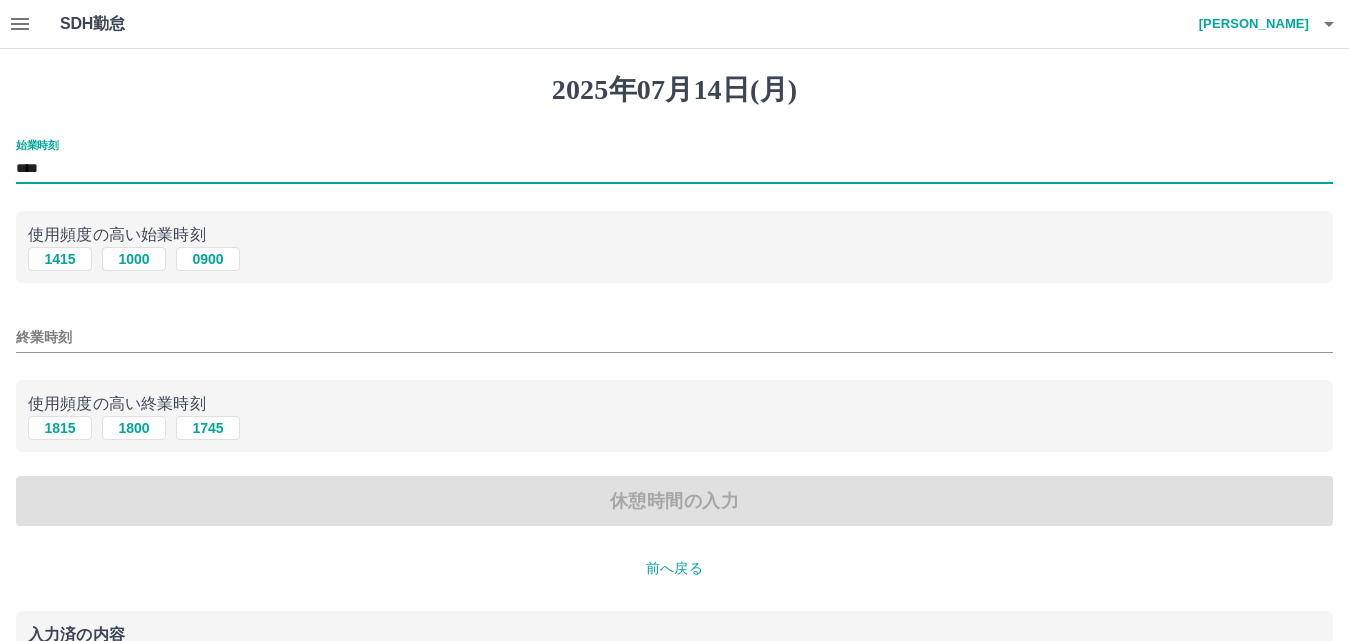 type on "****" 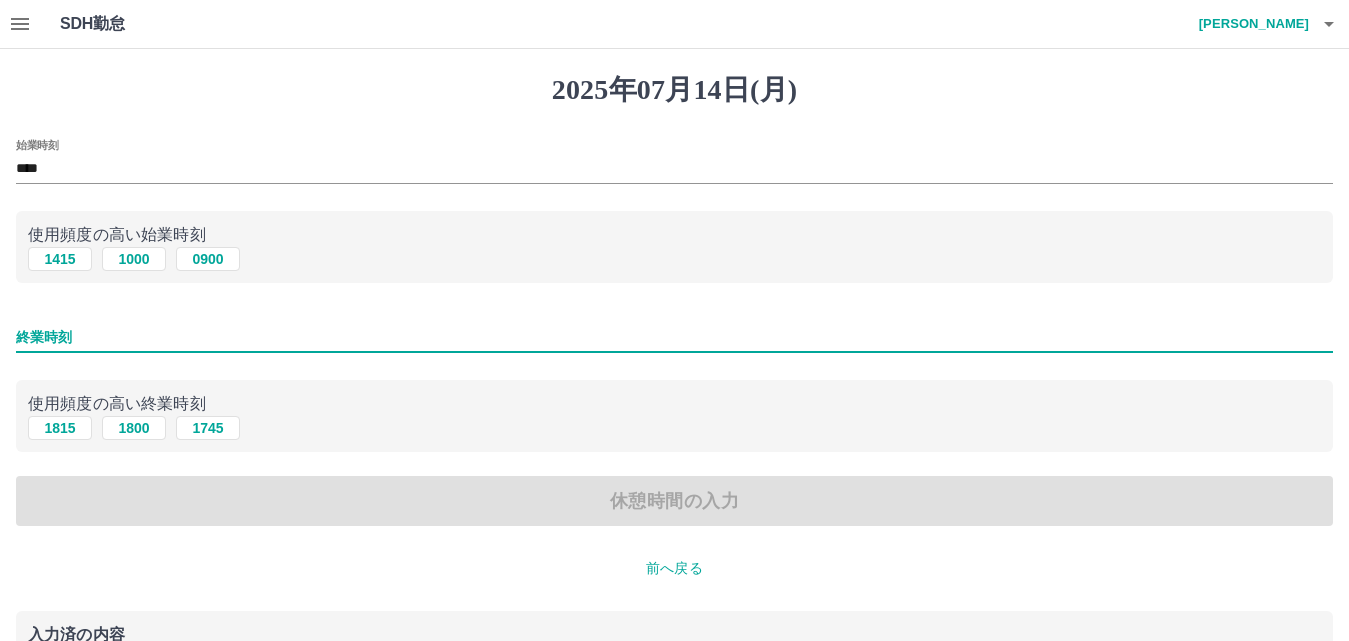 click on "終業時刻" at bounding box center (674, 337) 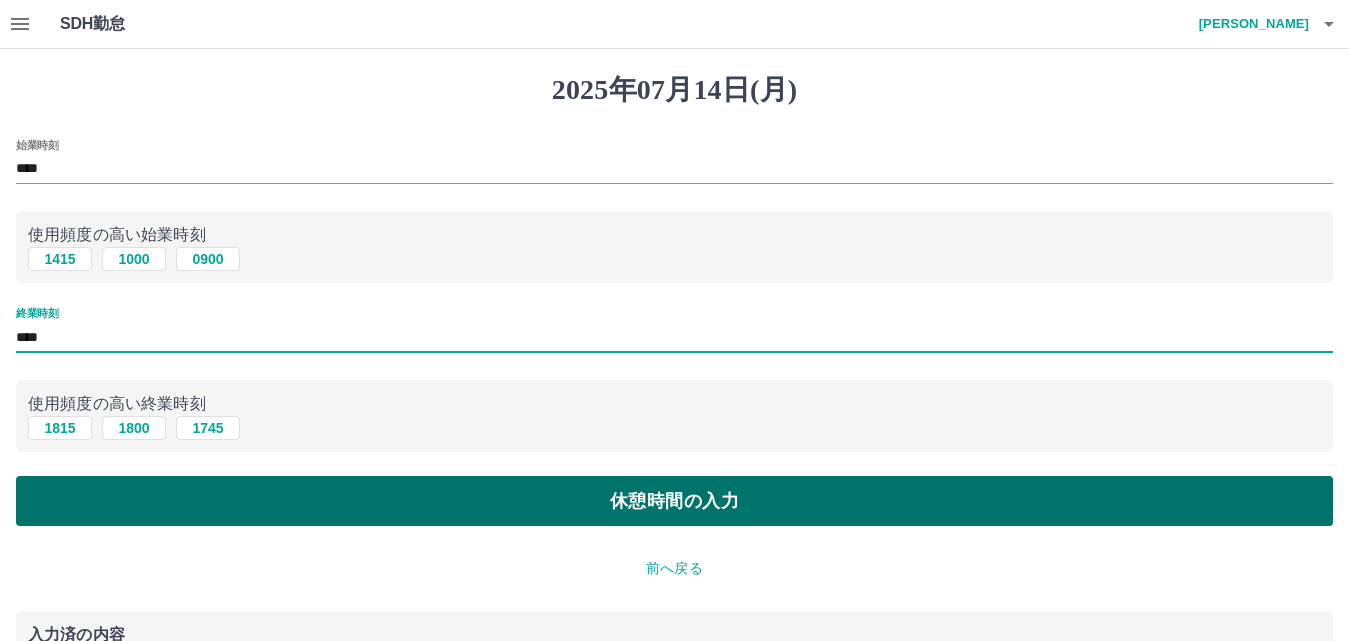 type on "****" 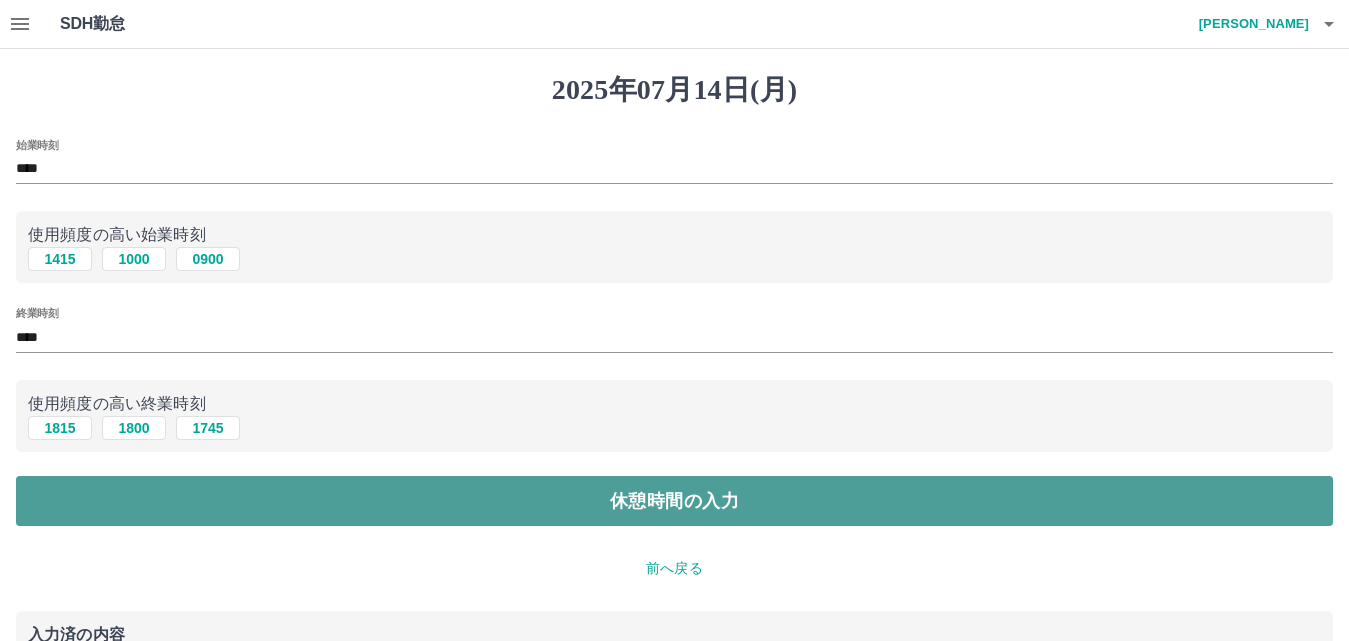 click on "休憩時間の入力" at bounding box center (674, 501) 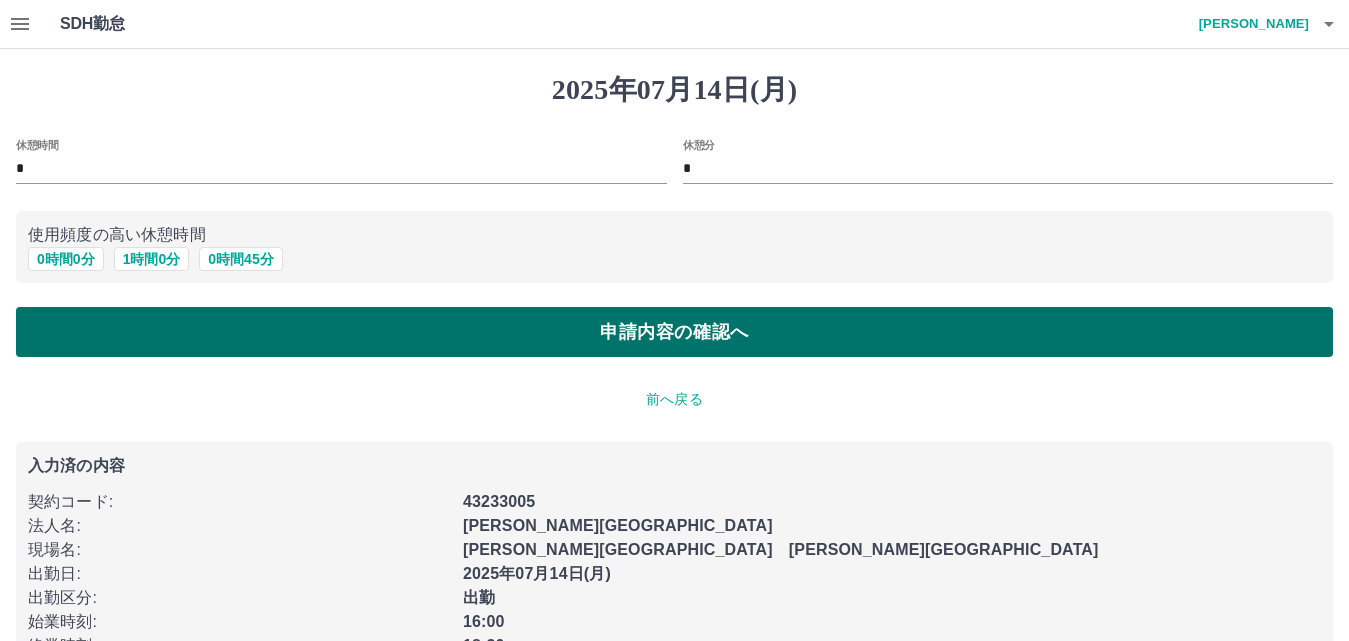 click on "申請内容の確認へ" at bounding box center [674, 332] 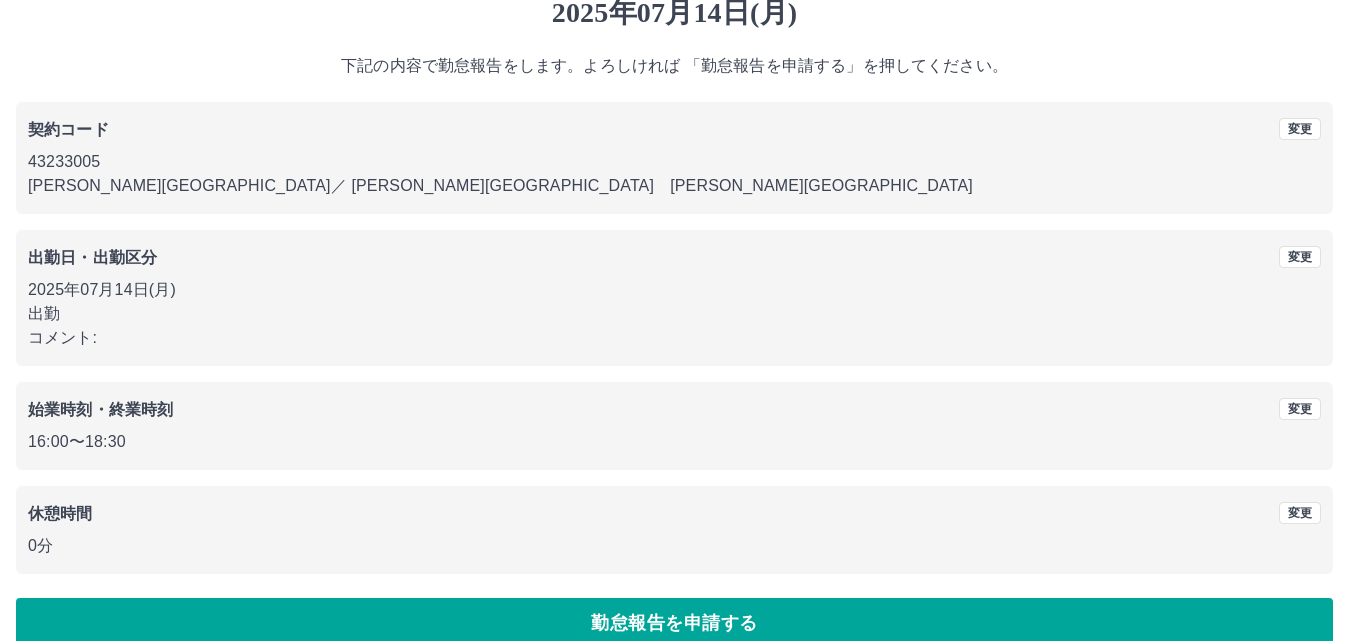 scroll, scrollTop: 100, scrollLeft: 0, axis: vertical 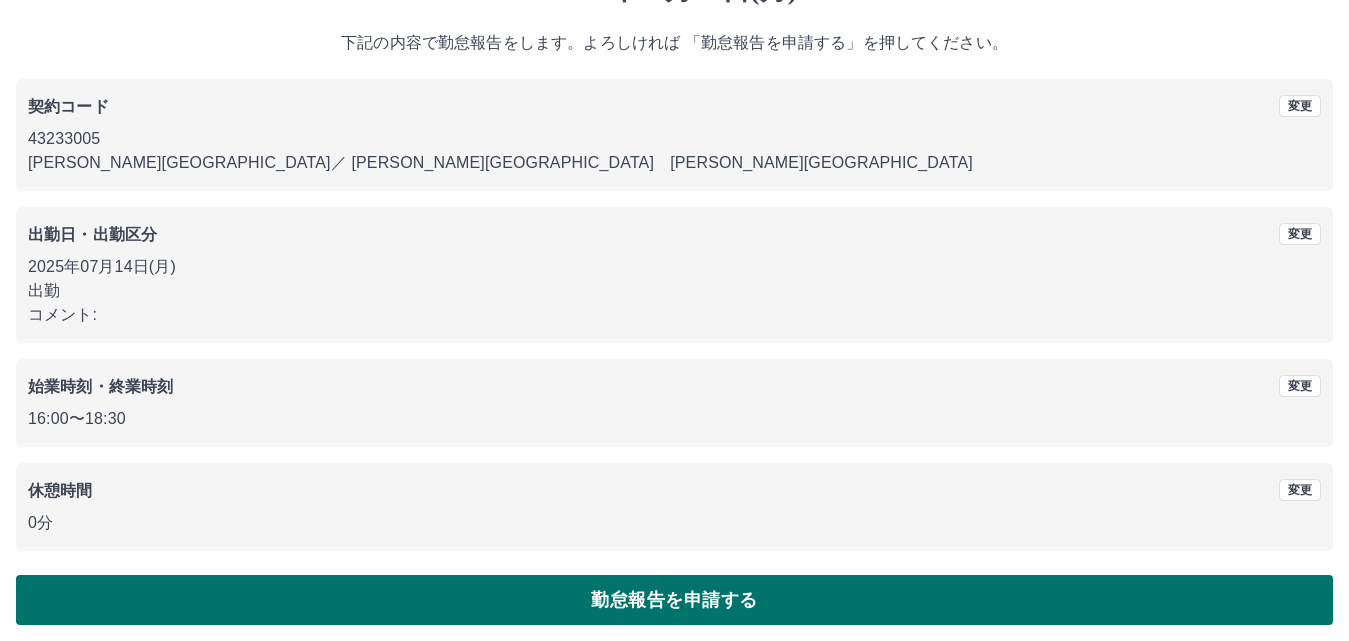 click on "勤怠報告を申請する" at bounding box center (674, 600) 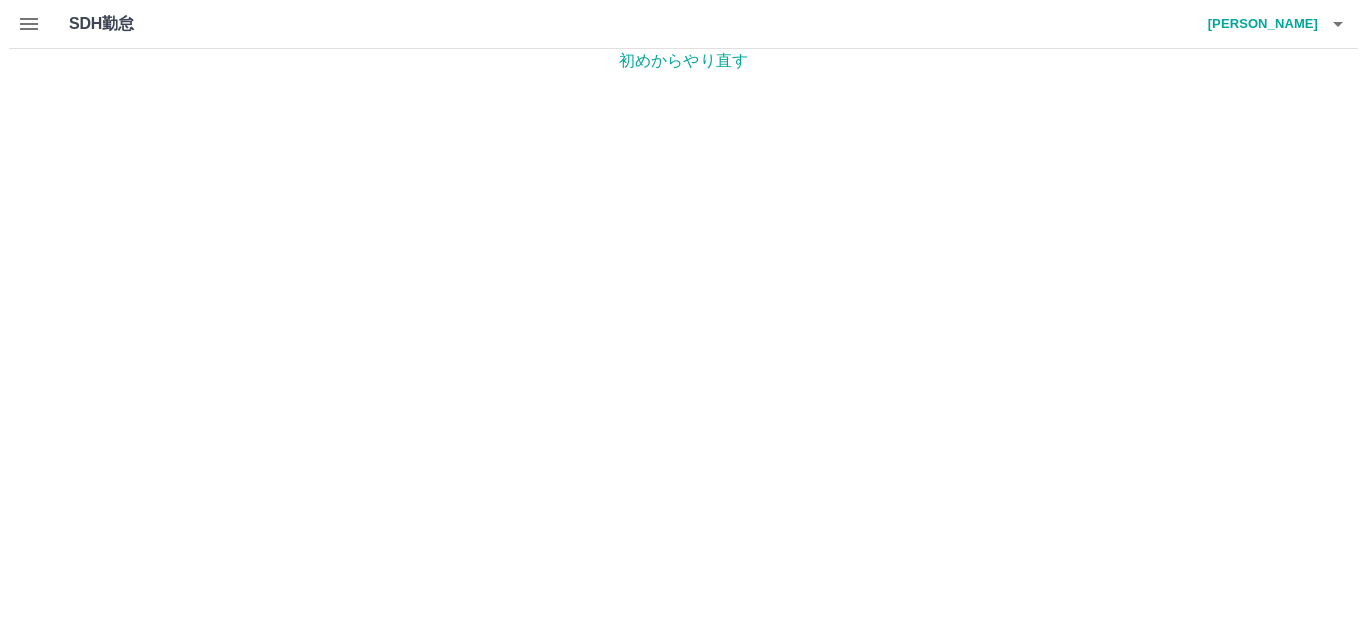 scroll, scrollTop: 0, scrollLeft: 0, axis: both 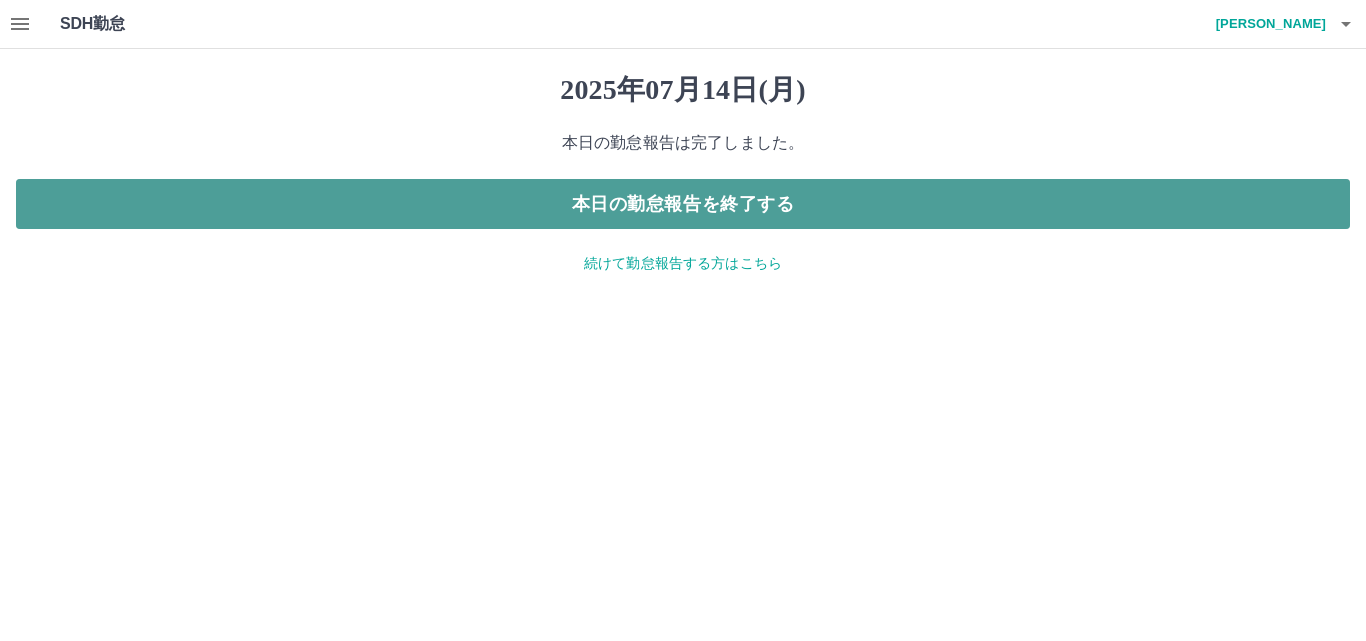 click on "本日の勤怠報告を終了する" at bounding box center [683, 204] 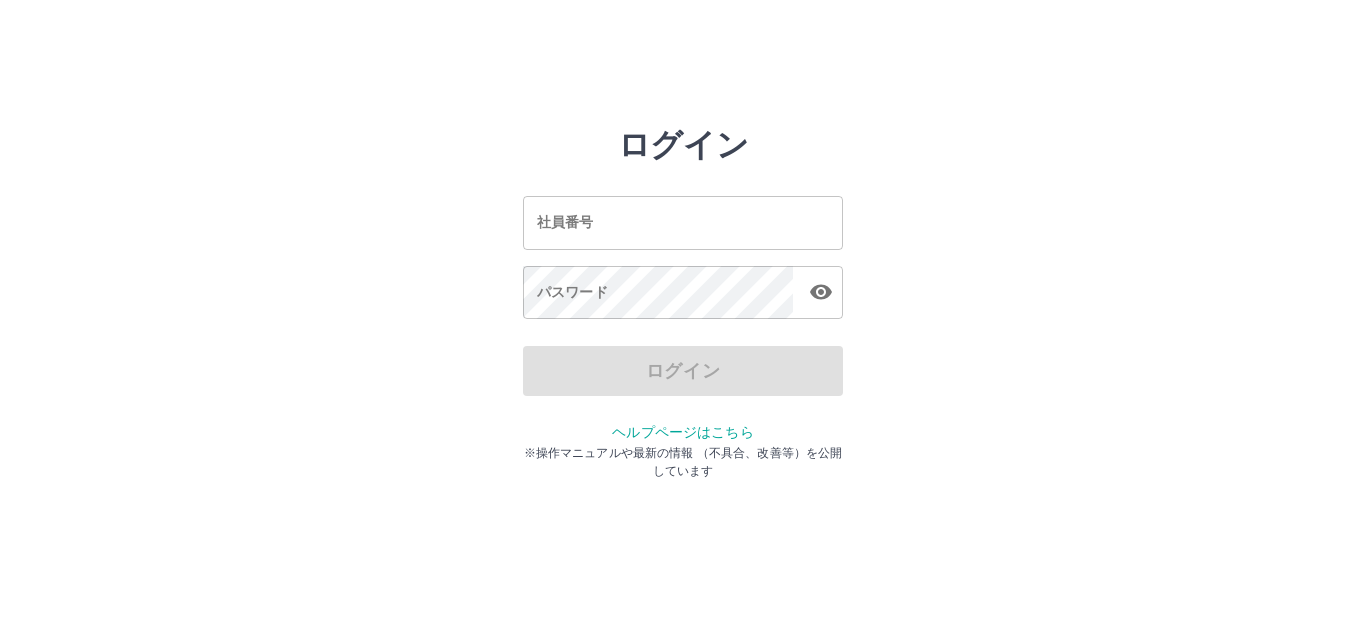 scroll, scrollTop: 0, scrollLeft: 0, axis: both 